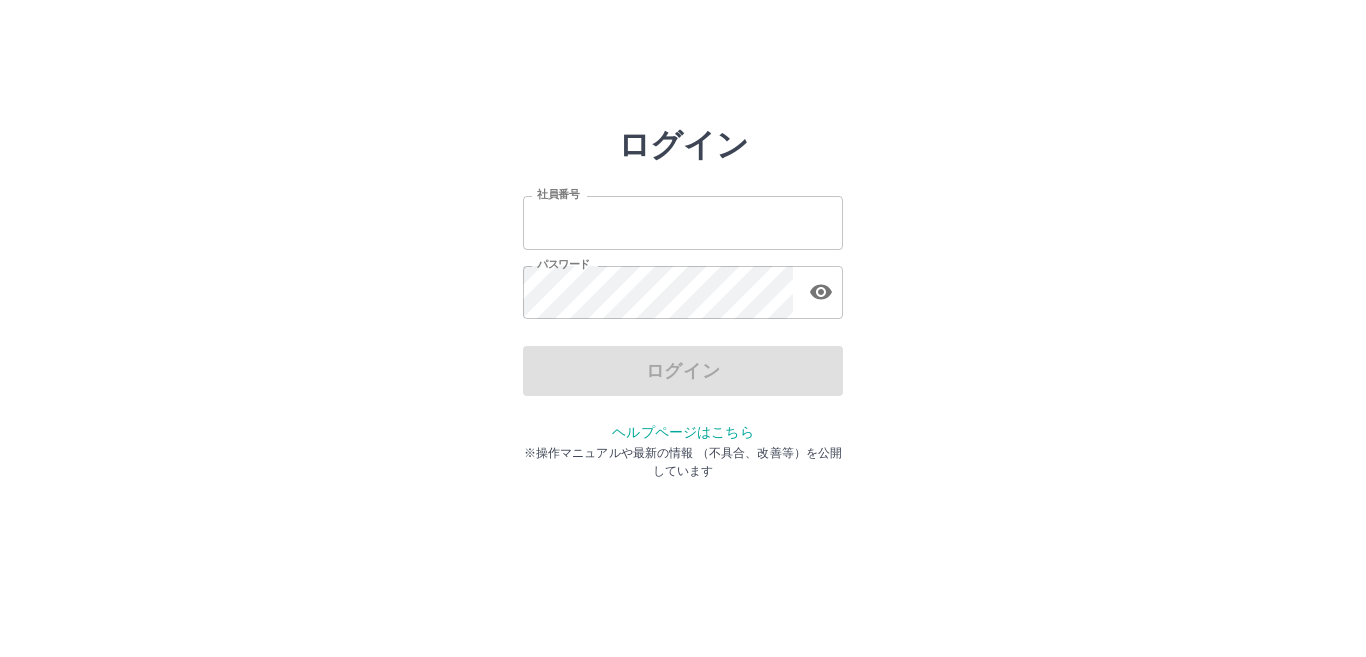 scroll, scrollTop: 0, scrollLeft: 0, axis: both 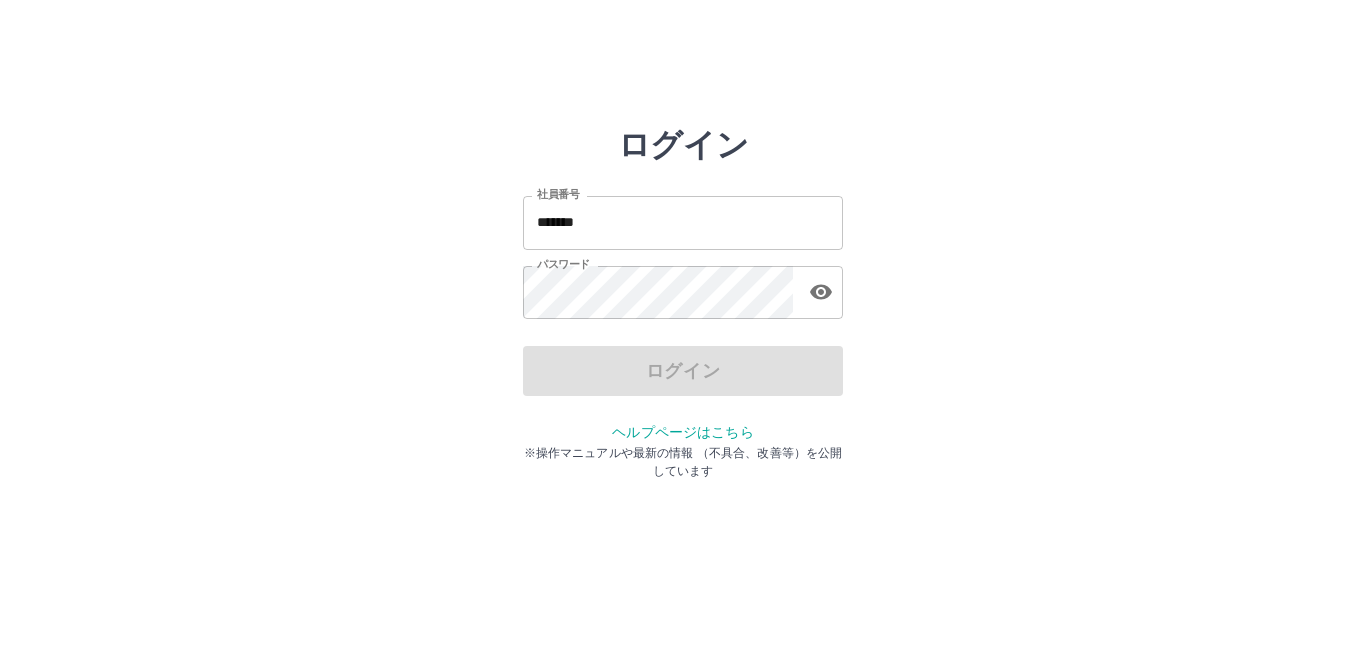 click 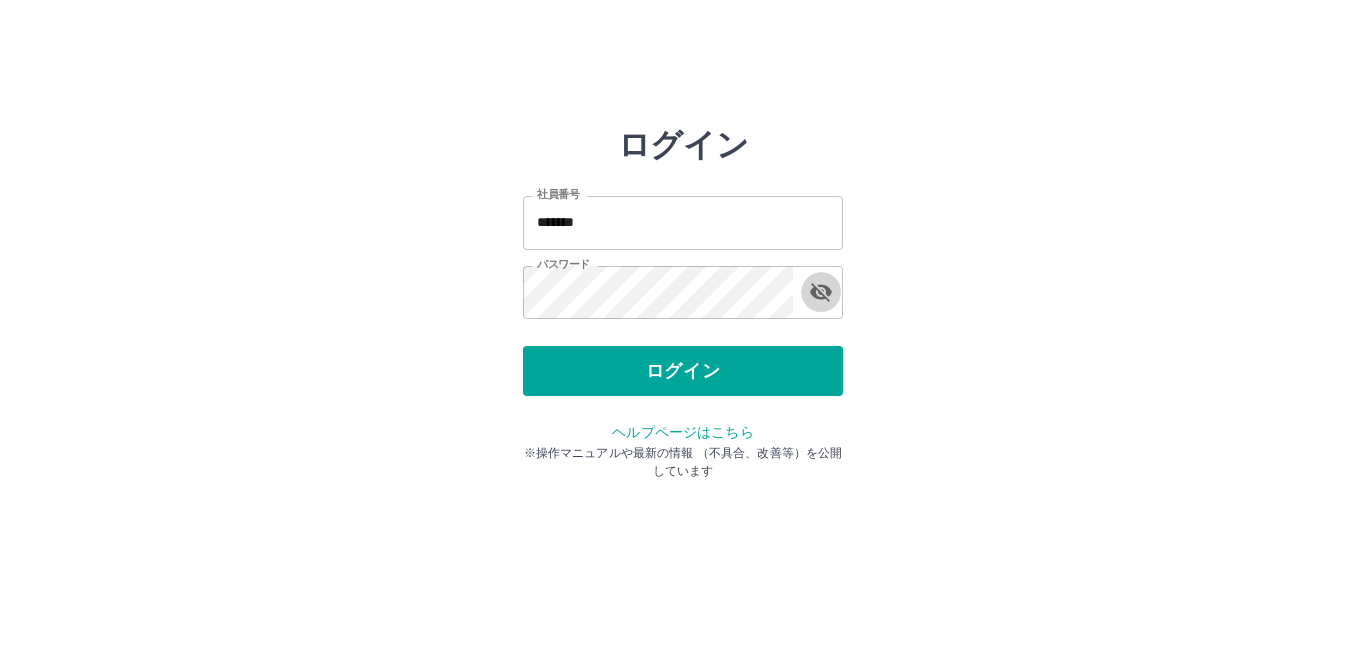 click 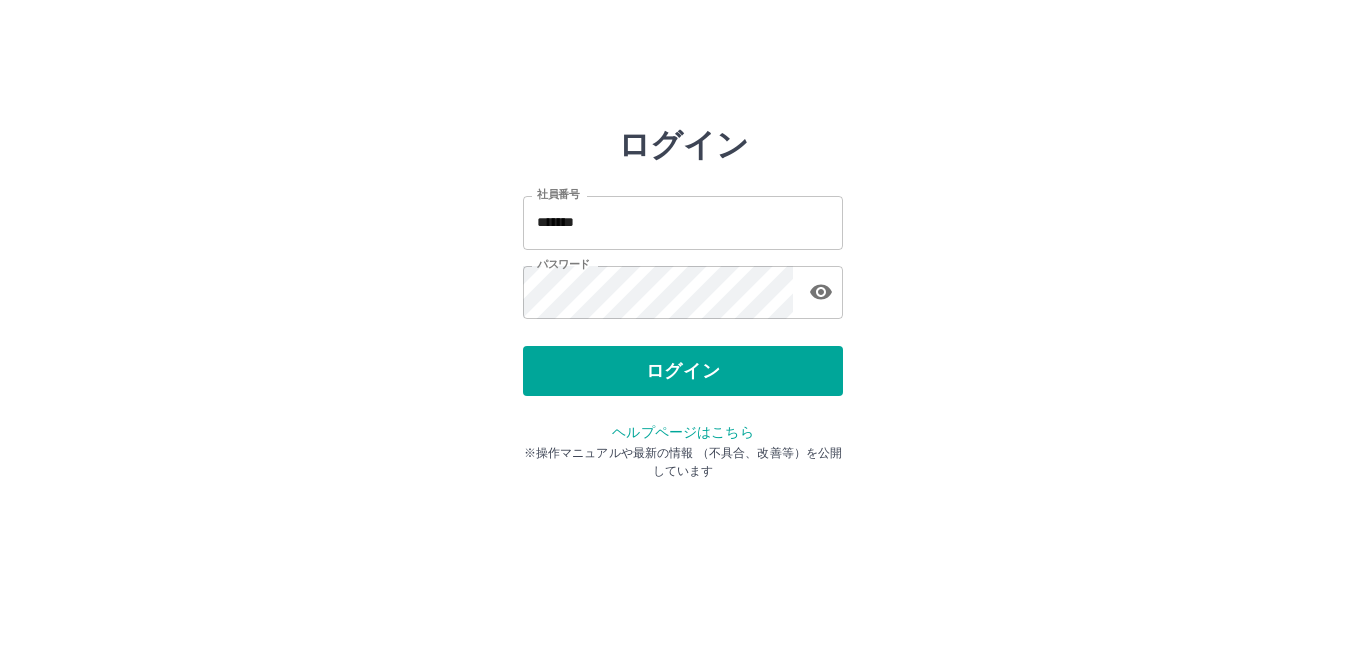 click on "*******" at bounding box center (683, 222) 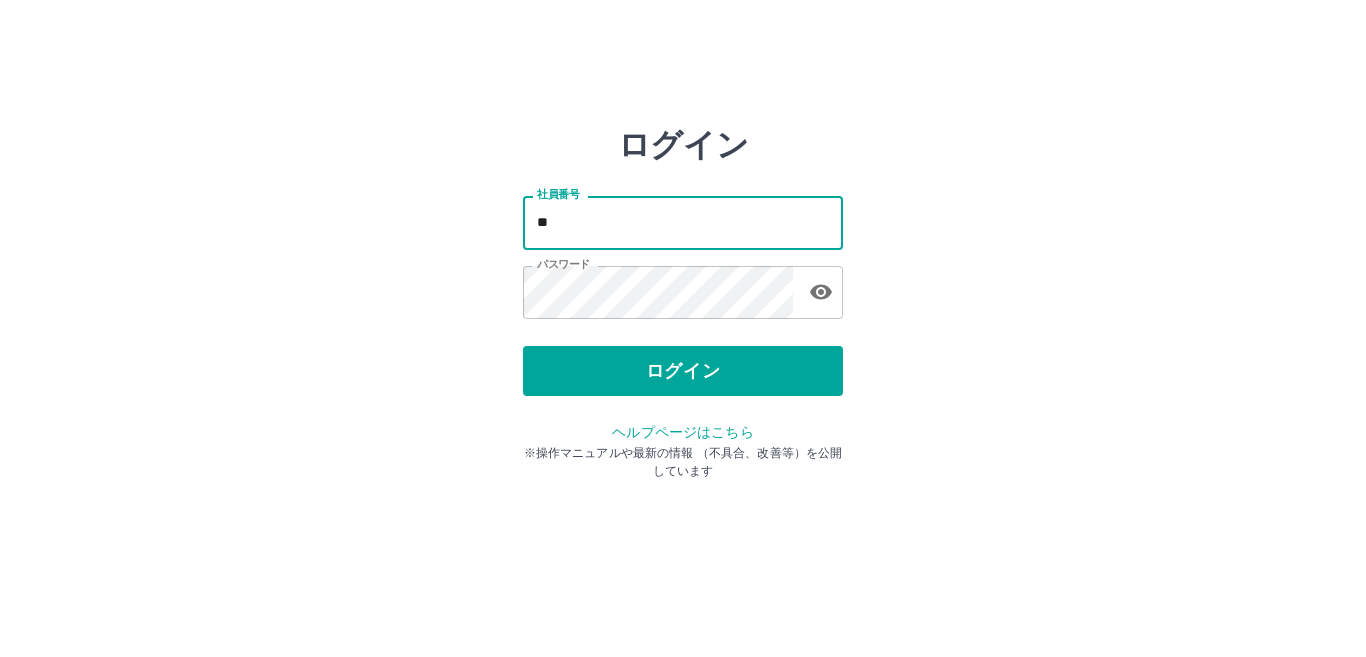 type on "*" 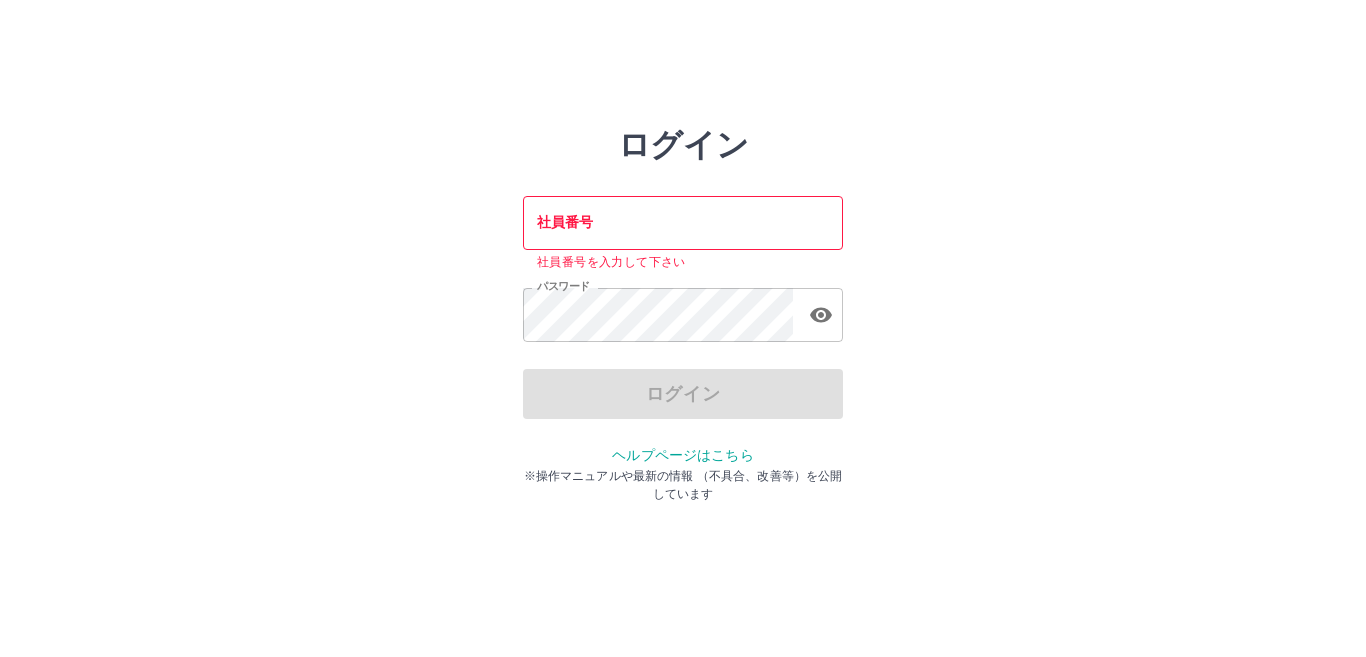click on "※操作マニュアルや最新の情報 （不具合、改善等）を公開しています" at bounding box center (683, 485) 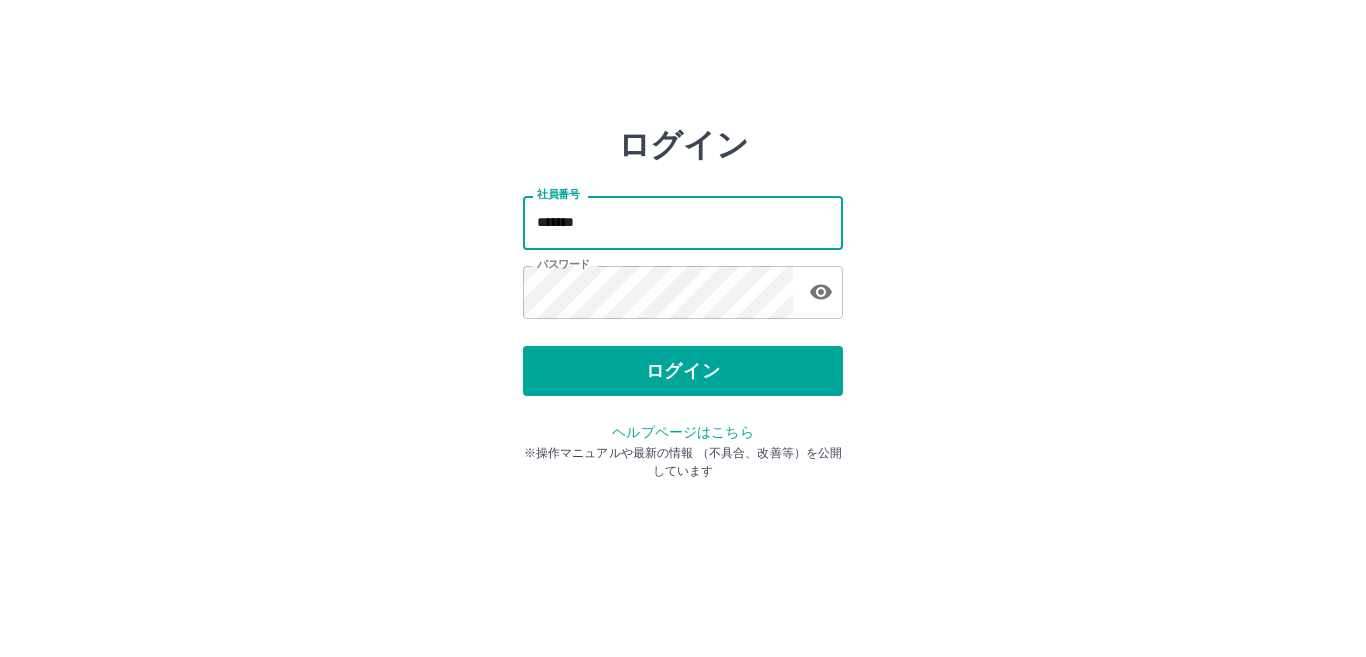 click on "*******" at bounding box center (683, 222) 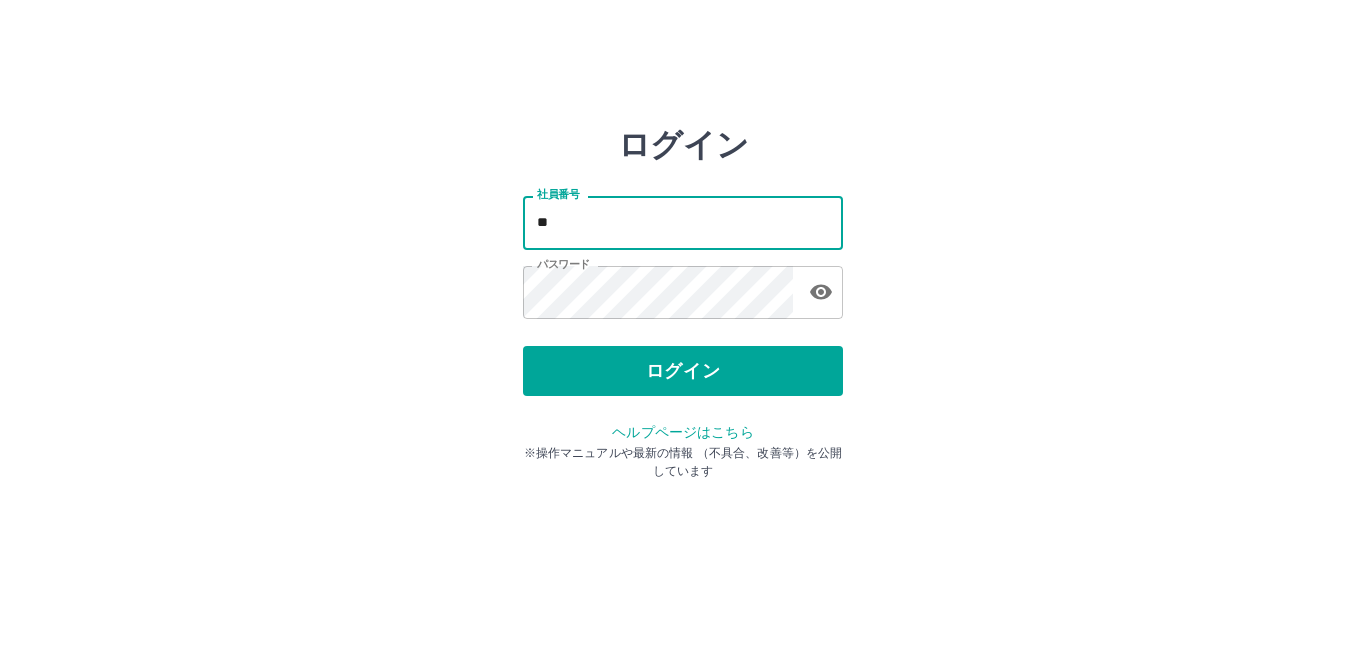 type on "*" 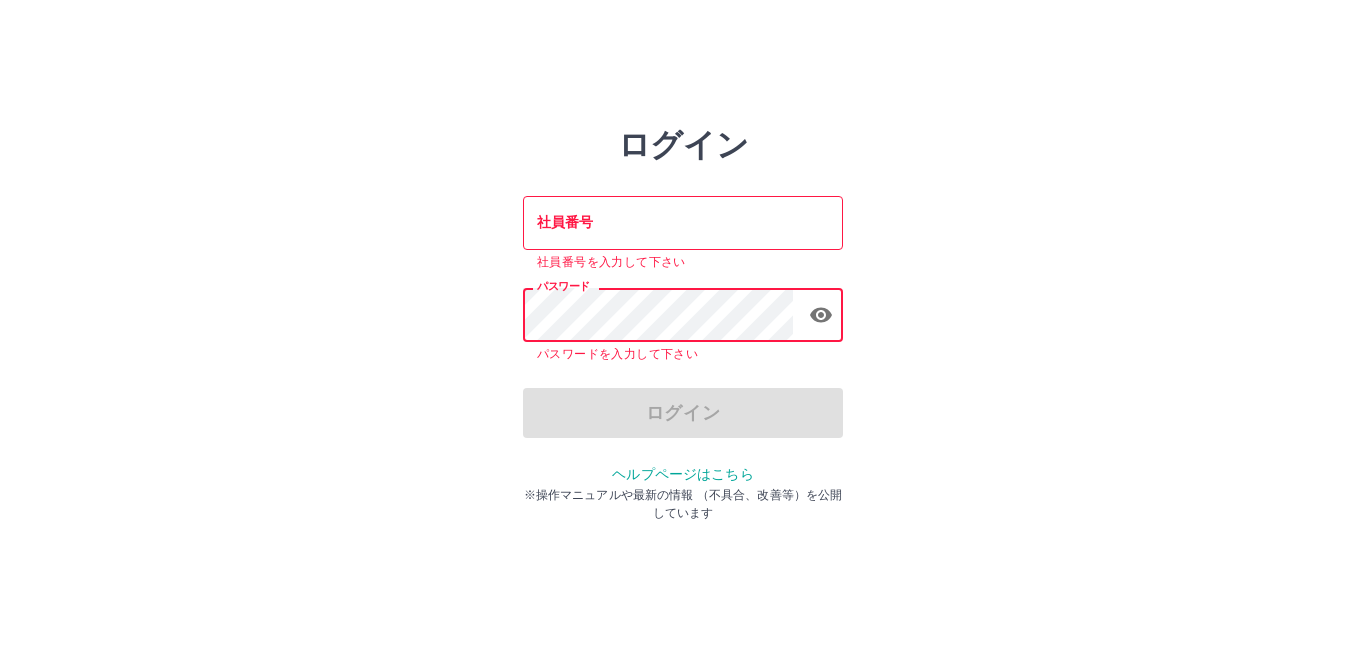 click on "社員番号" at bounding box center (683, 222) 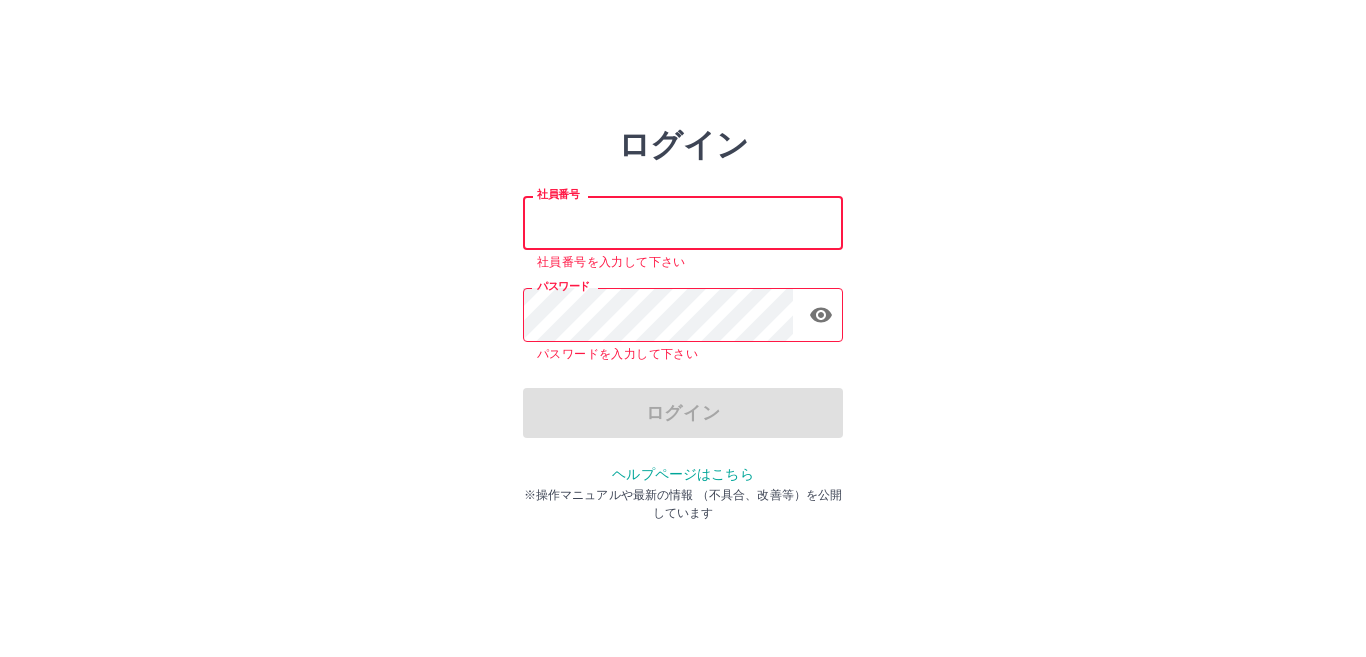 type on "*******" 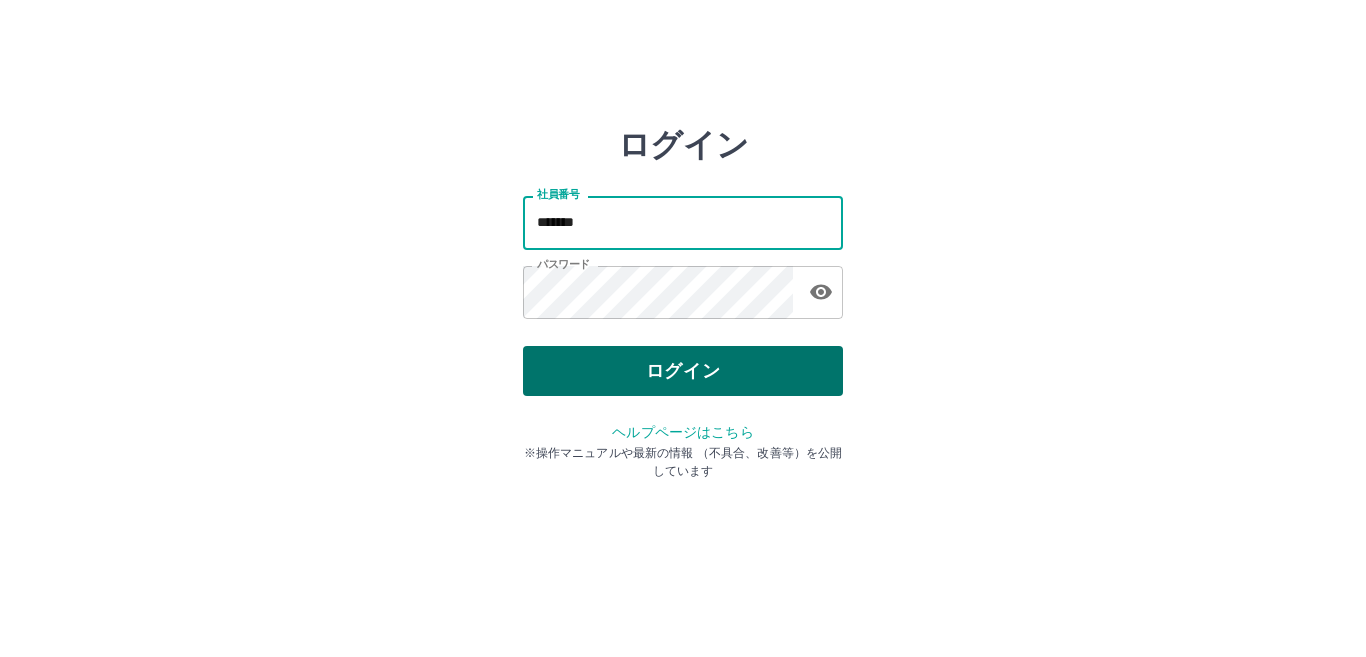 click on "ログイン" at bounding box center (683, 371) 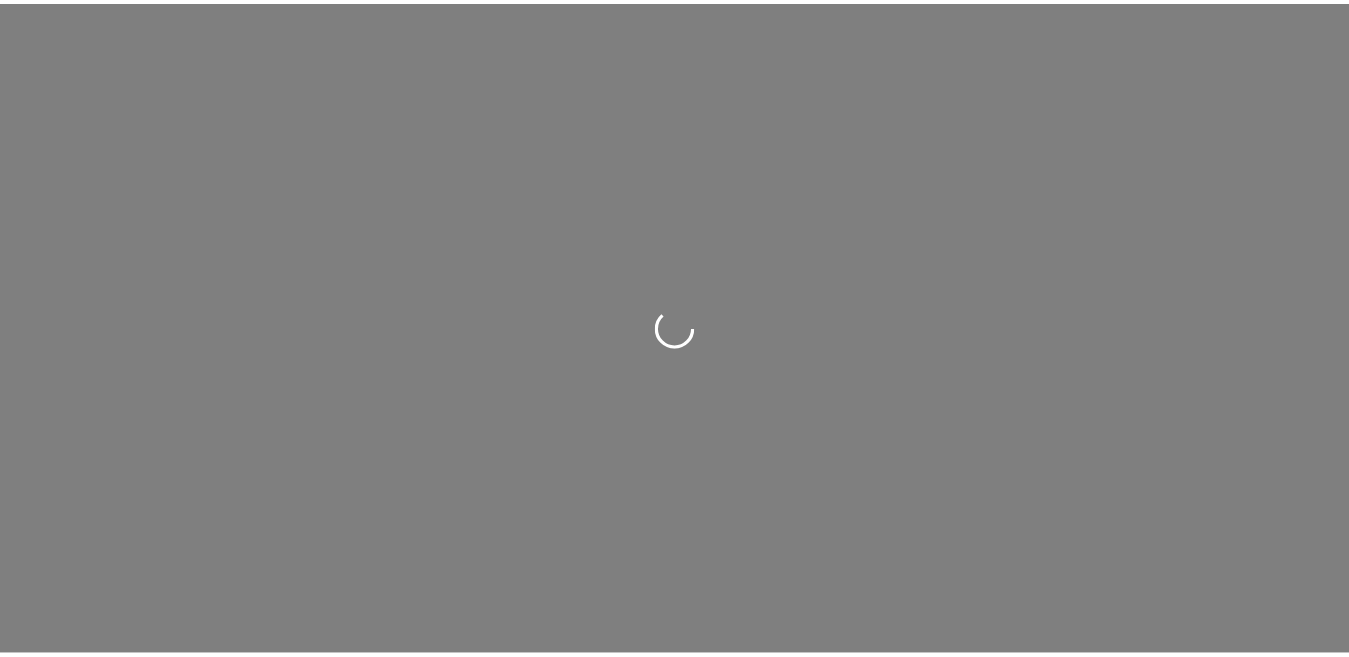 scroll, scrollTop: 0, scrollLeft: 0, axis: both 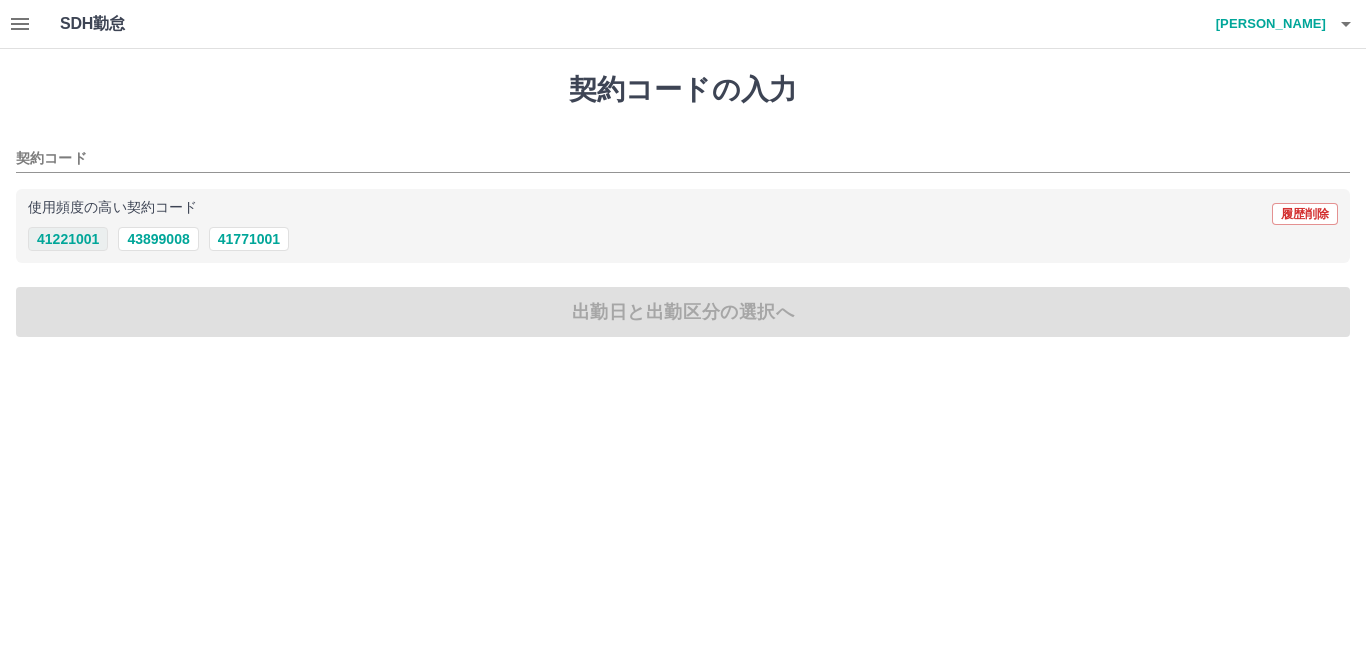 click on "41221001" at bounding box center [68, 239] 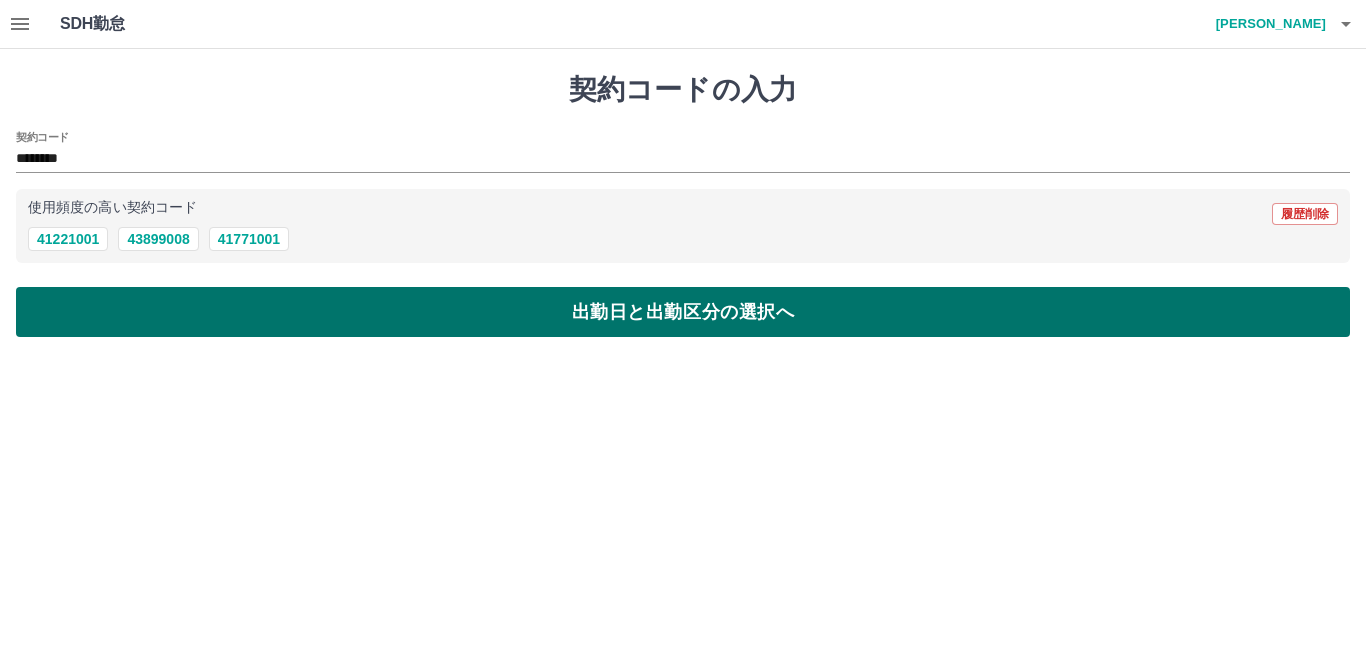 click on "出勤日と出勤区分の選択へ" at bounding box center [683, 312] 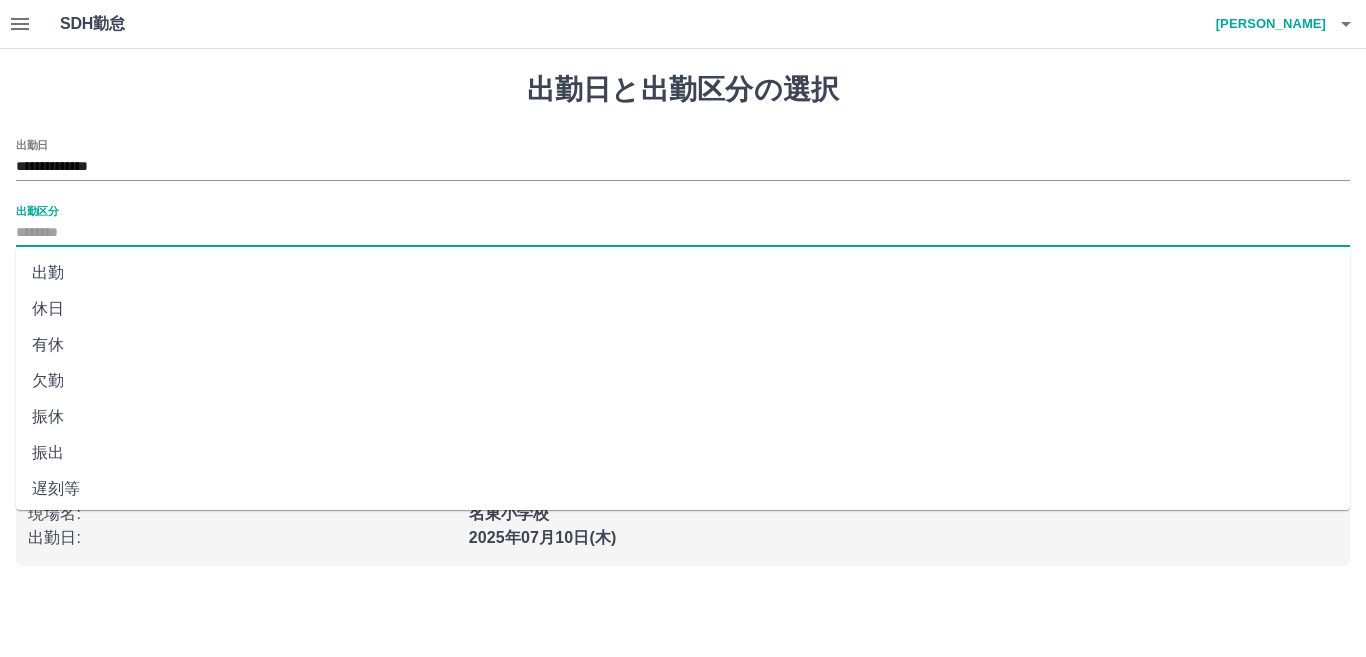 click on "出勤区分" at bounding box center (683, 233) 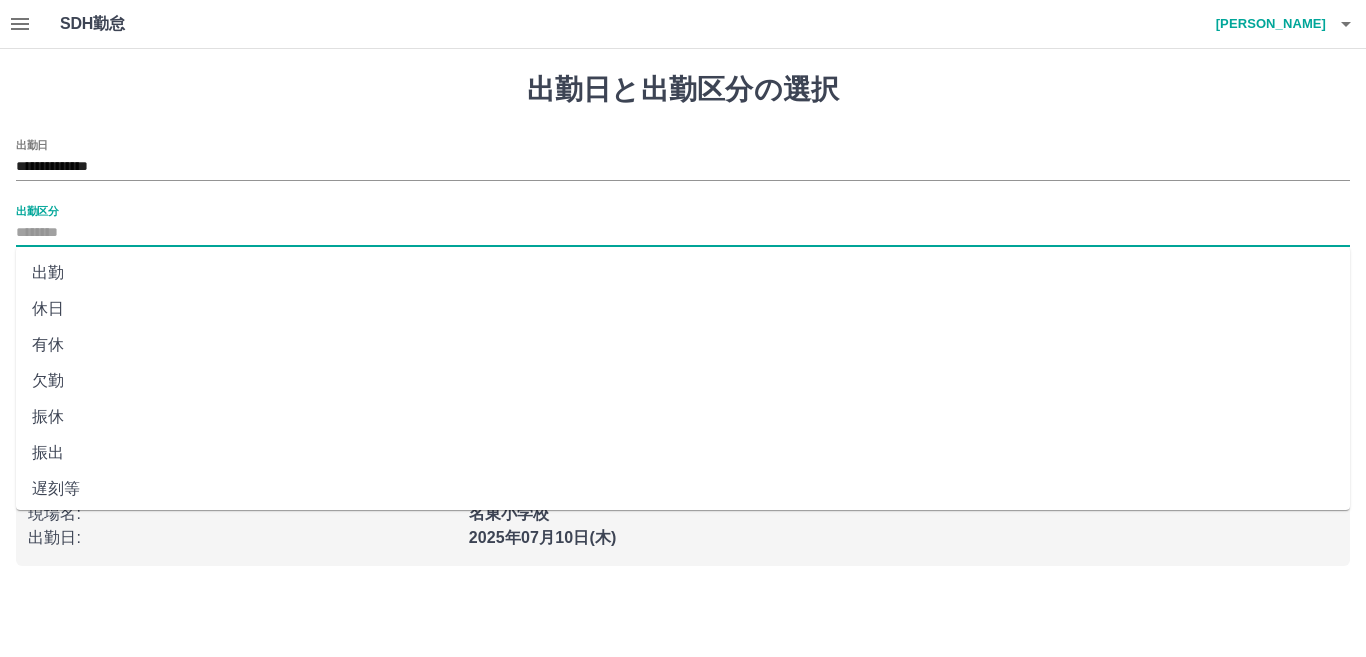 click on "出勤" at bounding box center (683, 273) 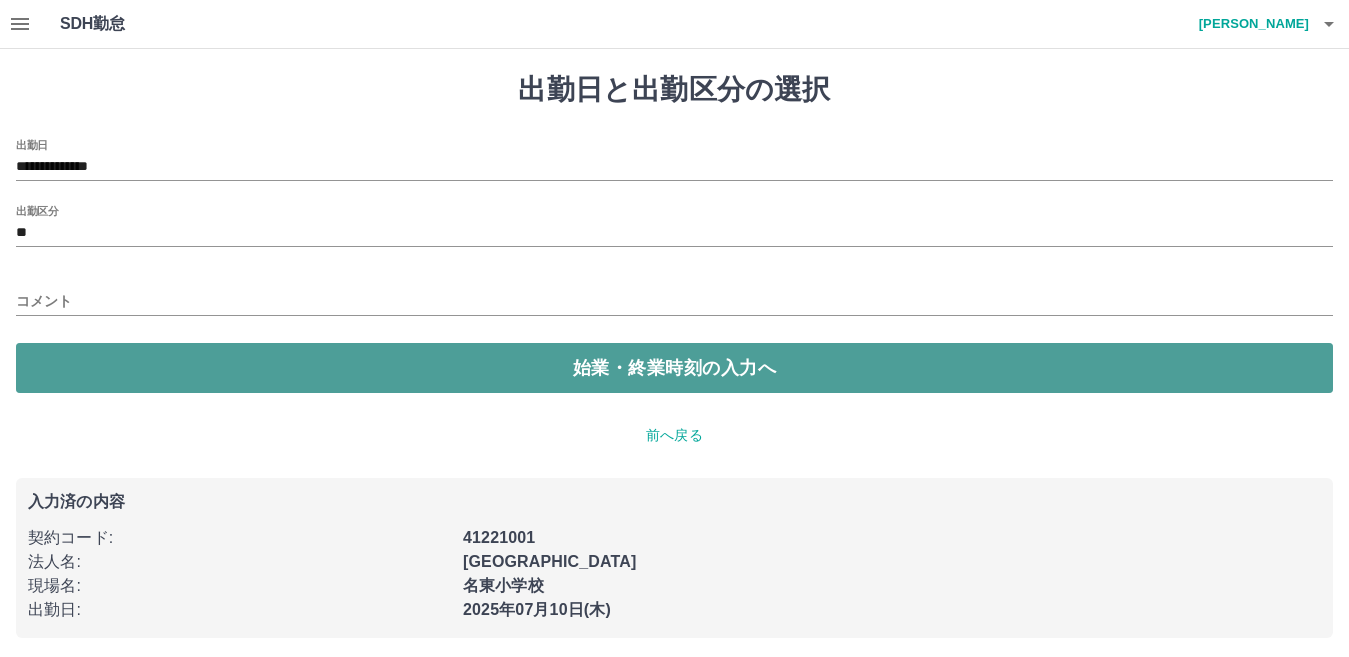 click on "始業・終業時刻の入力へ" at bounding box center [674, 368] 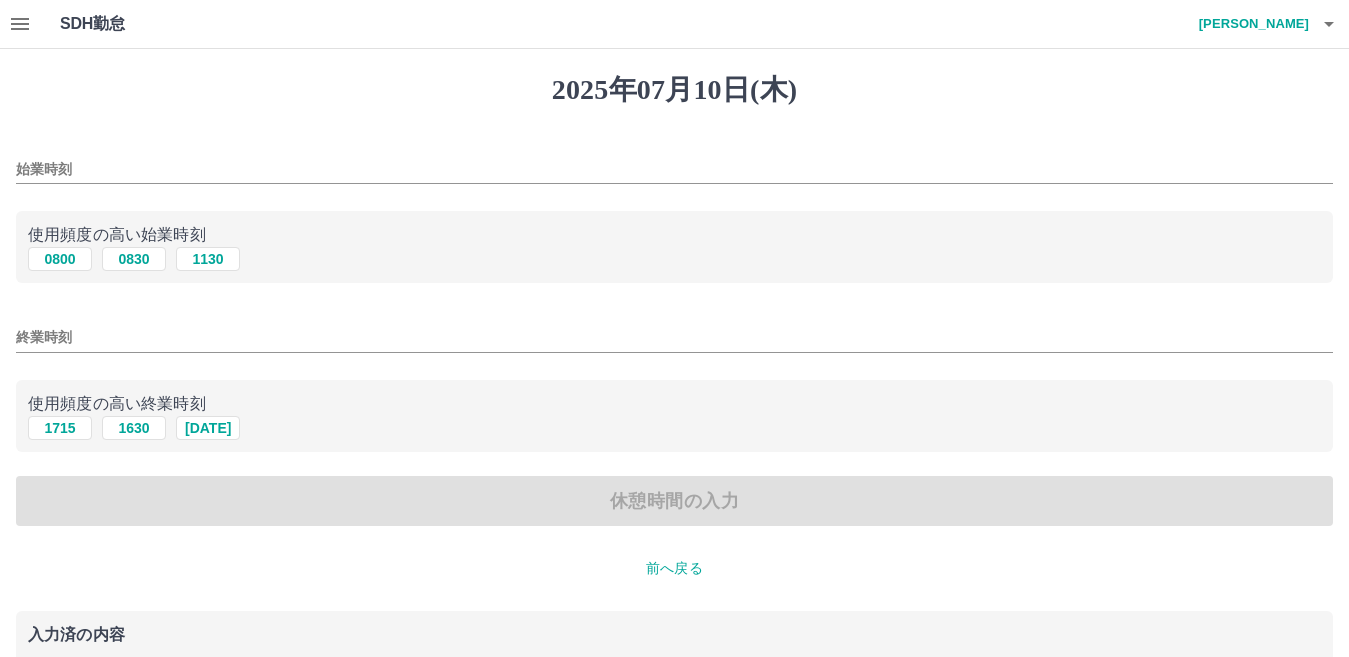 click on "始業時刻" at bounding box center [674, 169] 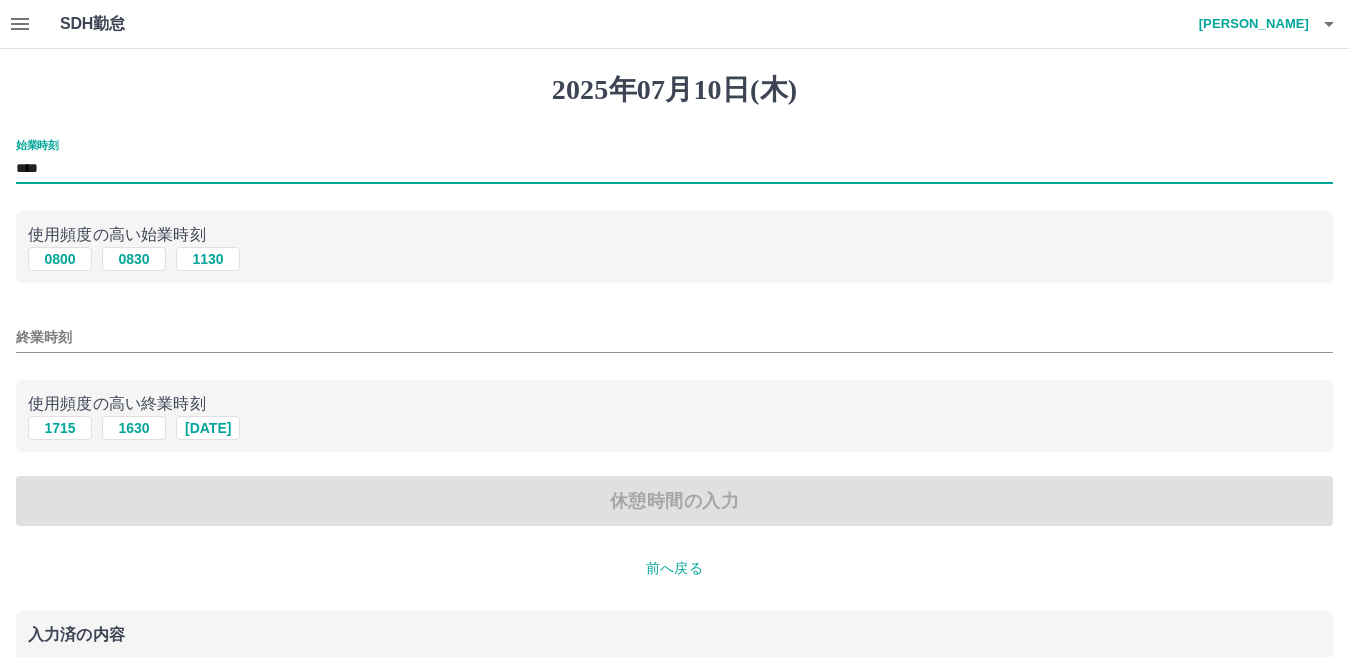 type on "****" 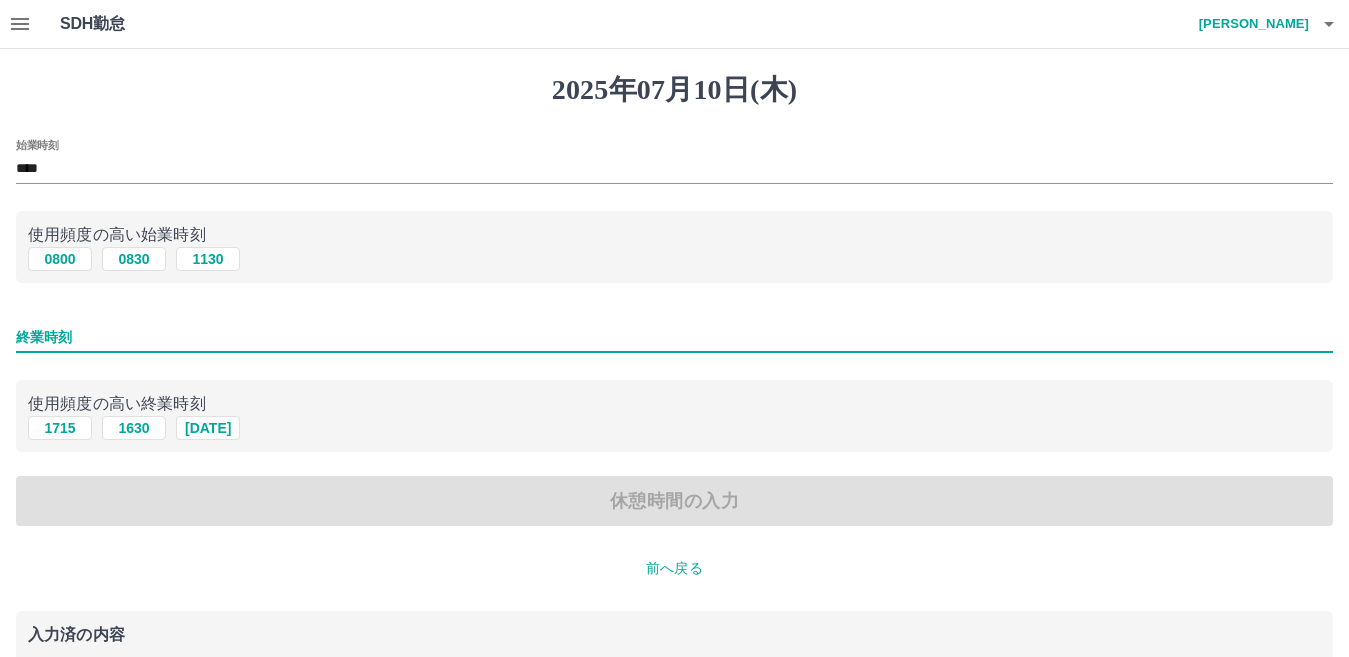 click on "終業時刻" at bounding box center (674, 337) 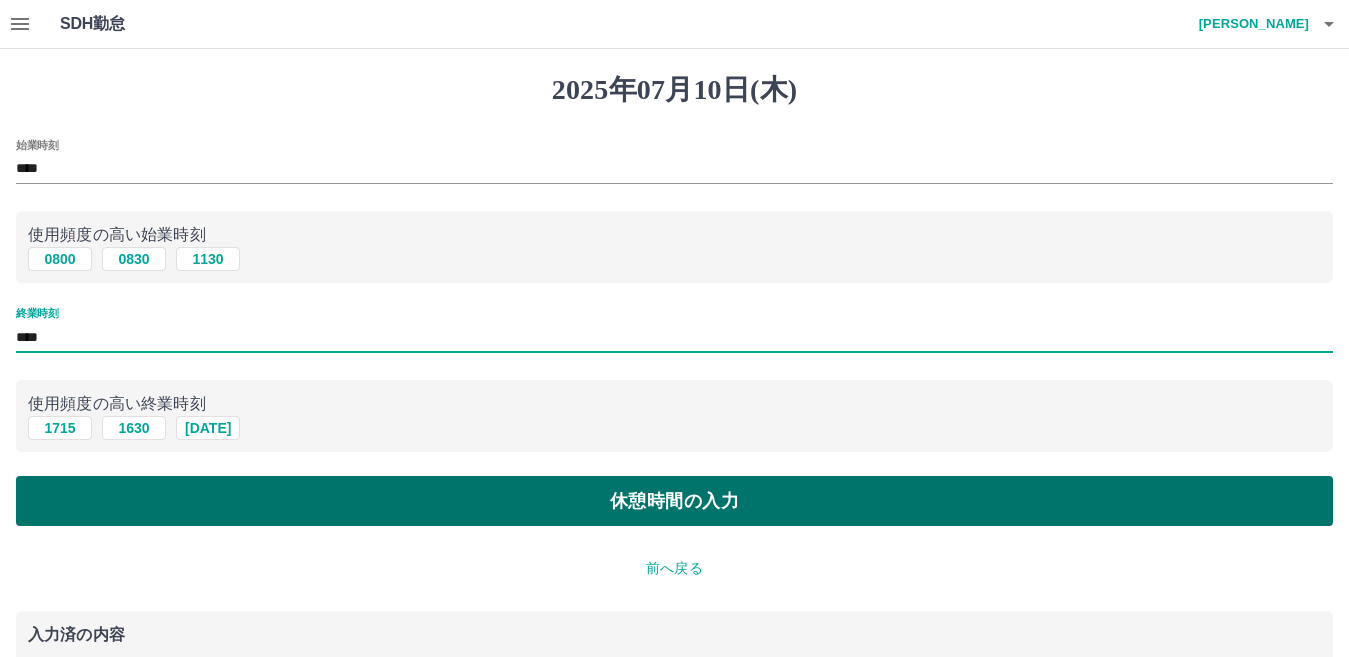 type on "****" 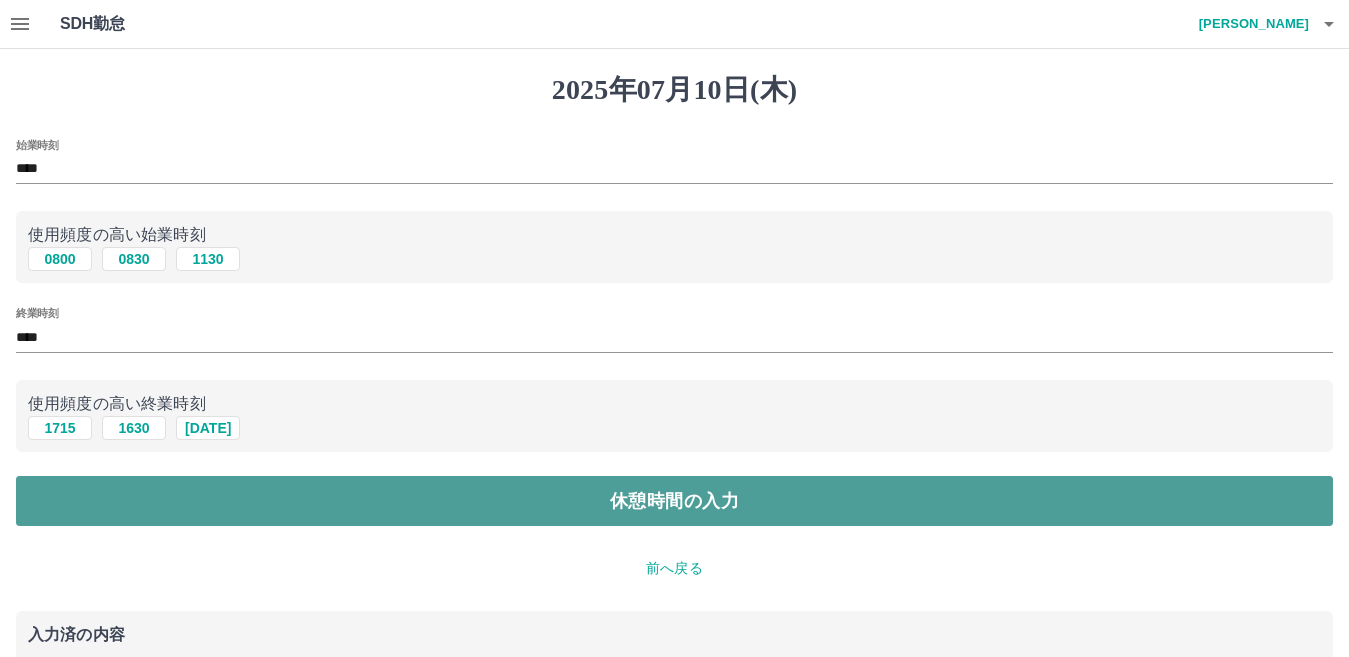 click on "休憩時間の入力" at bounding box center (674, 501) 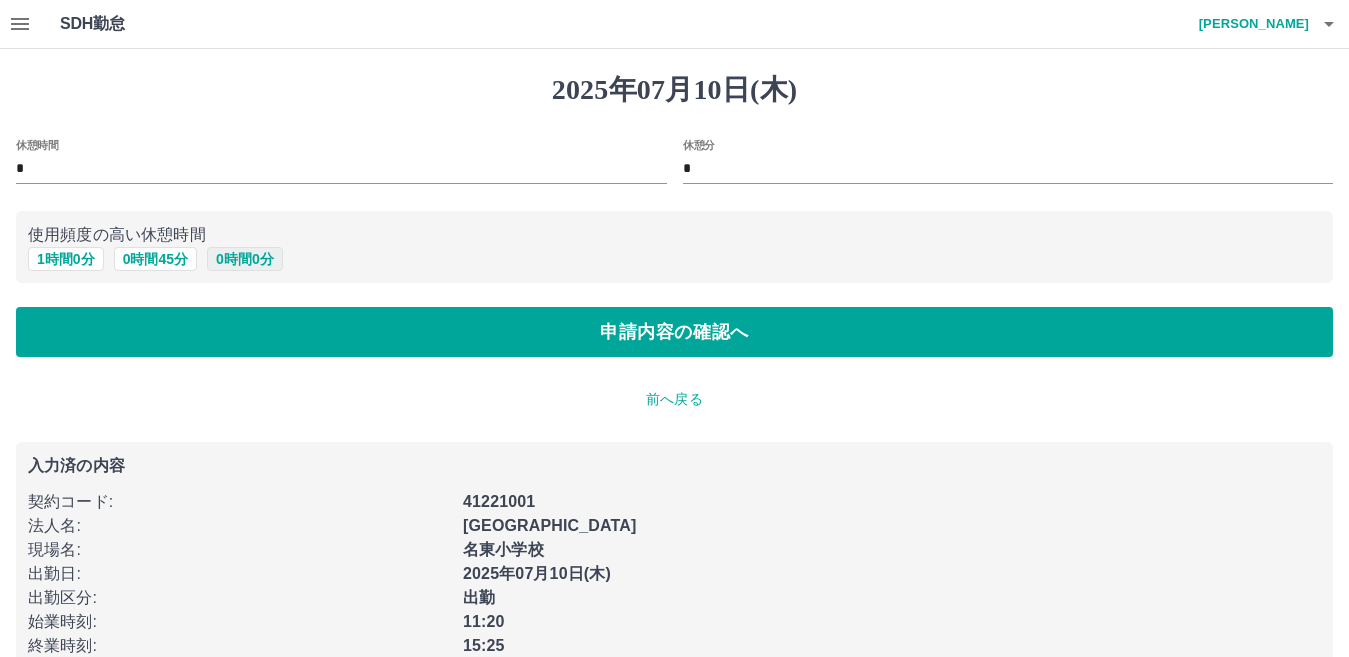 click on "0 時間 0 分" at bounding box center (245, 259) 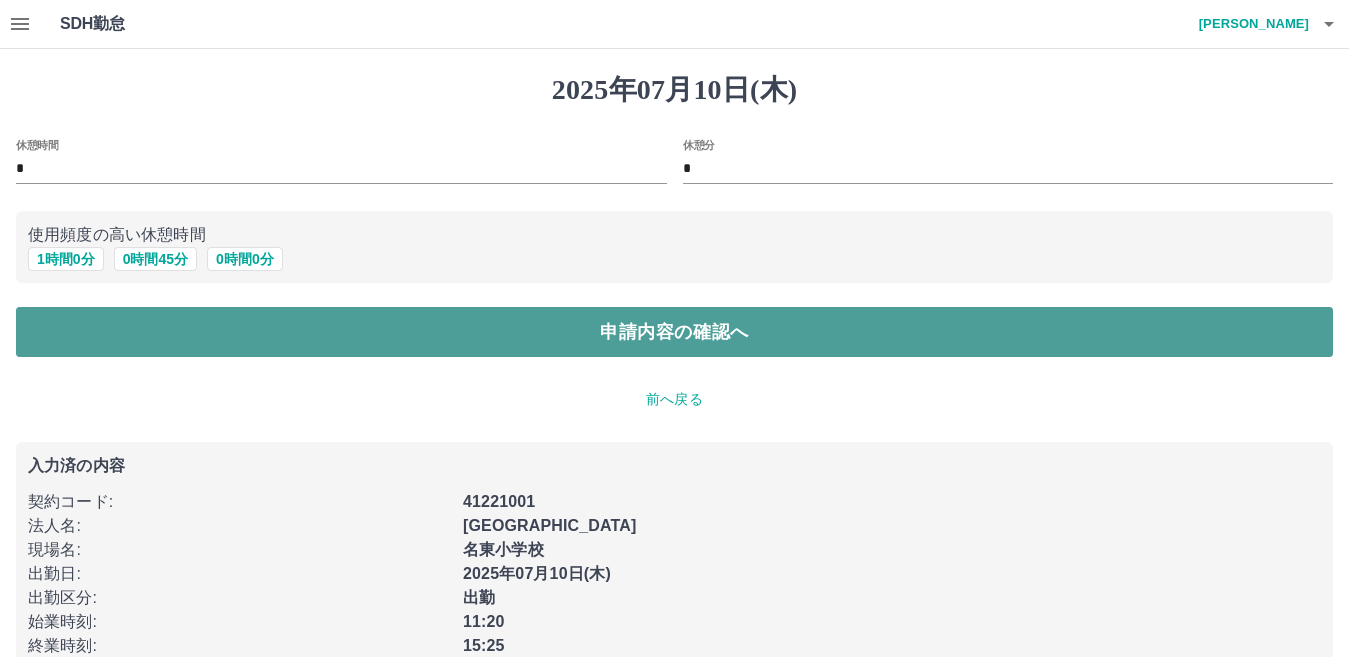 click on "申請内容の確認へ" at bounding box center [674, 332] 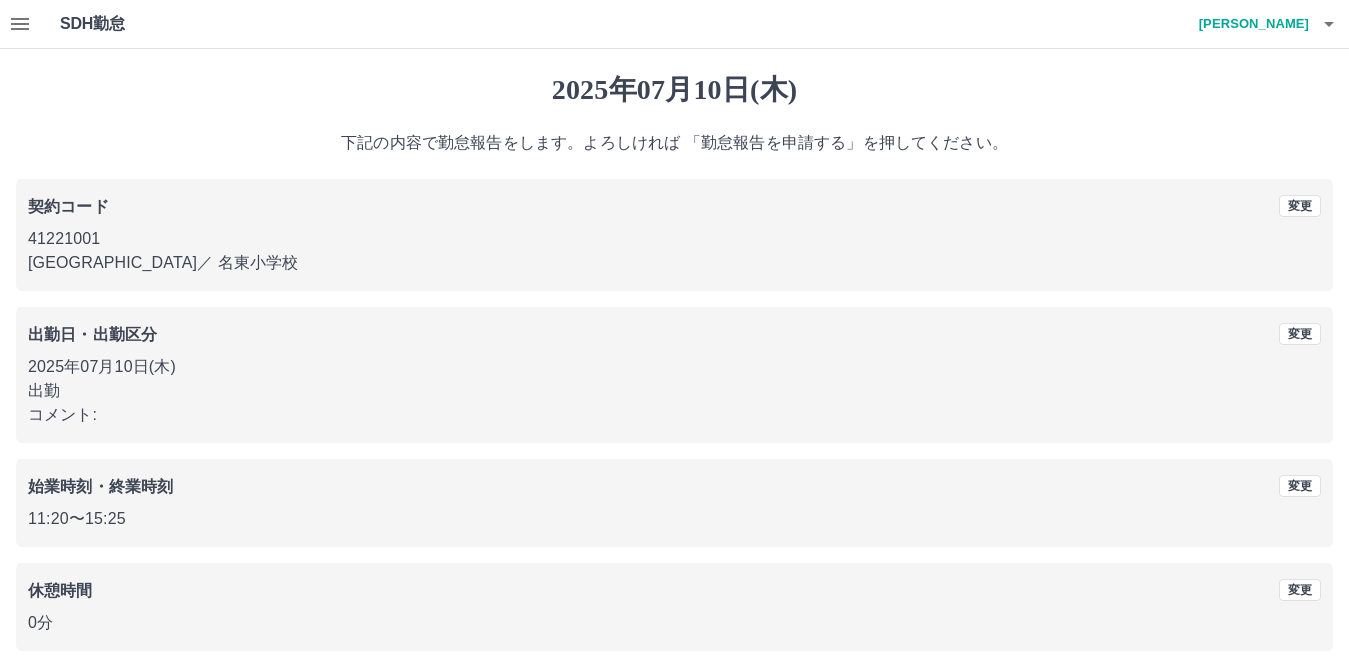 scroll, scrollTop: 92, scrollLeft: 0, axis: vertical 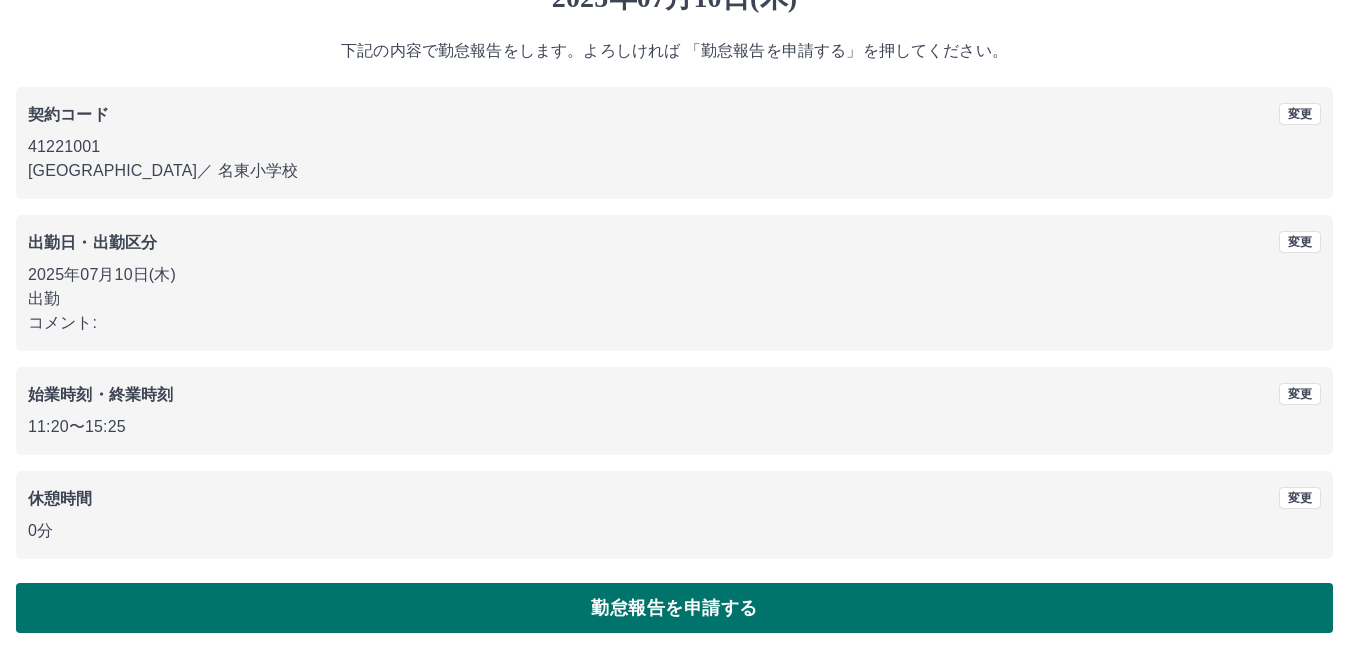 click on "勤怠報告を申請する" at bounding box center (674, 608) 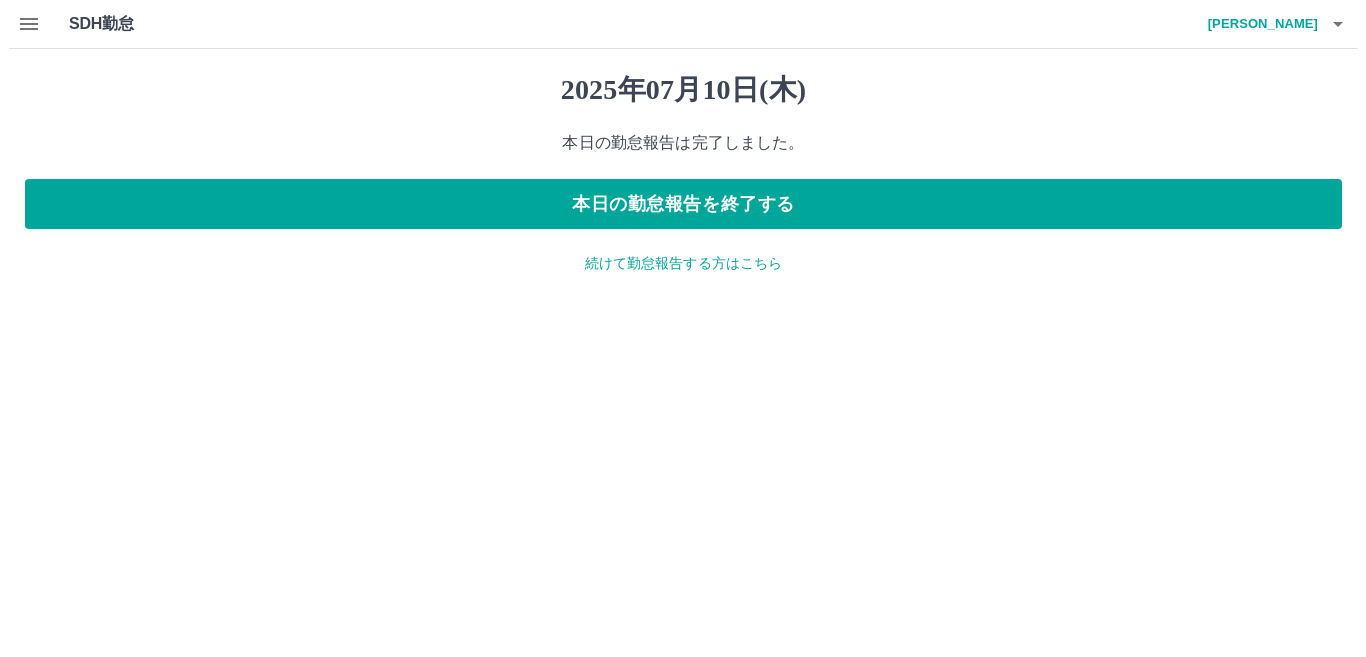 scroll, scrollTop: 0, scrollLeft: 0, axis: both 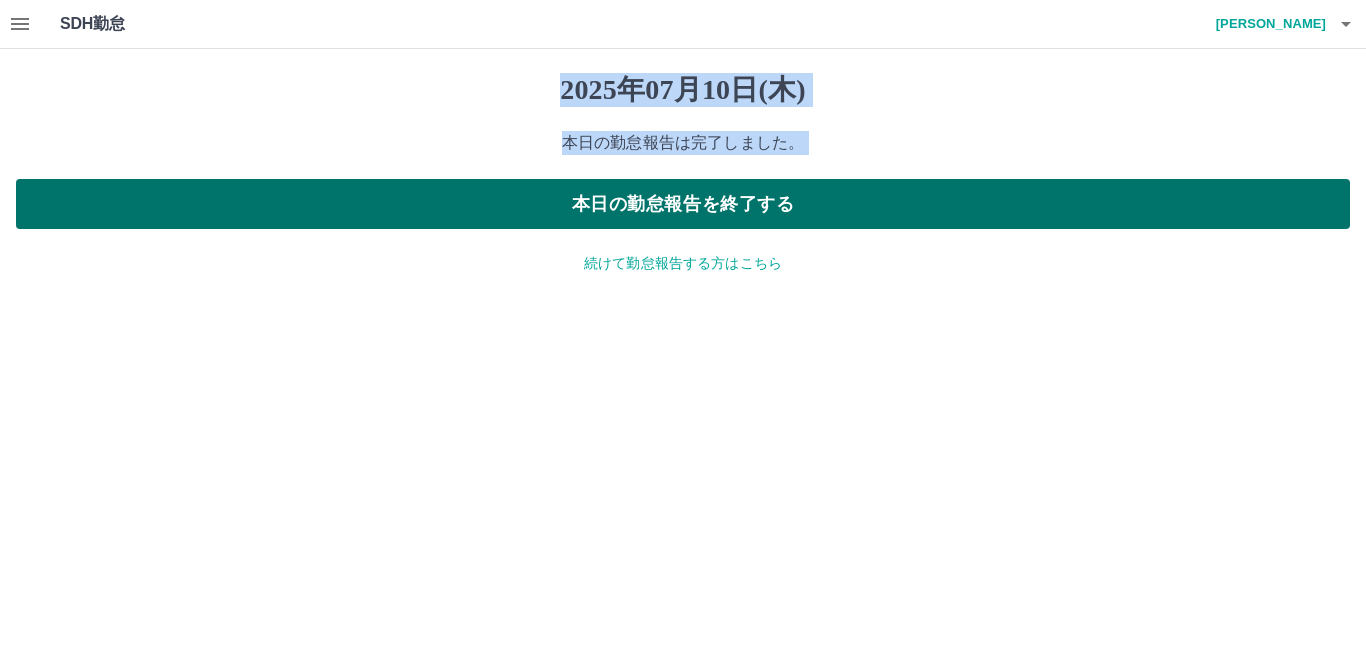 drag, startPoint x: 236, startPoint y: 619, endPoint x: 625, endPoint y: 203, distance: 569.541 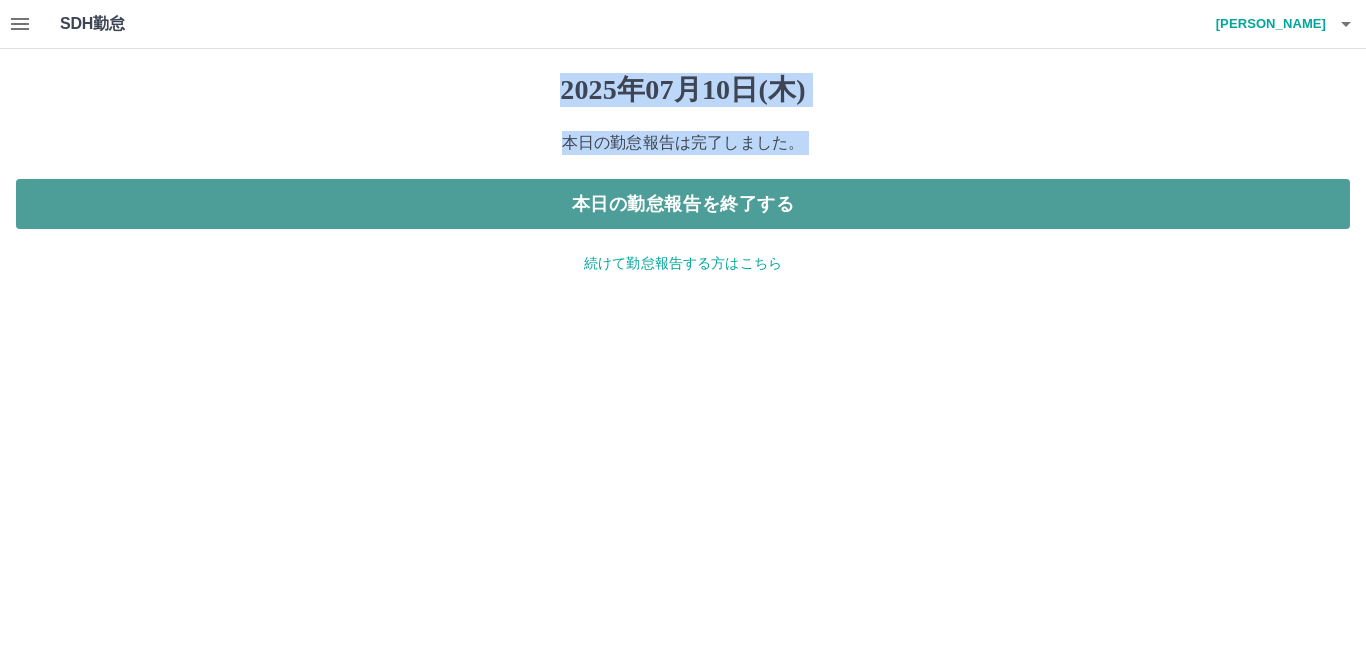 click on "本日の勤怠報告を終了する" at bounding box center (683, 204) 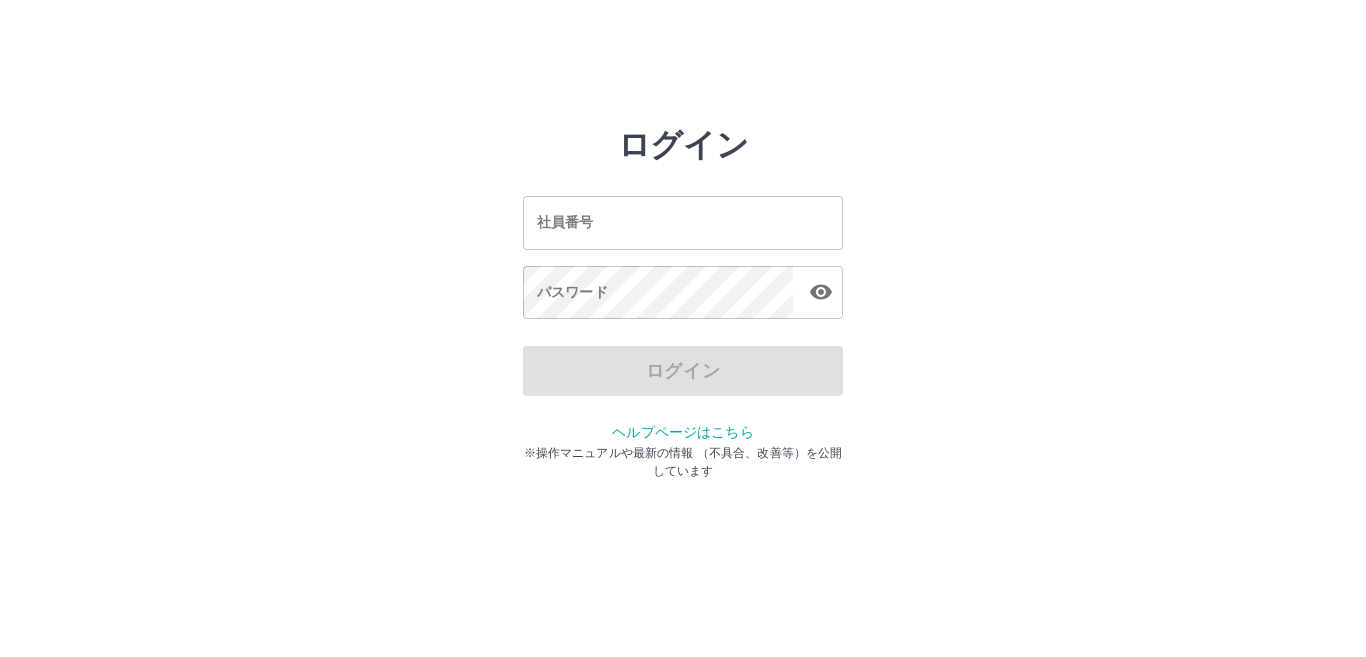 scroll, scrollTop: 0, scrollLeft: 0, axis: both 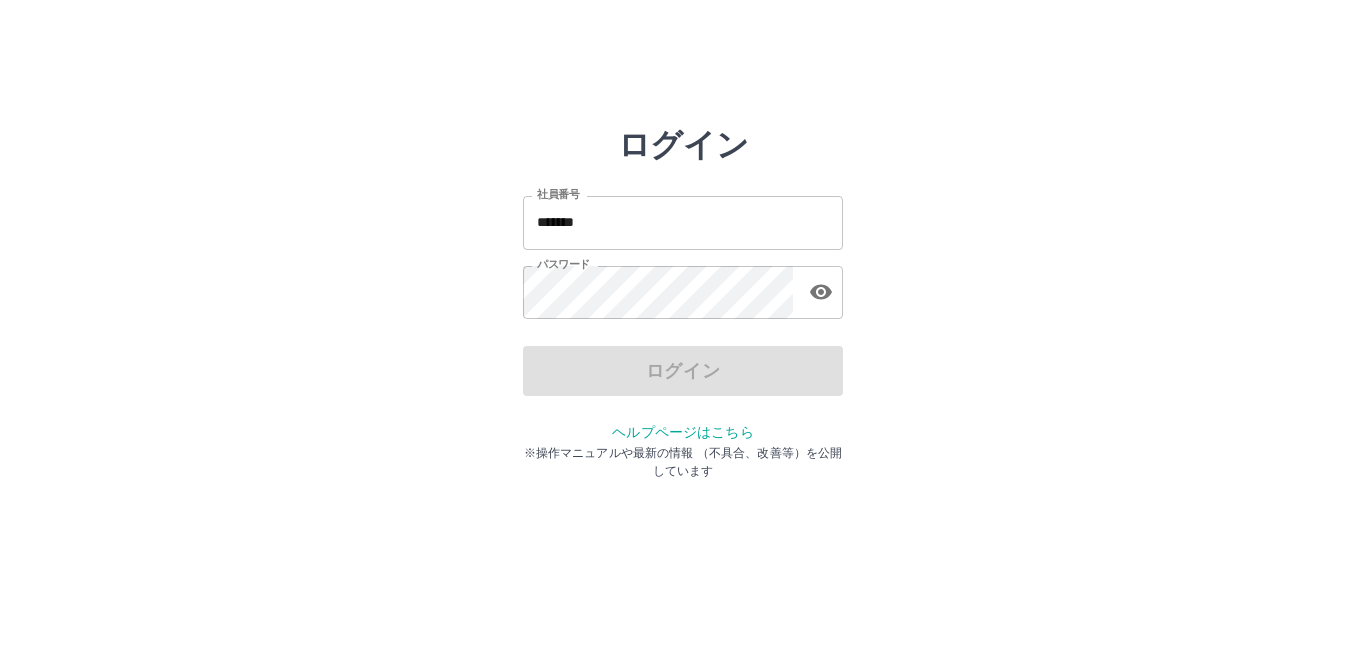 click on "*******" at bounding box center [683, 222] 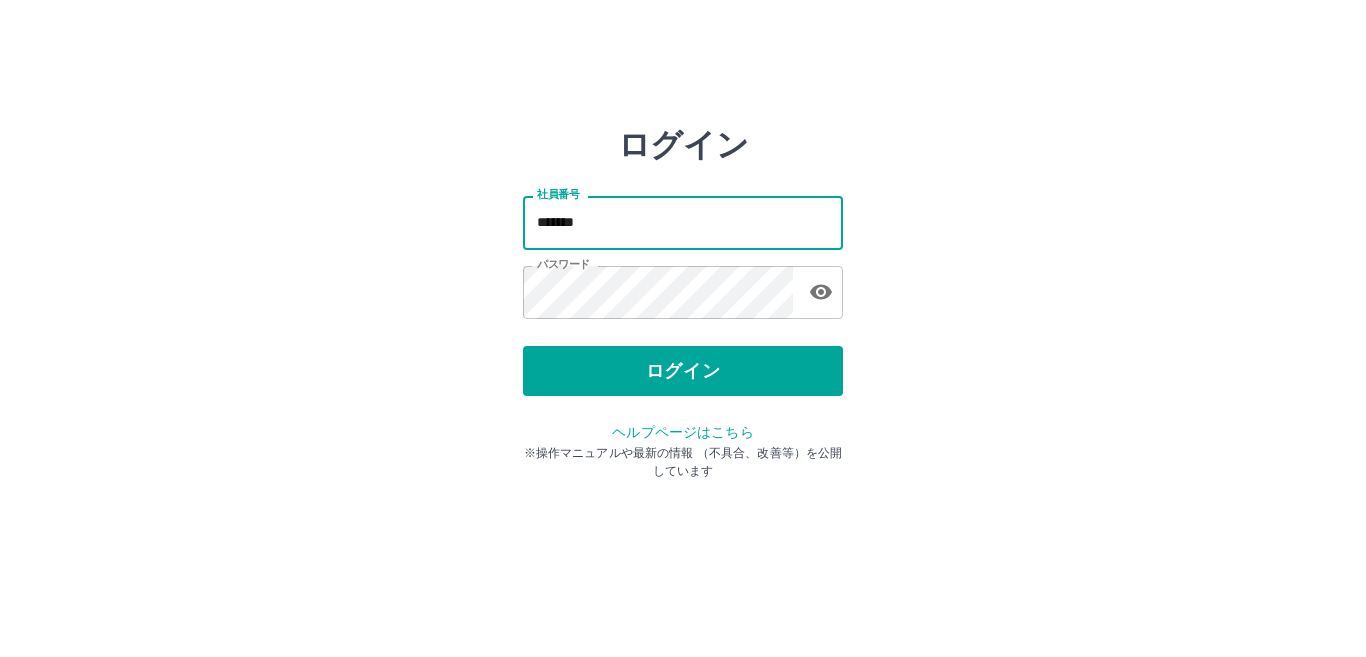 type on "*******" 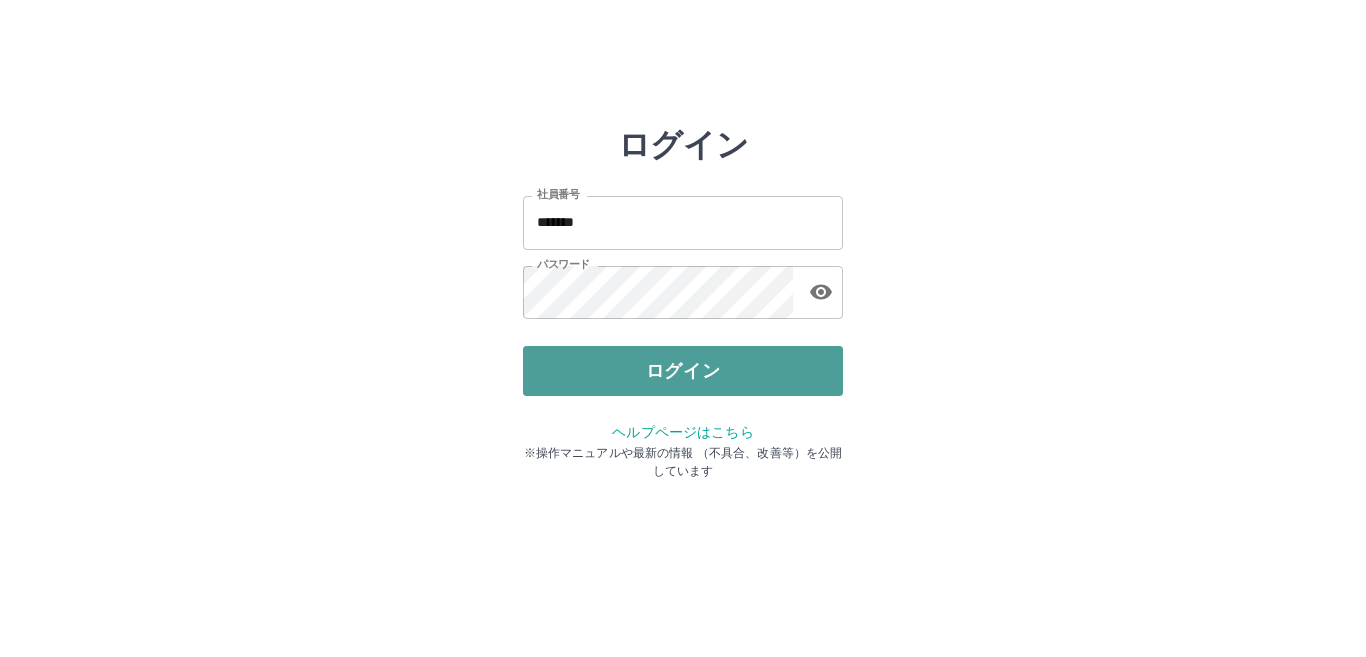 click on "ログイン" at bounding box center [683, 371] 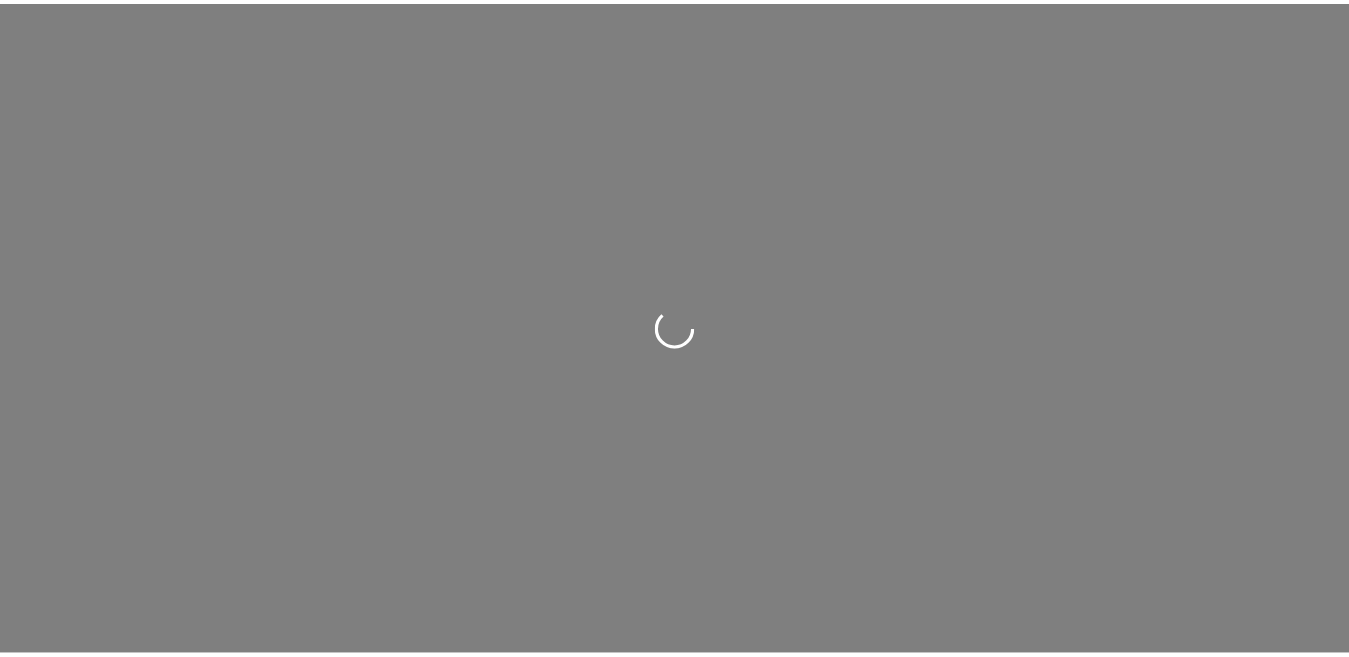 scroll, scrollTop: 0, scrollLeft: 0, axis: both 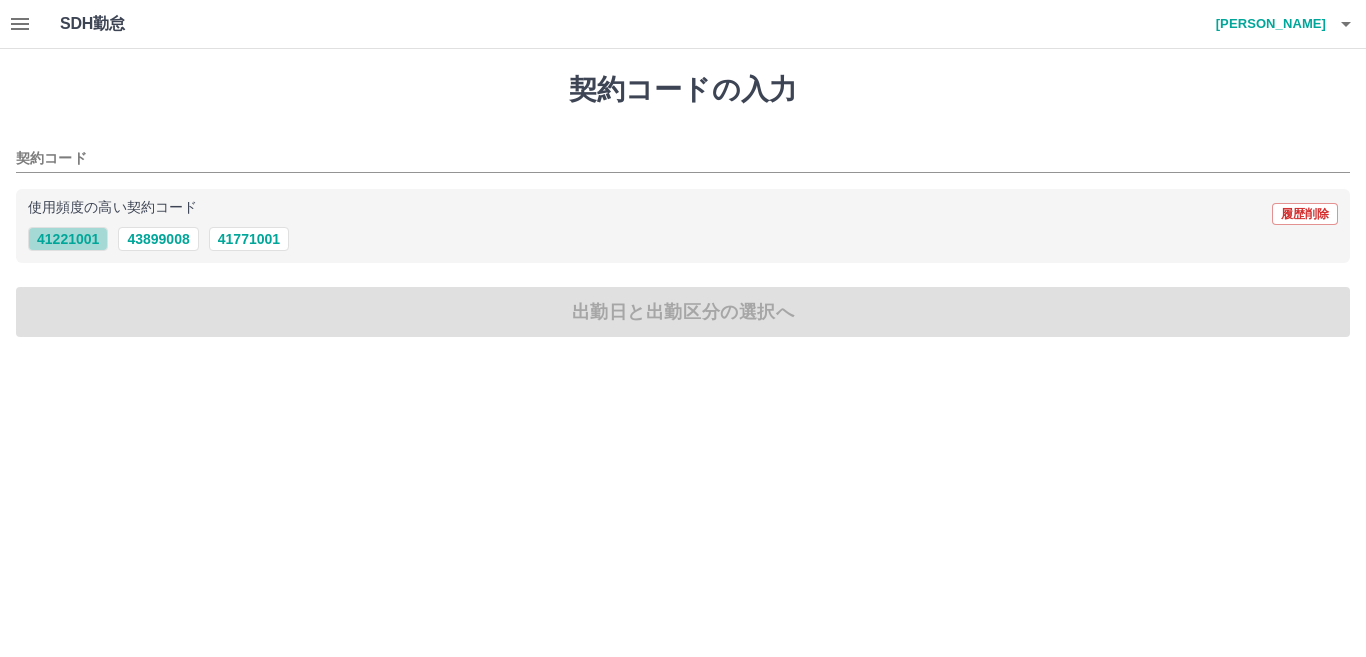 click on "41221001" at bounding box center (68, 239) 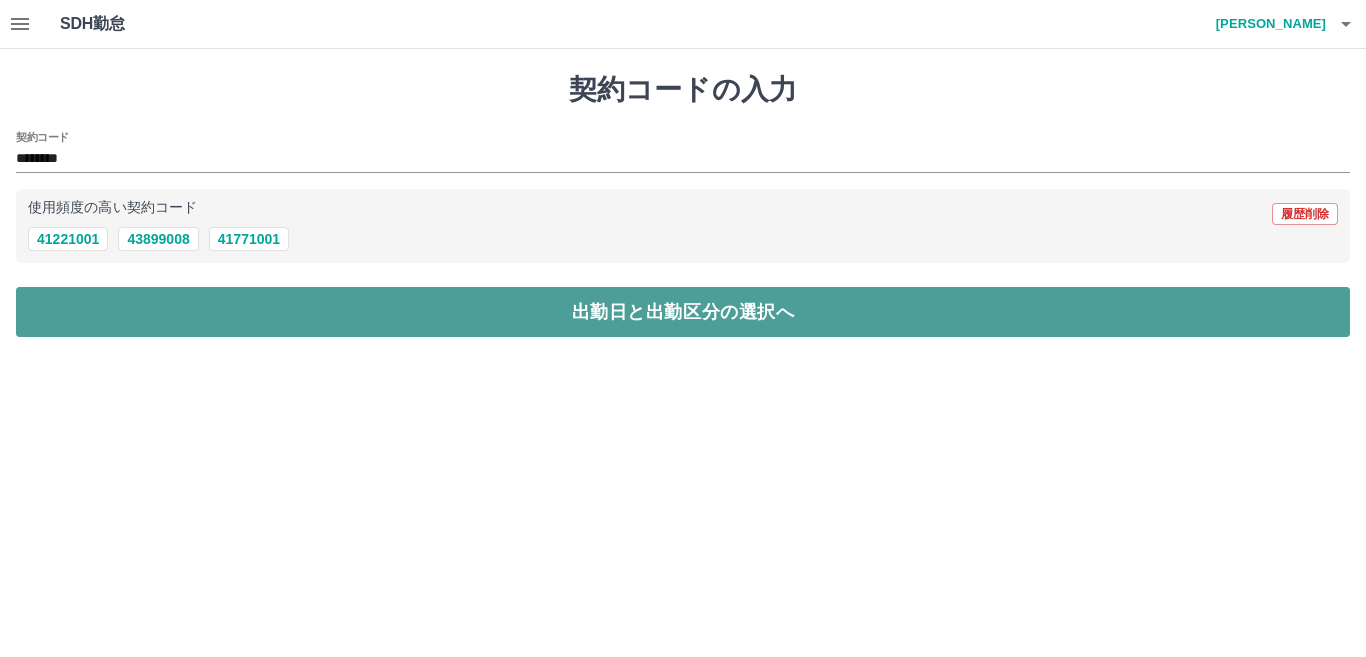 click on "出勤日と出勤区分の選択へ" at bounding box center (683, 312) 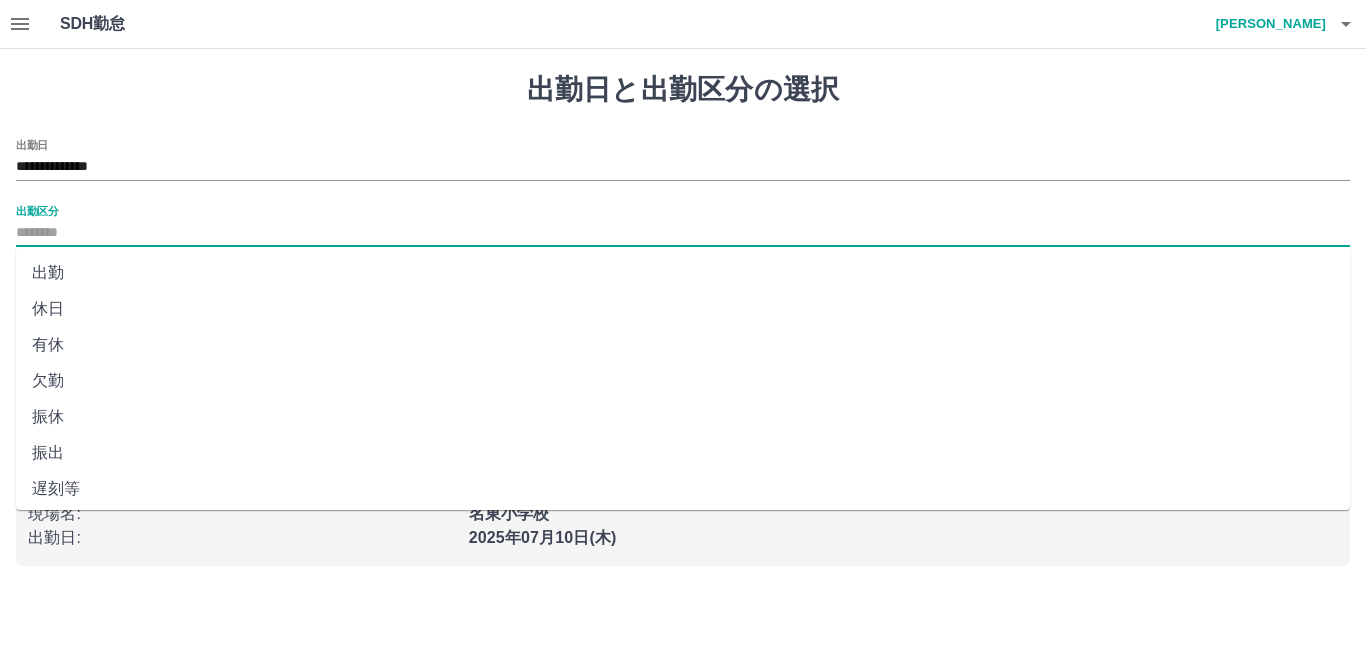 click on "出勤区分" at bounding box center [683, 233] 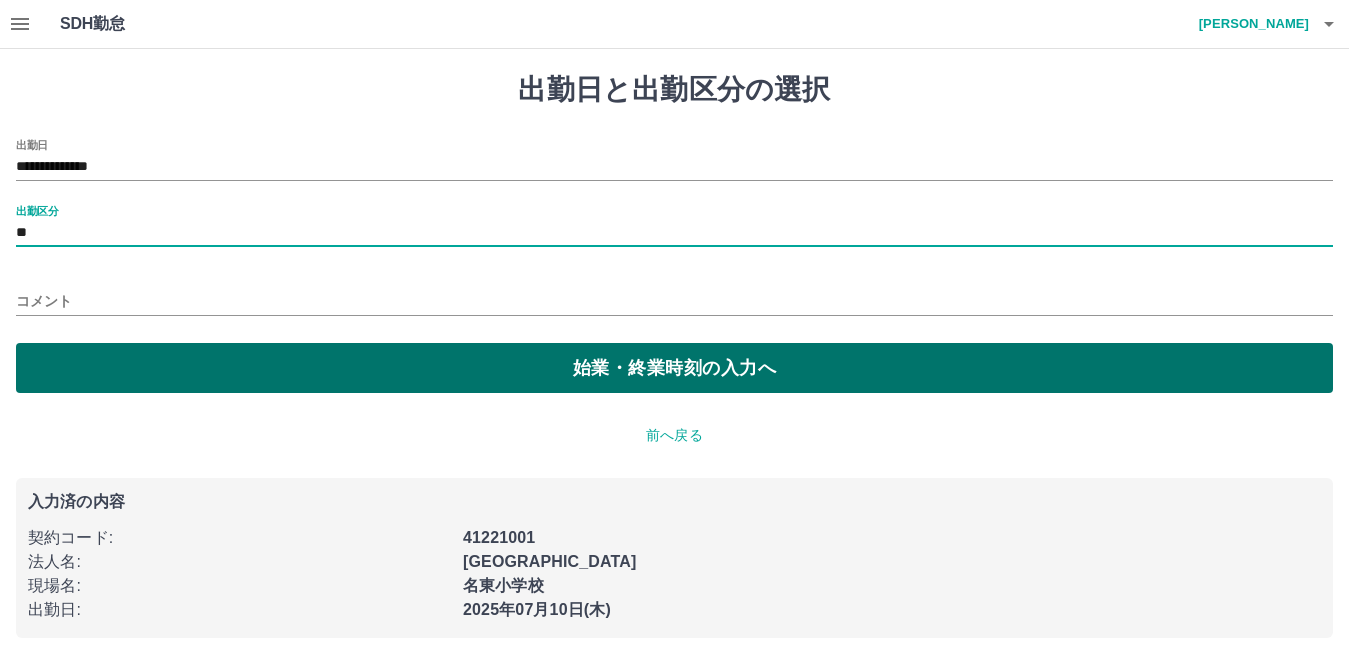click on "始業・終業時刻の入力へ" at bounding box center [674, 368] 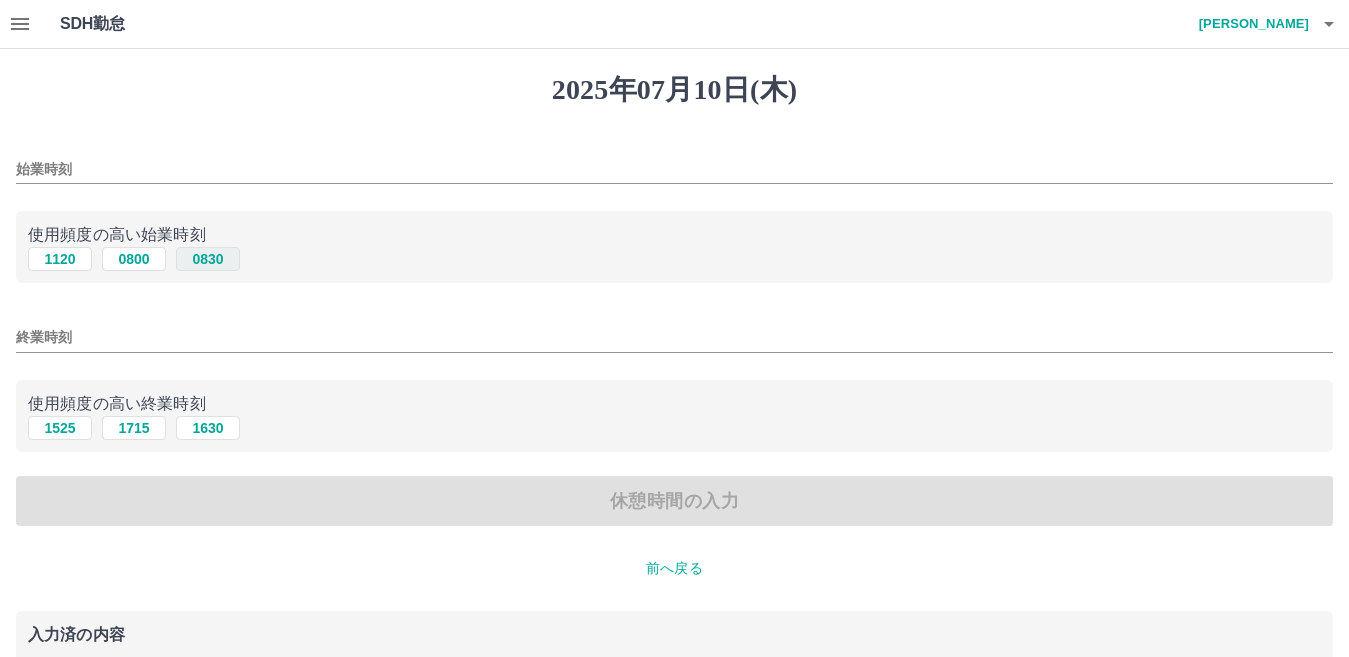click on "0830" at bounding box center (208, 259) 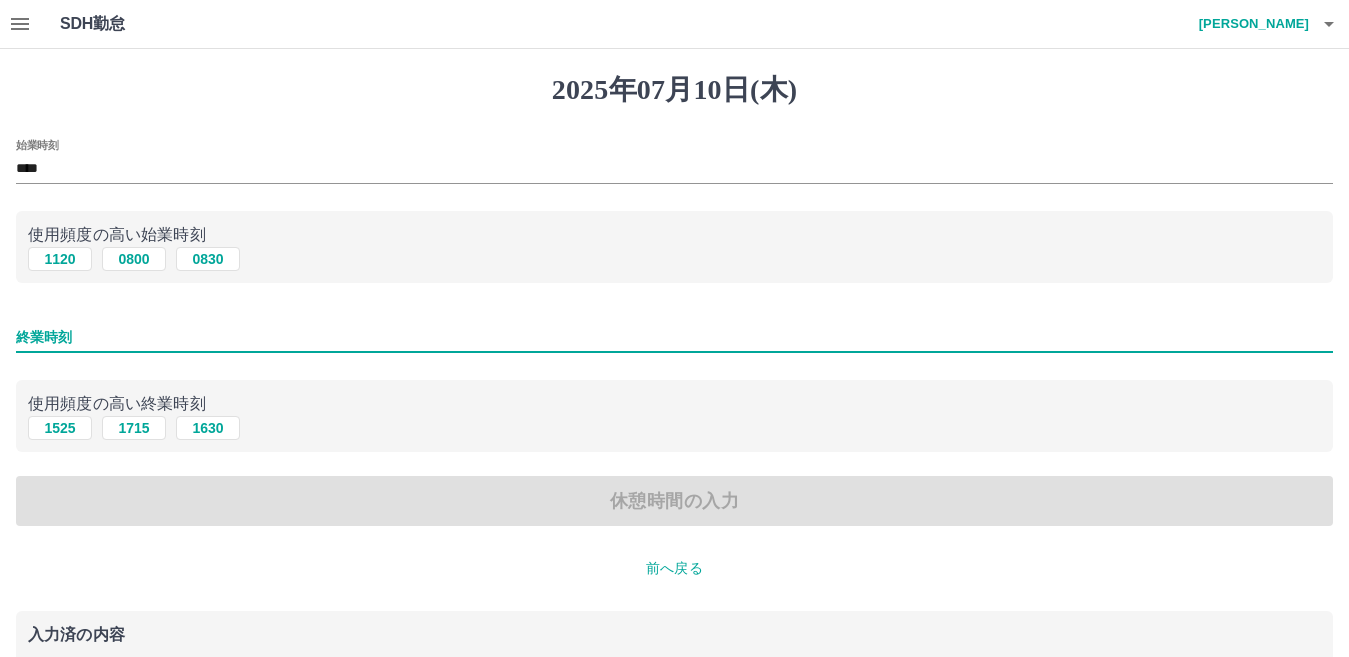 click on "終業時刻" at bounding box center (674, 337) 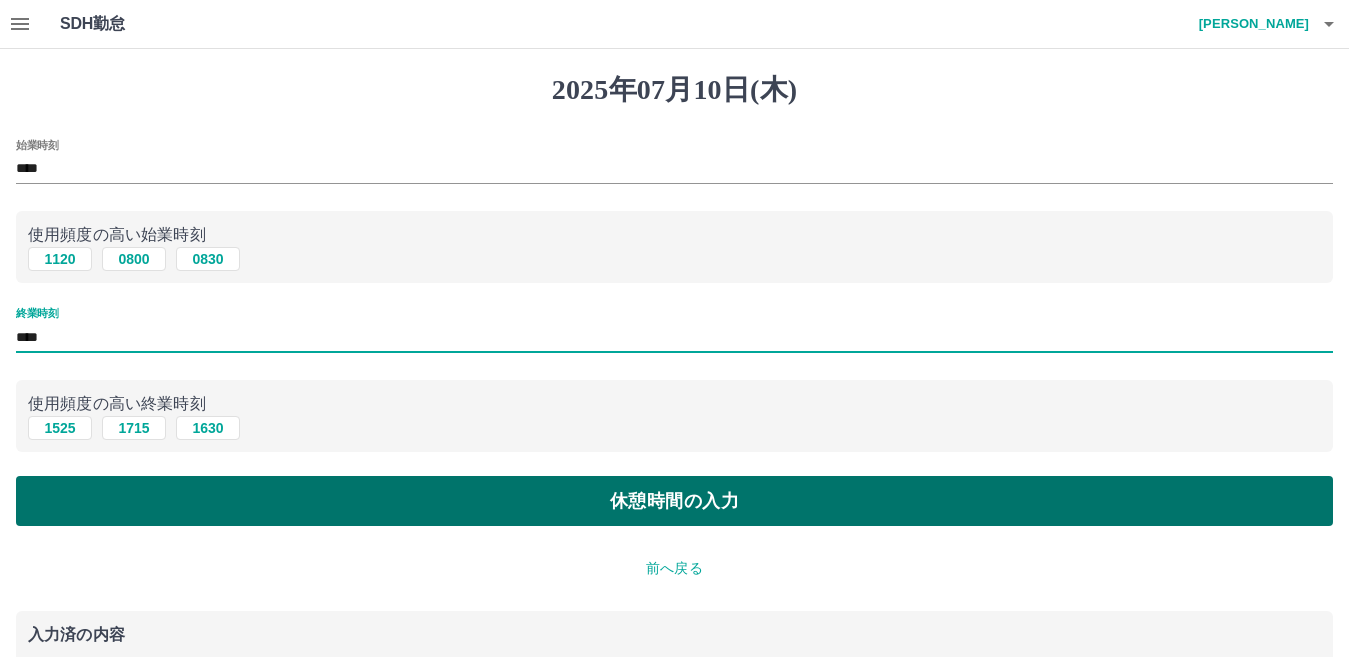 click on "休憩時間の入力" at bounding box center [674, 501] 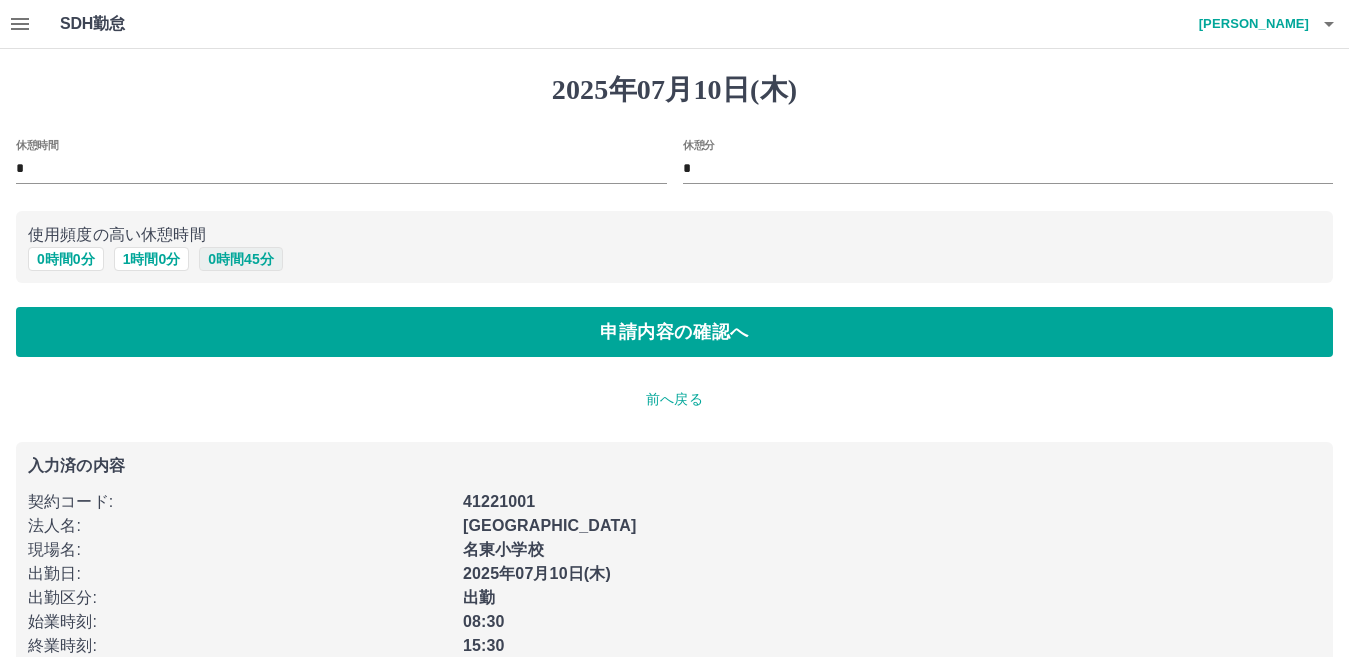 click on "0 時間 45 分" at bounding box center [240, 259] 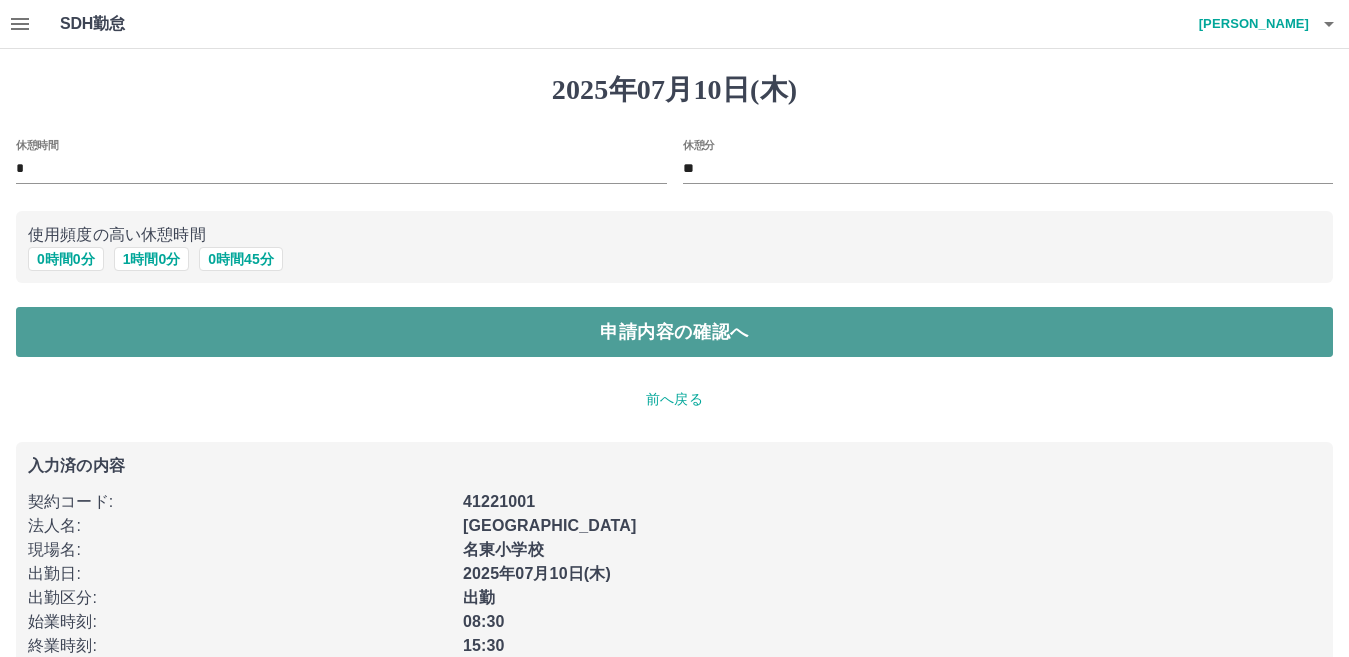 click on "申請内容の確認へ" at bounding box center [674, 332] 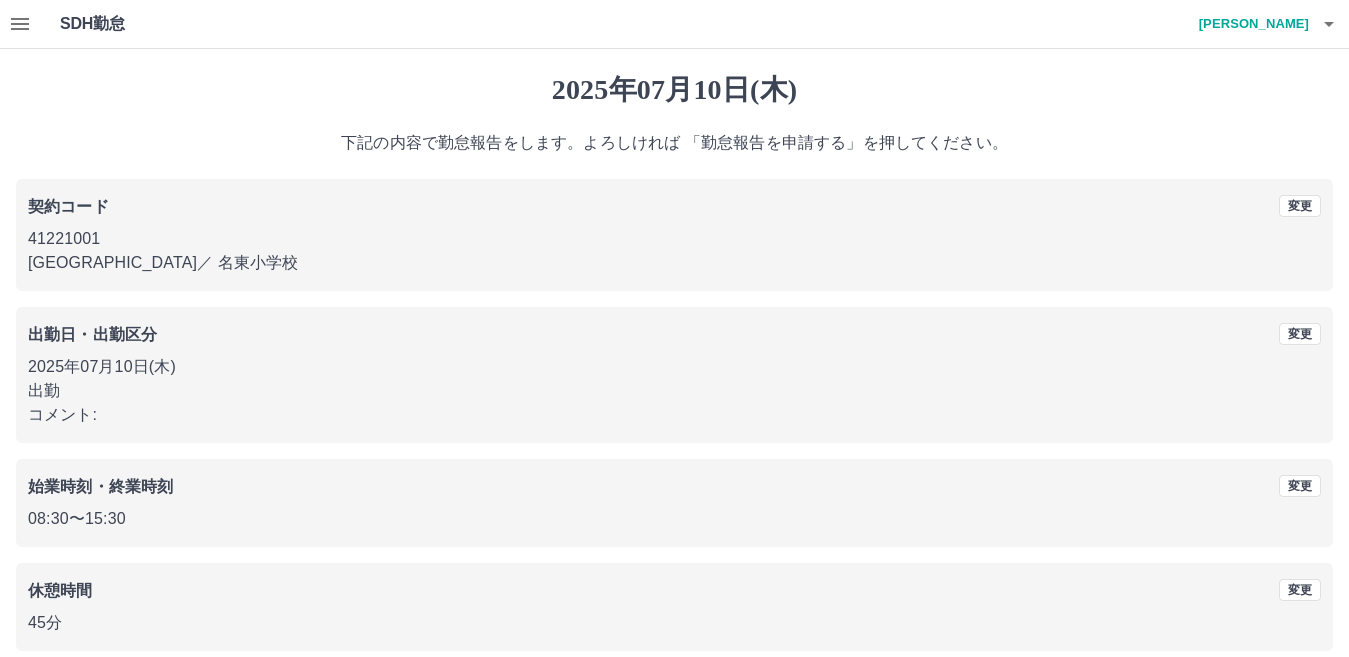 scroll, scrollTop: 92, scrollLeft: 0, axis: vertical 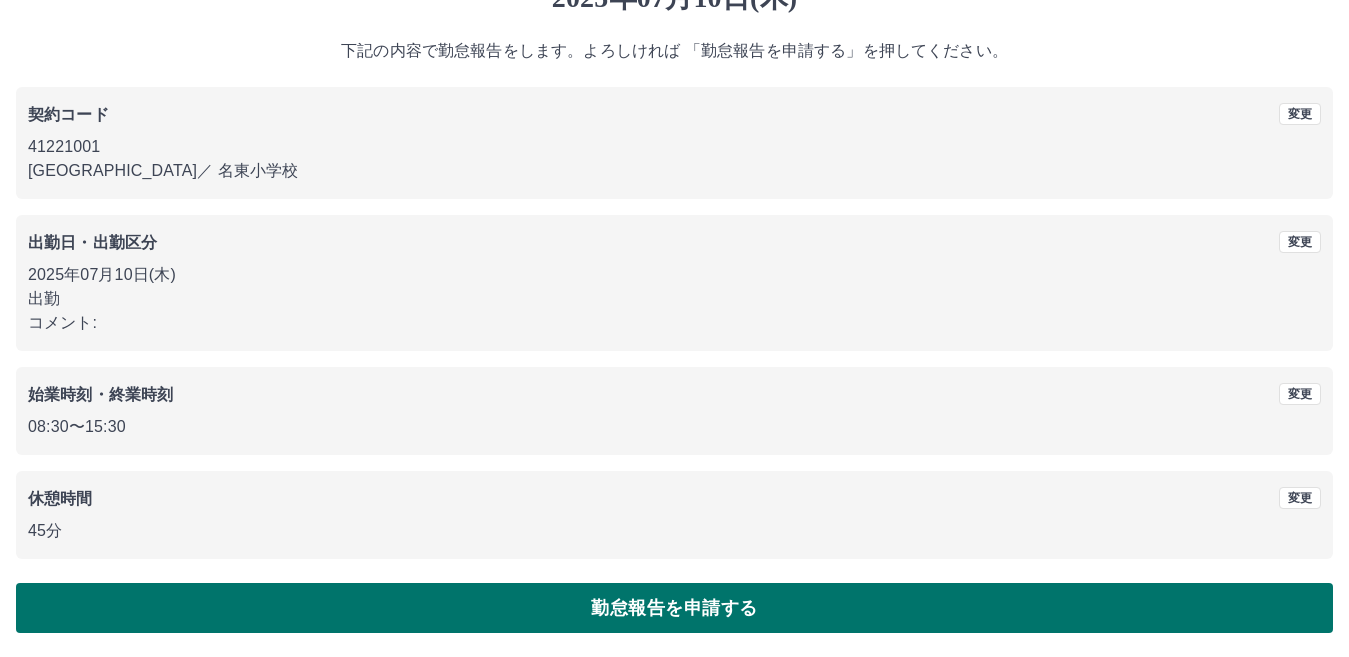 click on "勤怠報告を申請する" at bounding box center [674, 608] 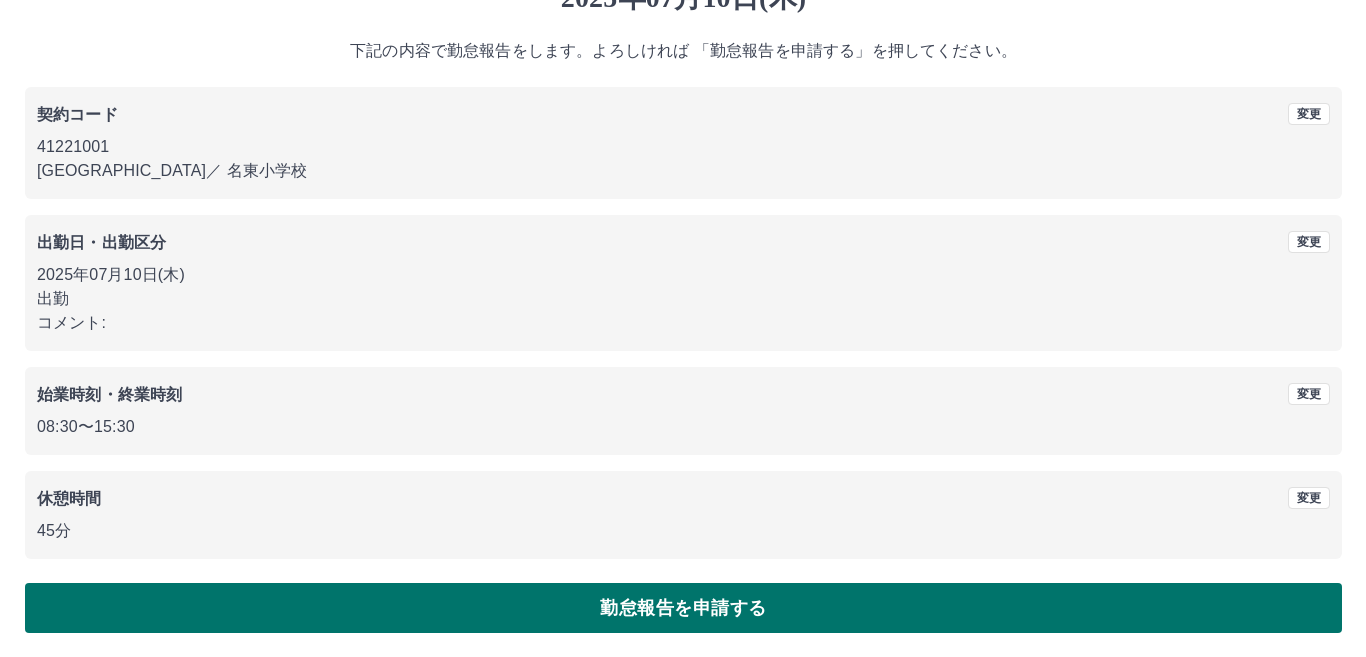 scroll, scrollTop: 0, scrollLeft: 0, axis: both 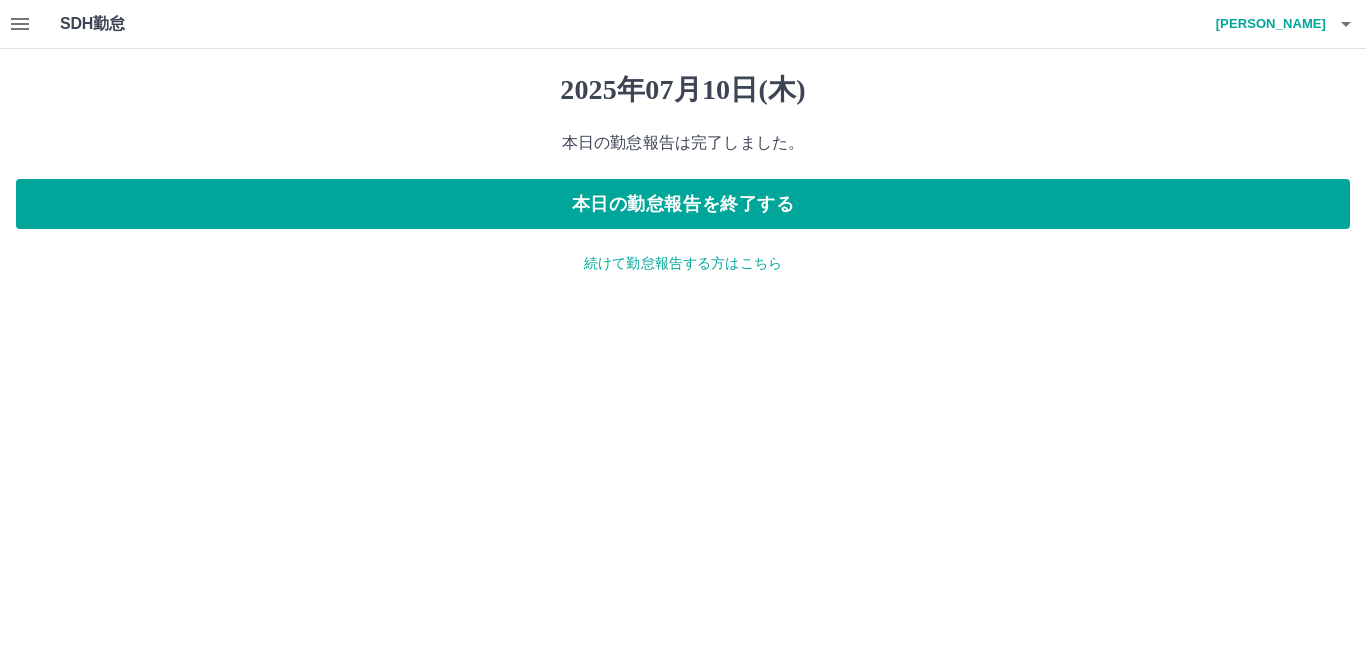 click on "続けて勤怠報告する方はこちら" at bounding box center (683, 263) 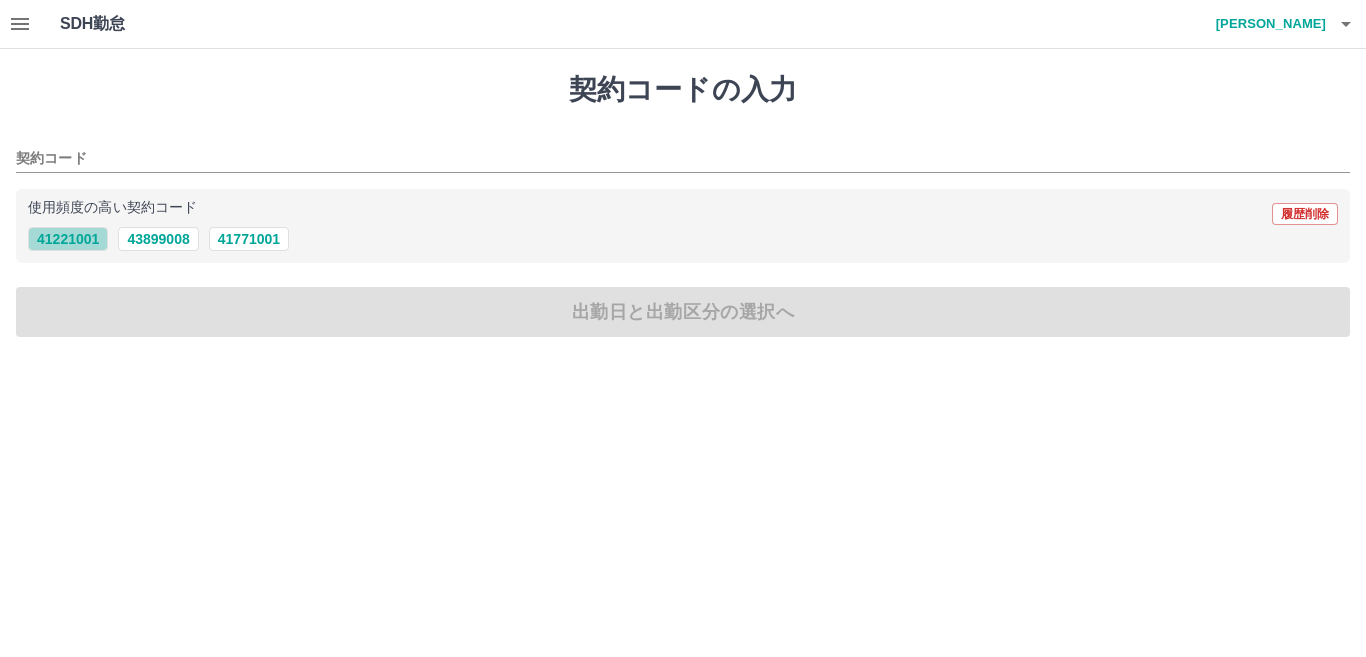click on "41221001" at bounding box center (68, 239) 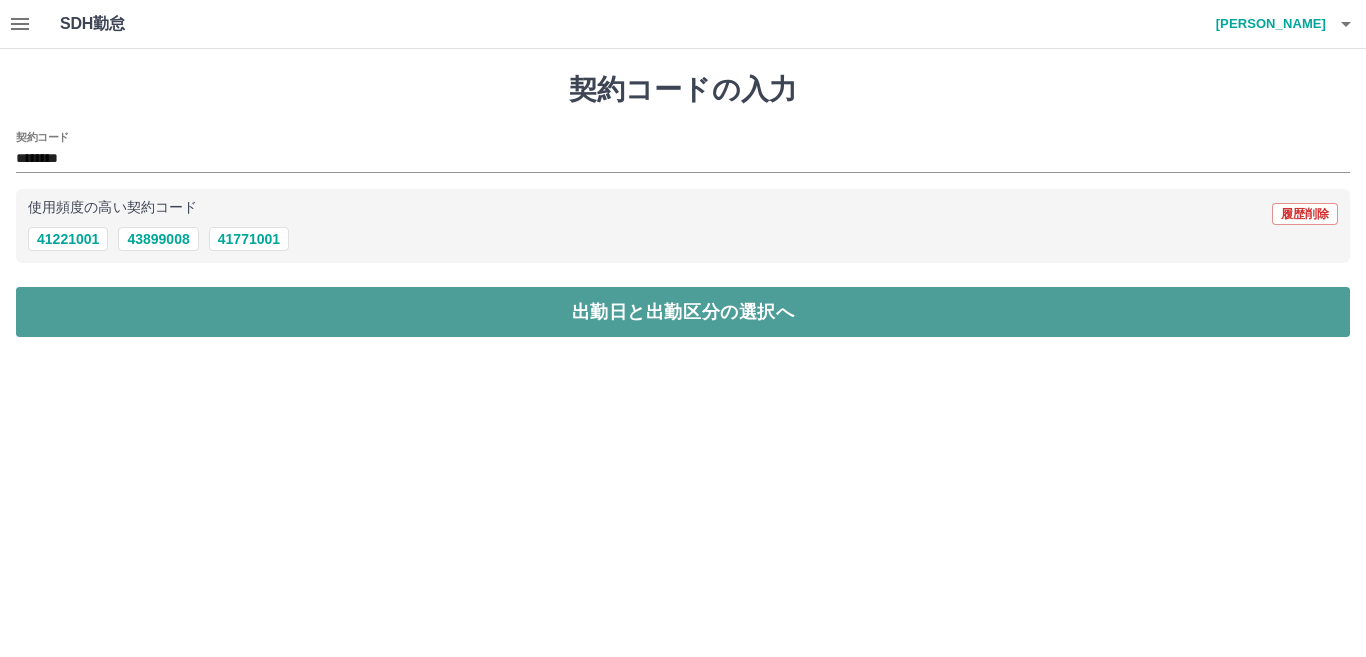 click on "出勤日と出勤区分の選択へ" at bounding box center [683, 312] 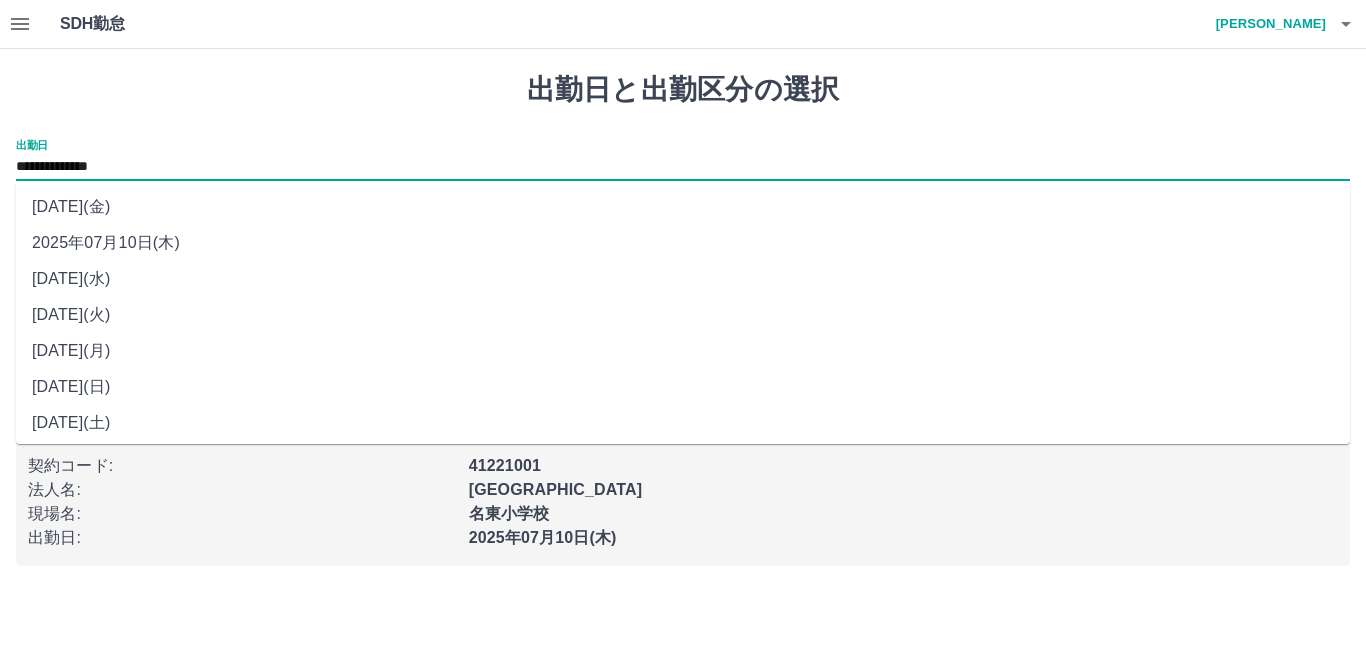 click on "**********" at bounding box center (683, 167) 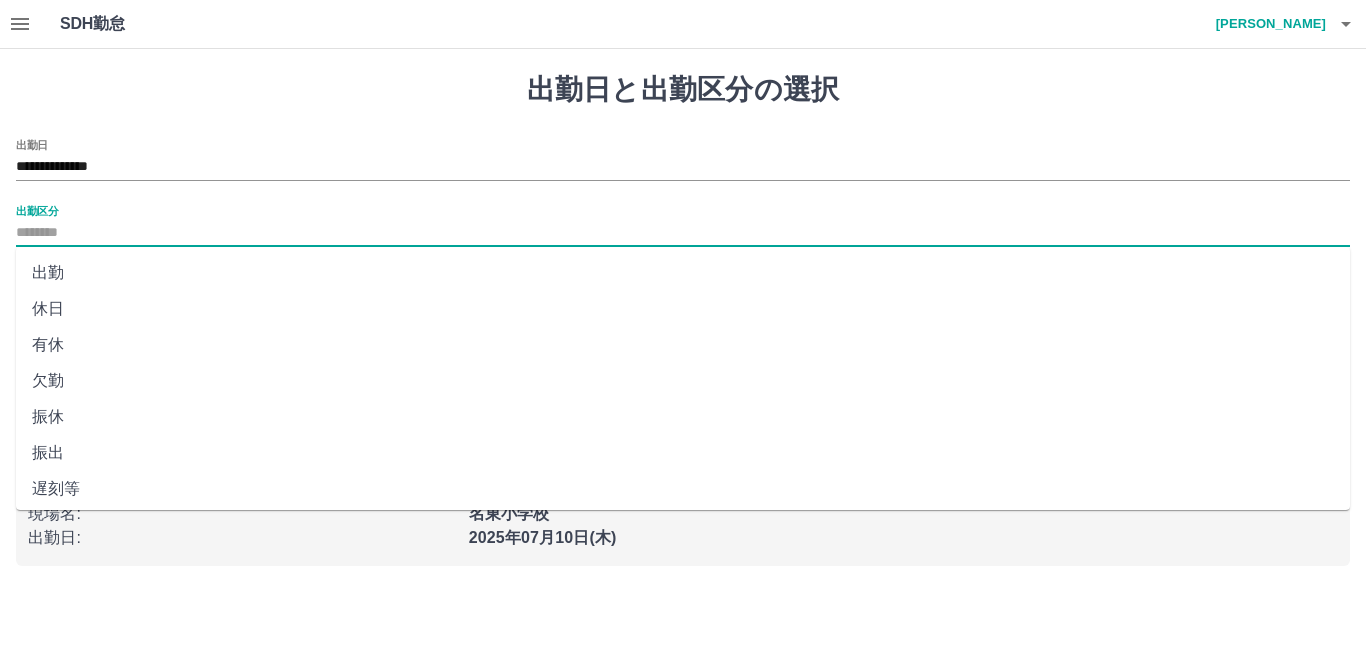 click on "出勤区分" at bounding box center [683, 233] 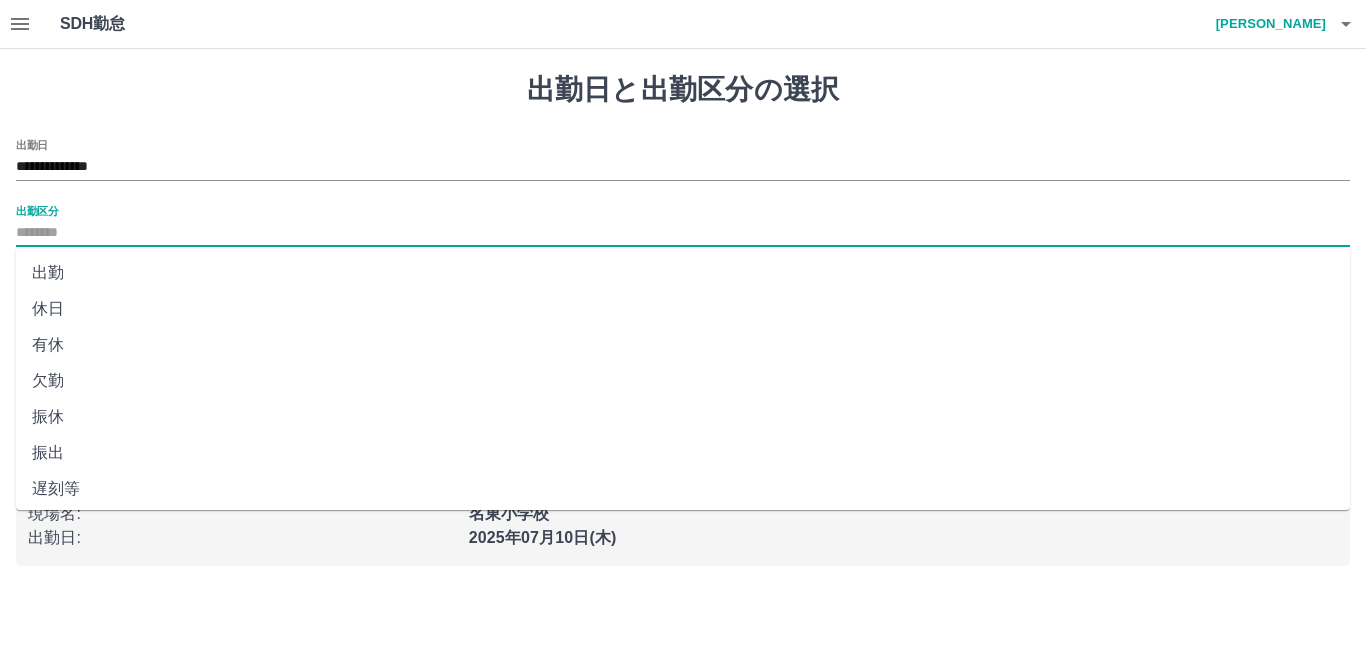 click on "休日" at bounding box center (683, 309) 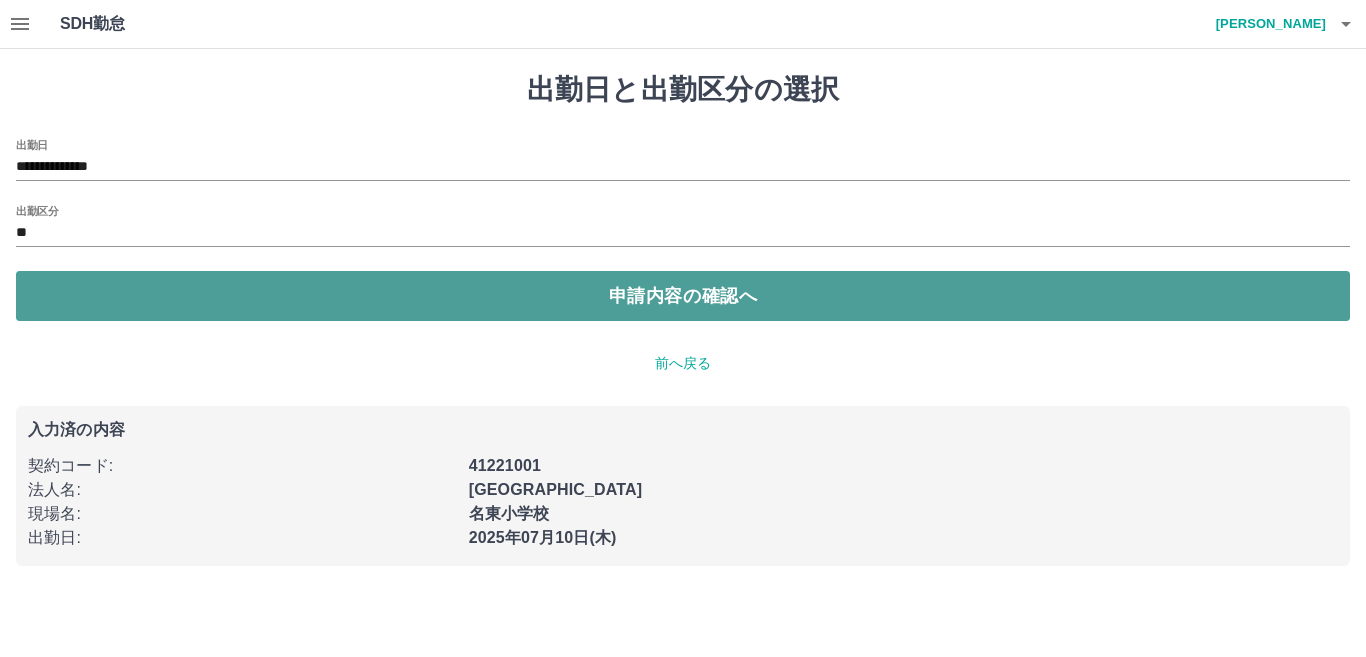 click on "申請内容の確認へ" at bounding box center [683, 296] 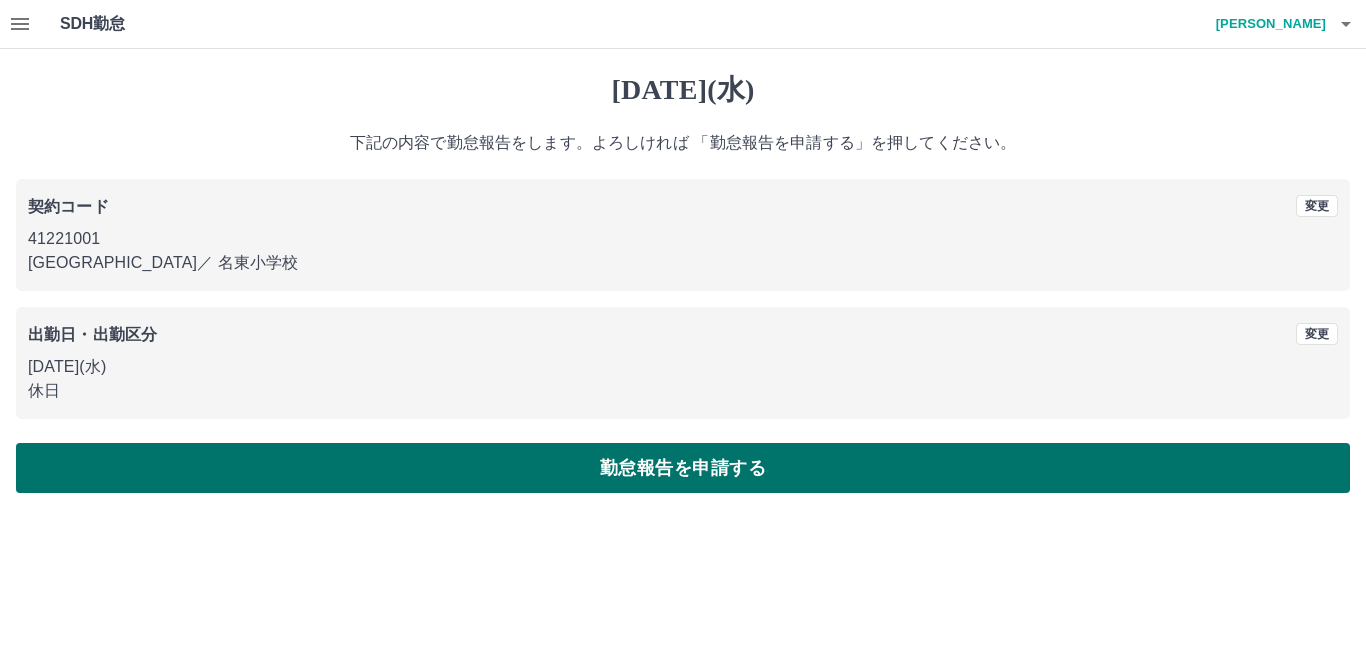 click on "勤怠報告を申請する" at bounding box center (683, 468) 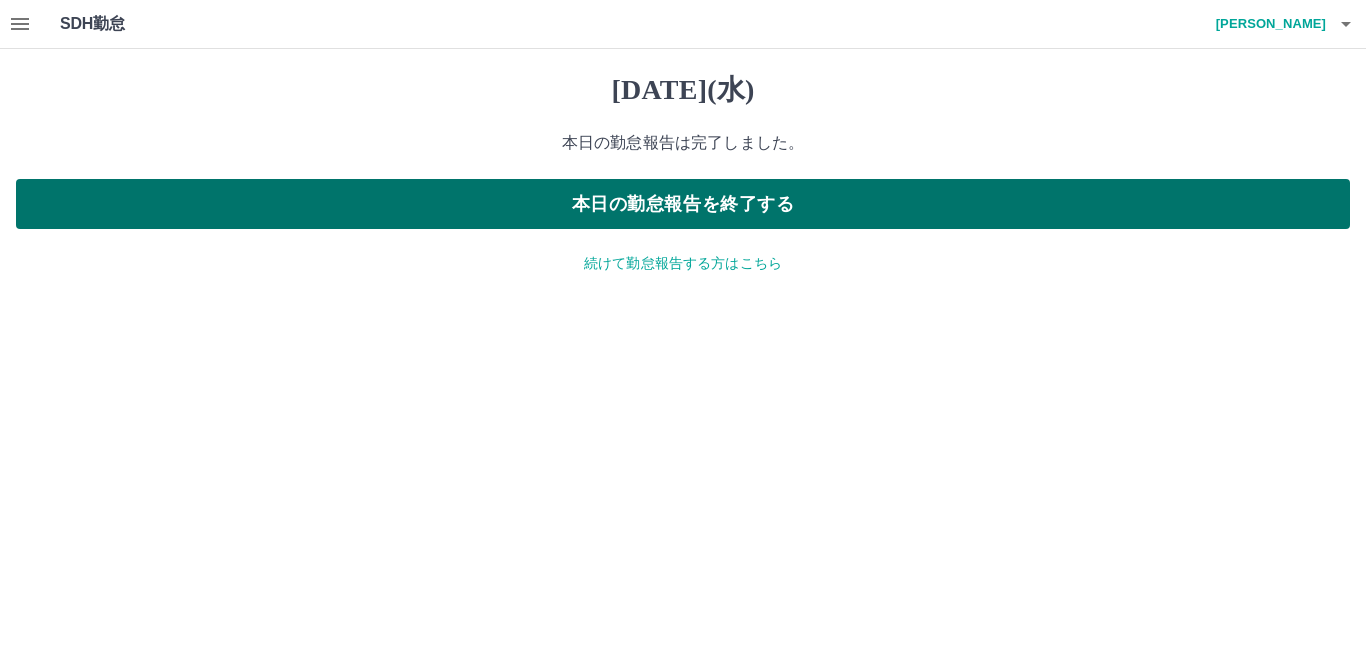 click on "本日の勤怠報告を終了する" at bounding box center (683, 204) 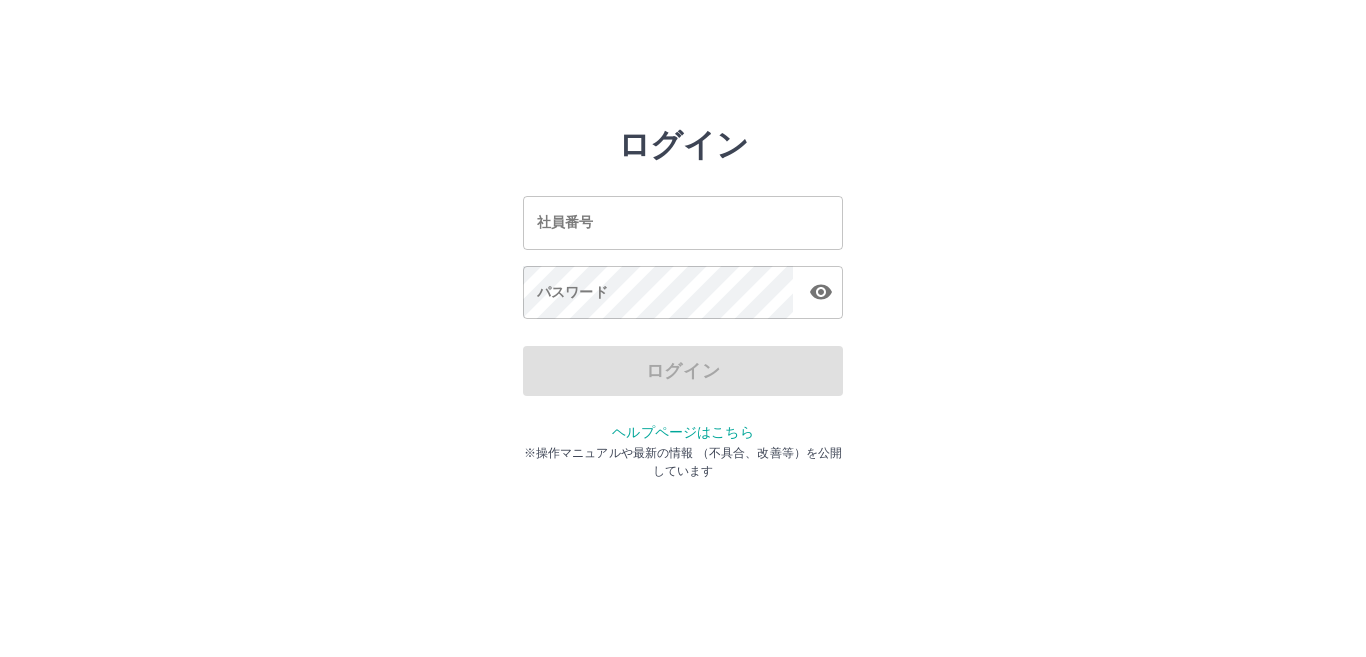 scroll, scrollTop: 0, scrollLeft: 0, axis: both 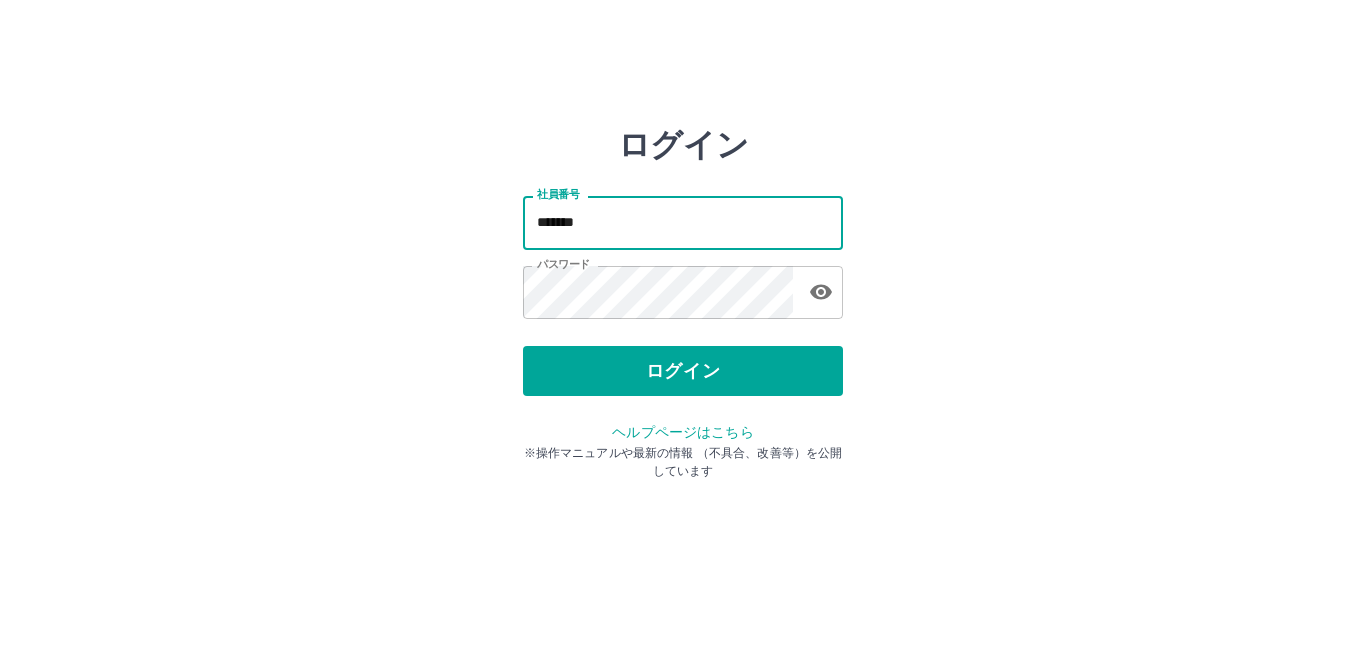 click on "*******" at bounding box center [683, 222] 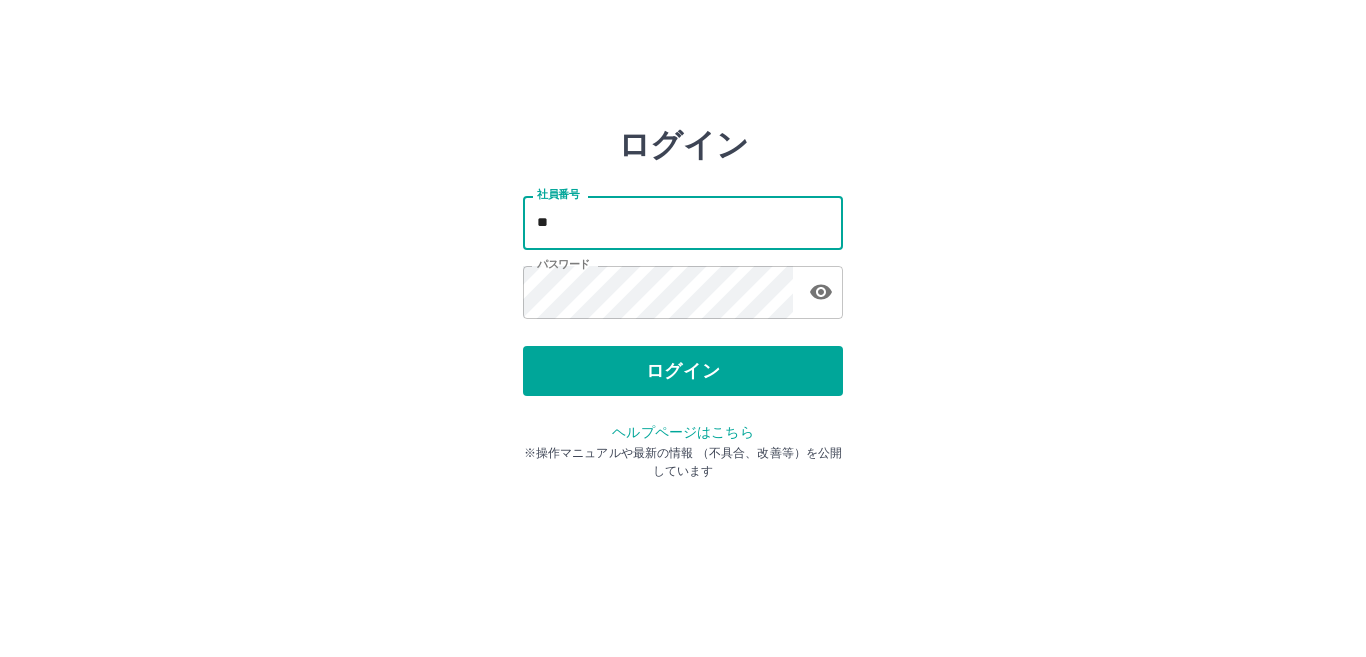 type on "*" 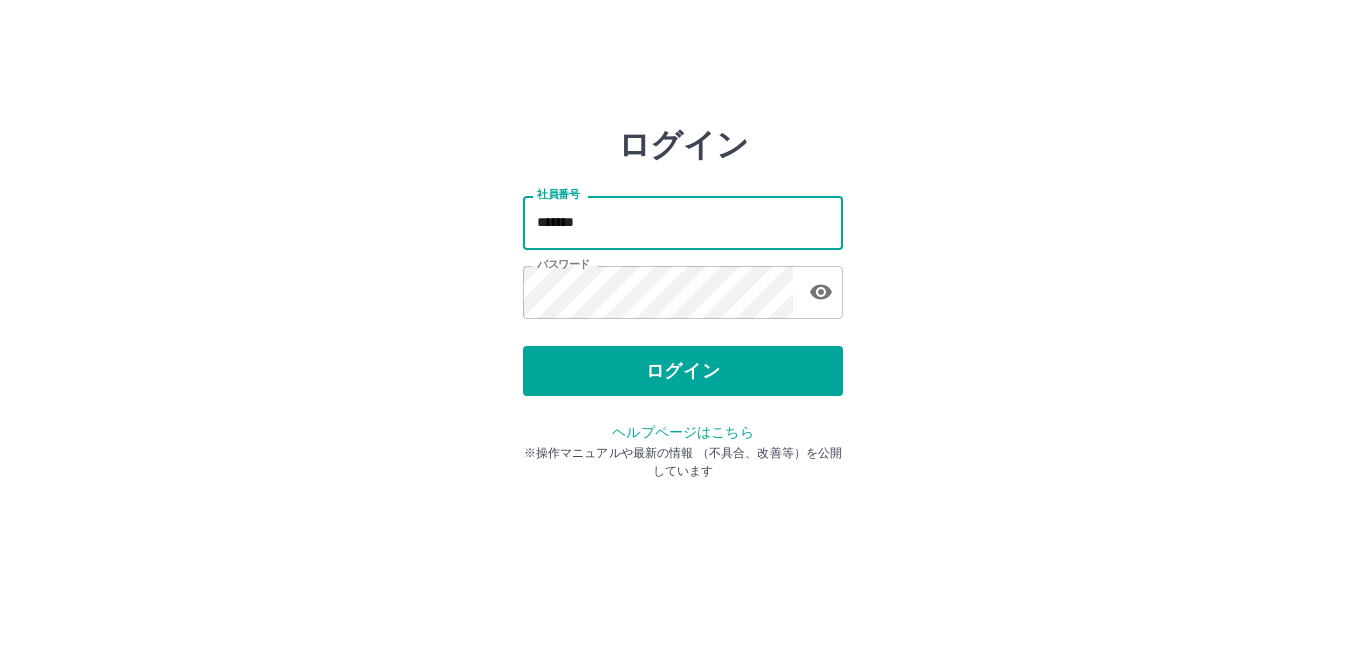 type on "*******" 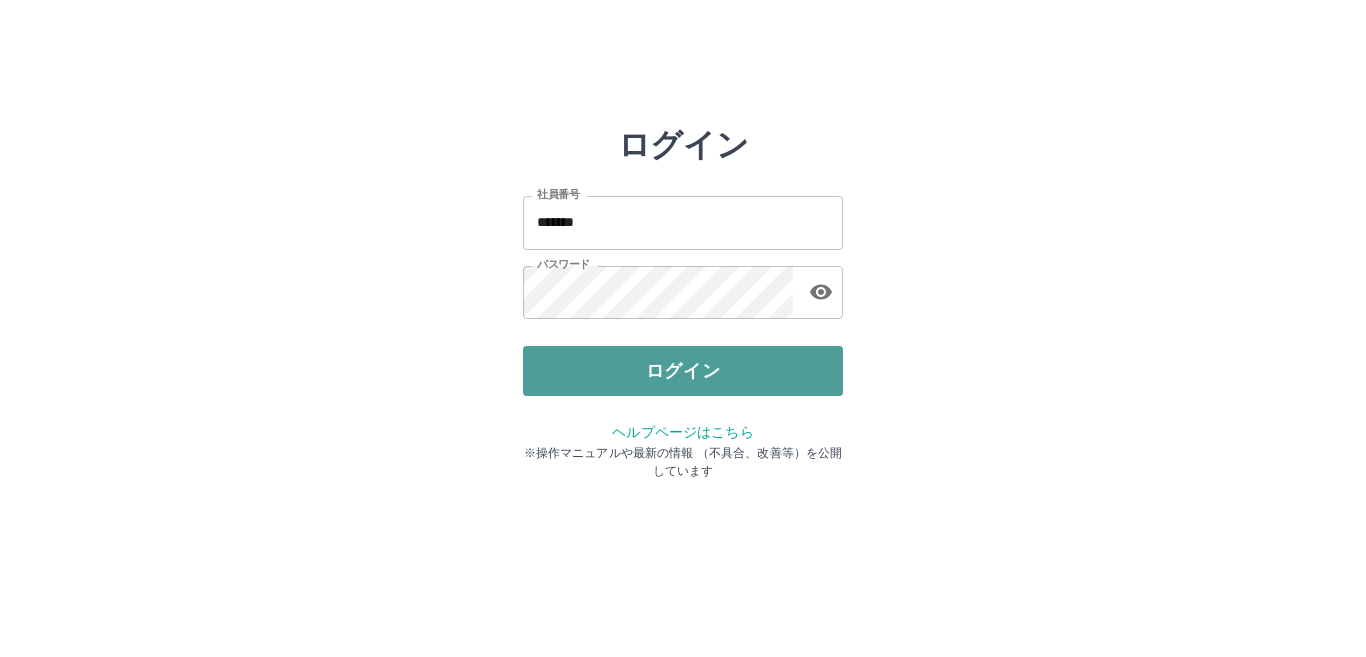 click on "ログイン" at bounding box center [683, 371] 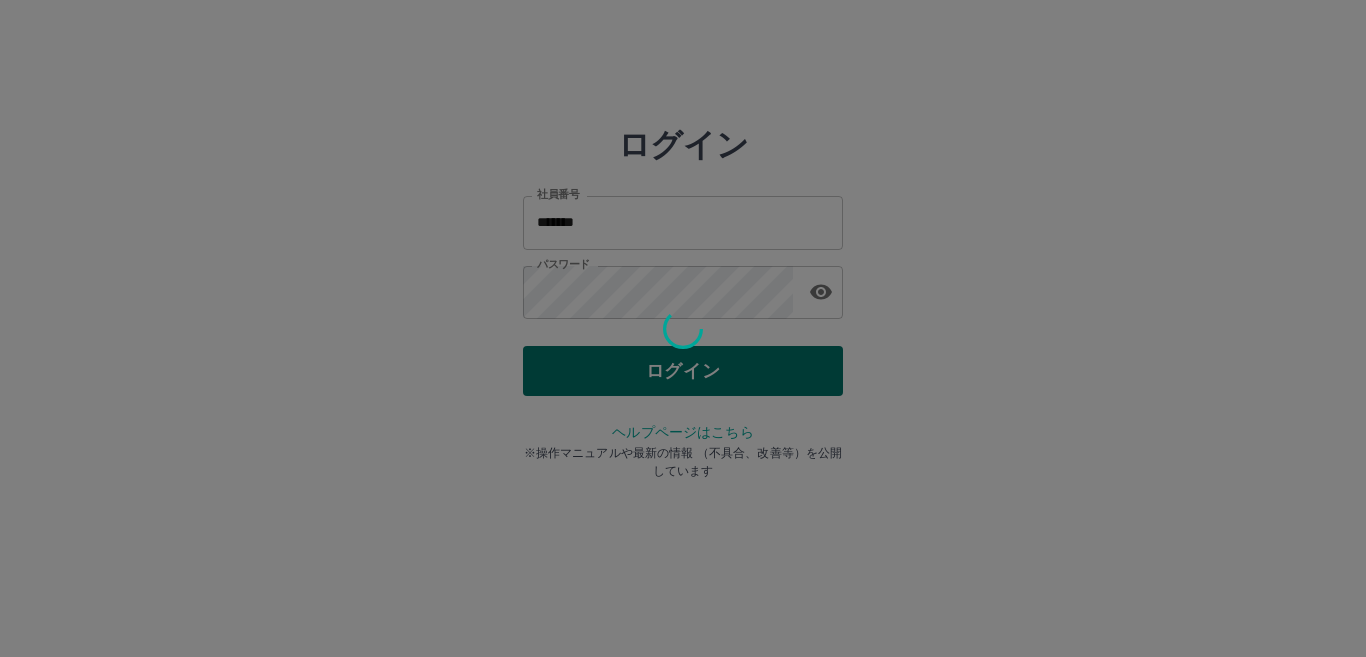 click on "ログイン 社員番号 ******* 社員番号 パスワード パスワード ログイン ヘルプページはこちら ※操作マニュアルや最新の情報 （不具合、改善等）を公開しています" at bounding box center [683, 286] 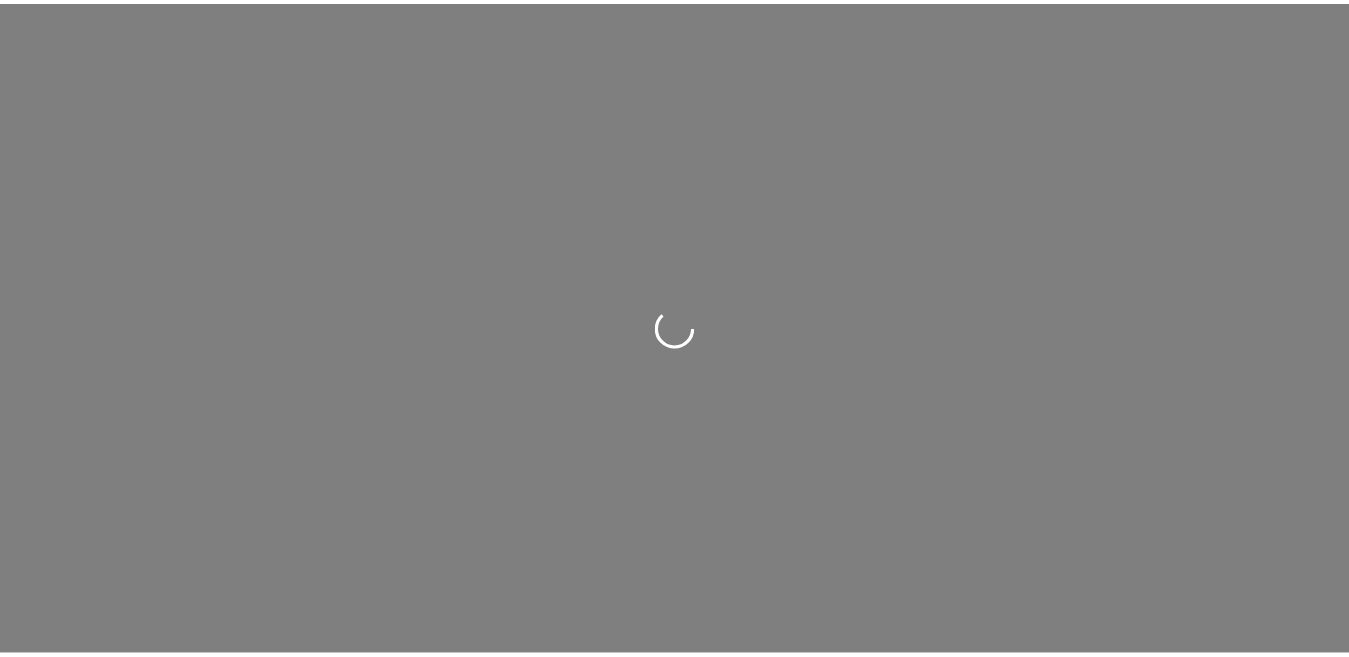 scroll, scrollTop: 0, scrollLeft: 0, axis: both 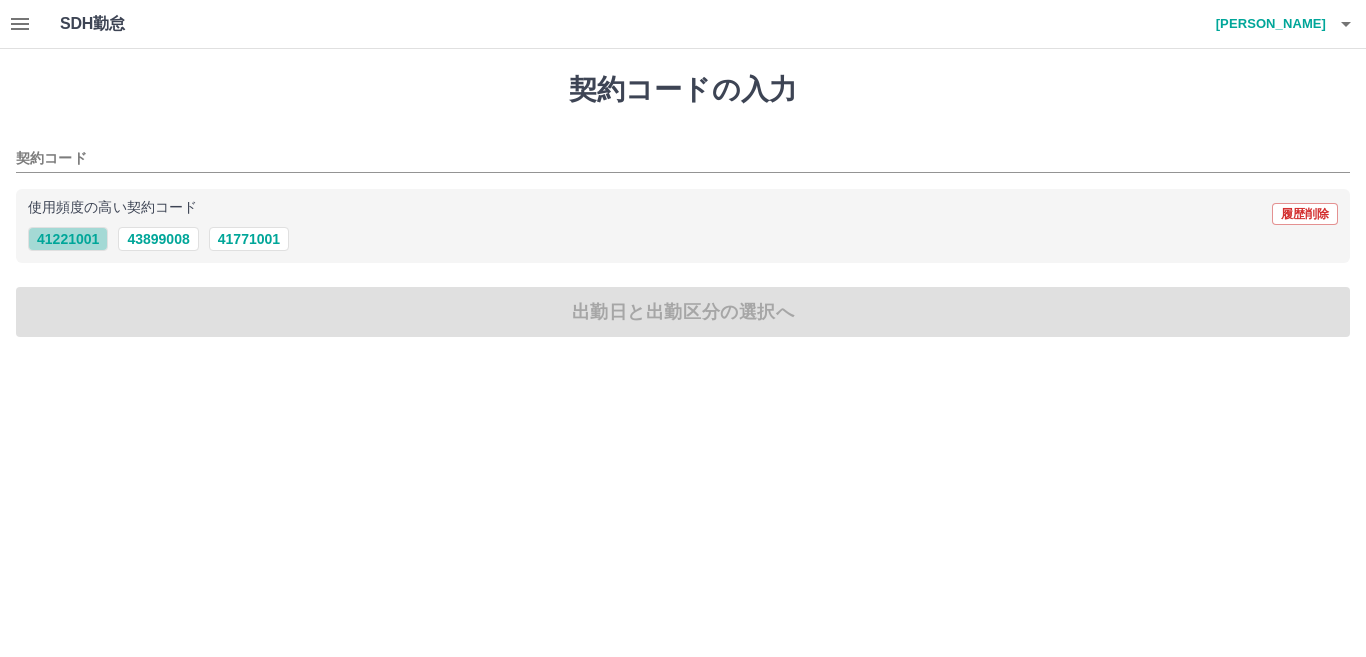 click on "41221001" at bounding box center [68, 239] 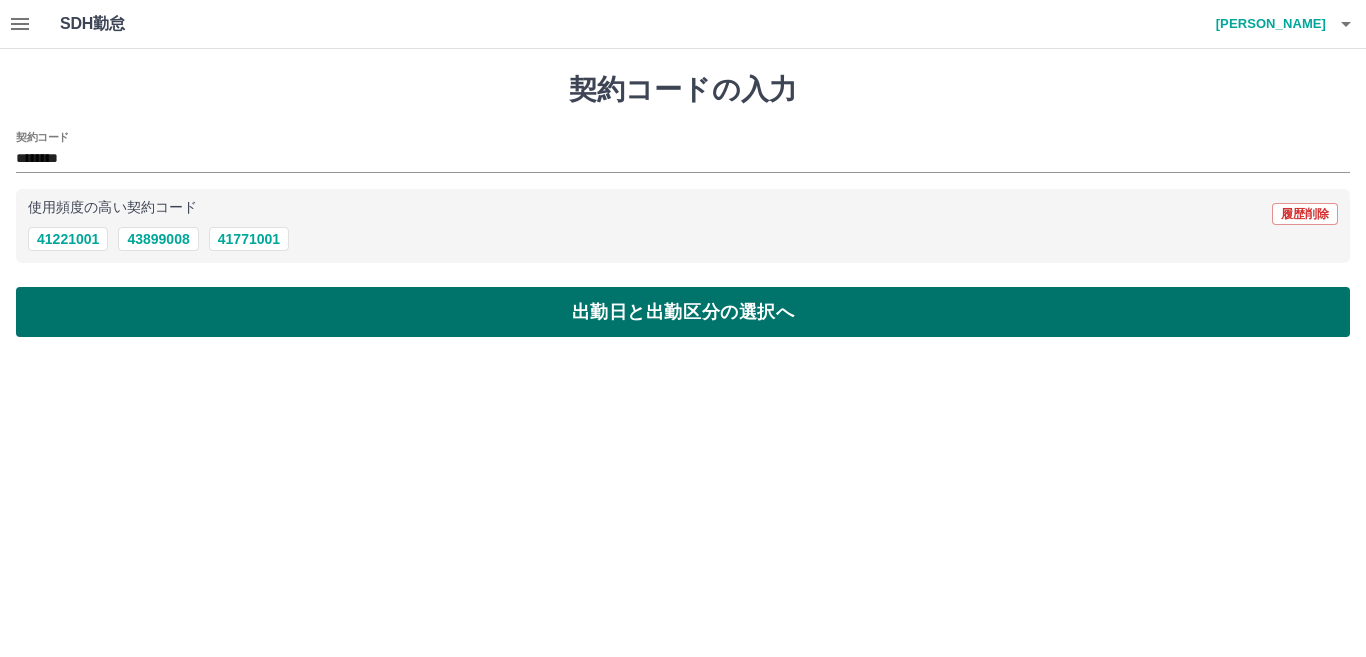 click on "出勤日と出勤区分の選択へ" at bounding box center (683, 312) 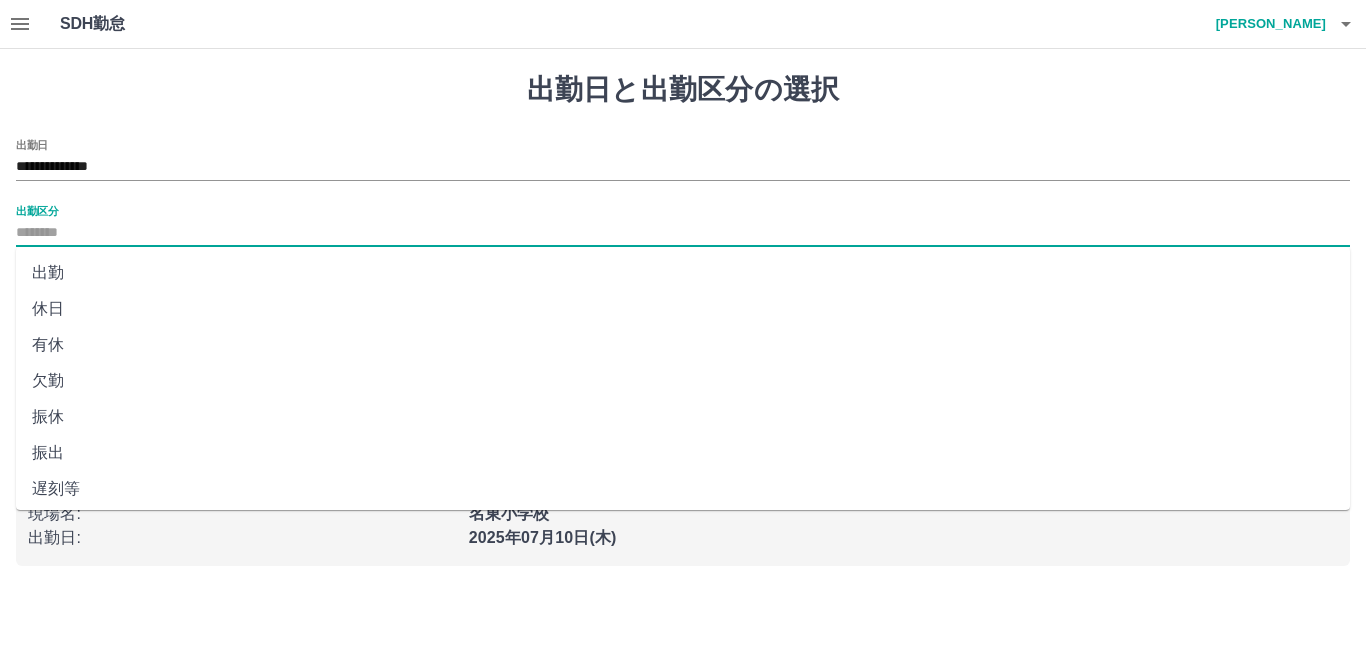 click on "出勤区分" at bounding box center (683, 233) 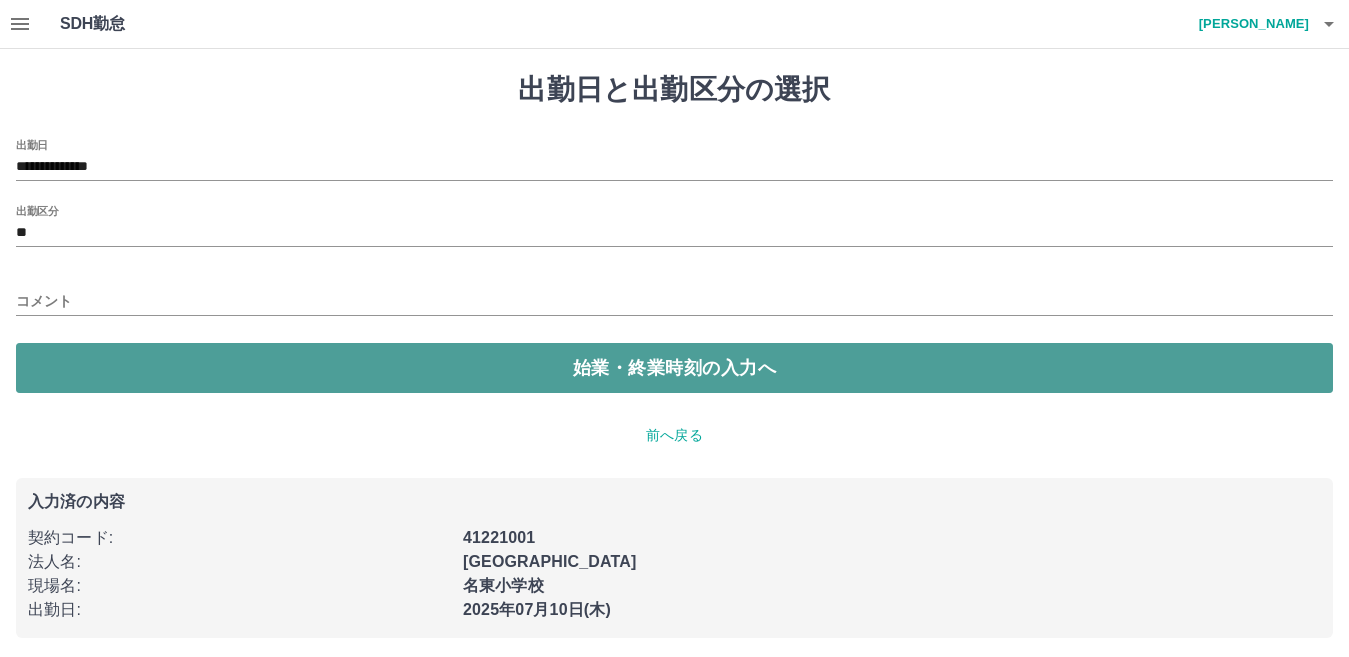 click on "始業・終業時刻の入力へ" at bounding box center (674, 368) 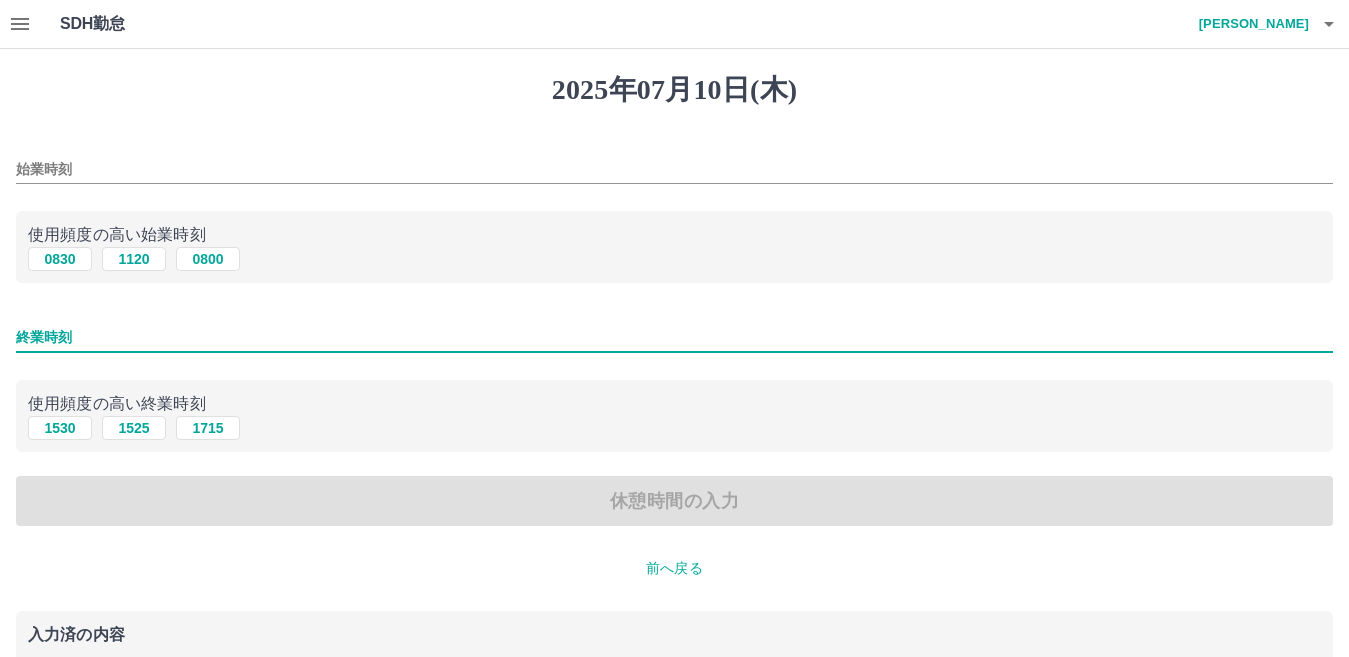click on "終業時刻" at bounding box center [674, 337] 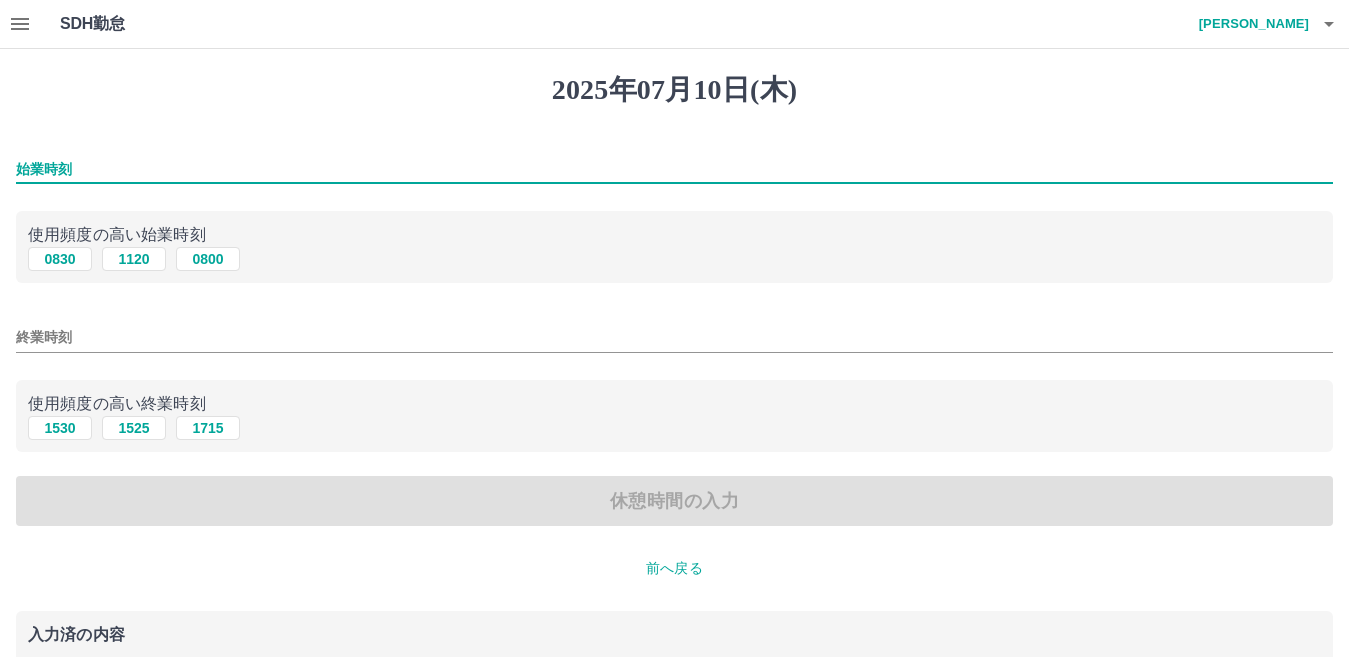 click on "始業時刻" at bounding box center [674, 169] 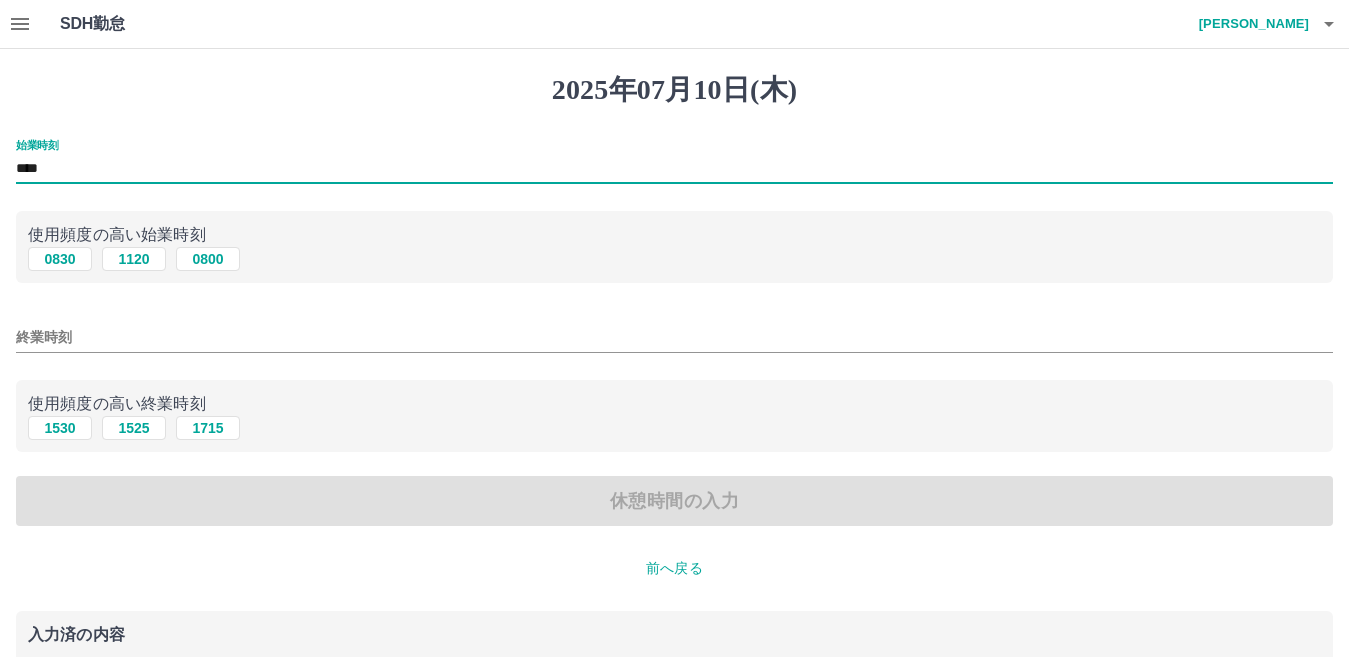 type on "****" 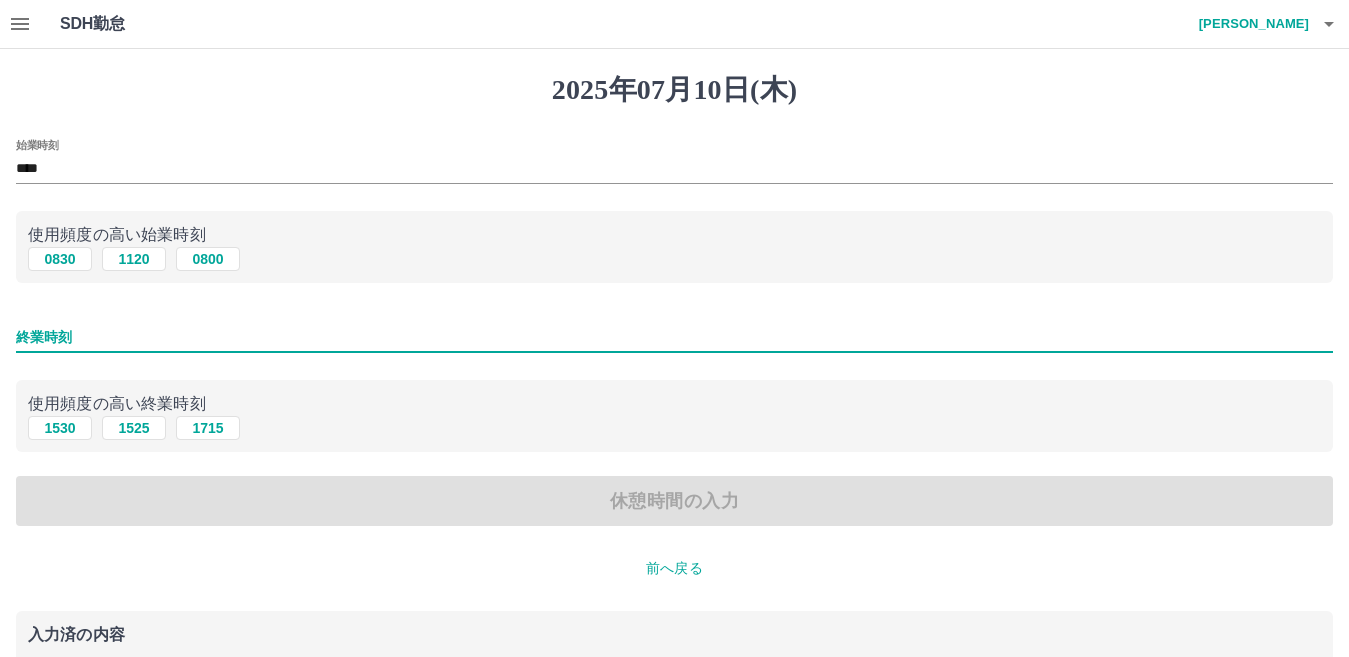 click on "終業時刻" at bounding box center [674, 337] 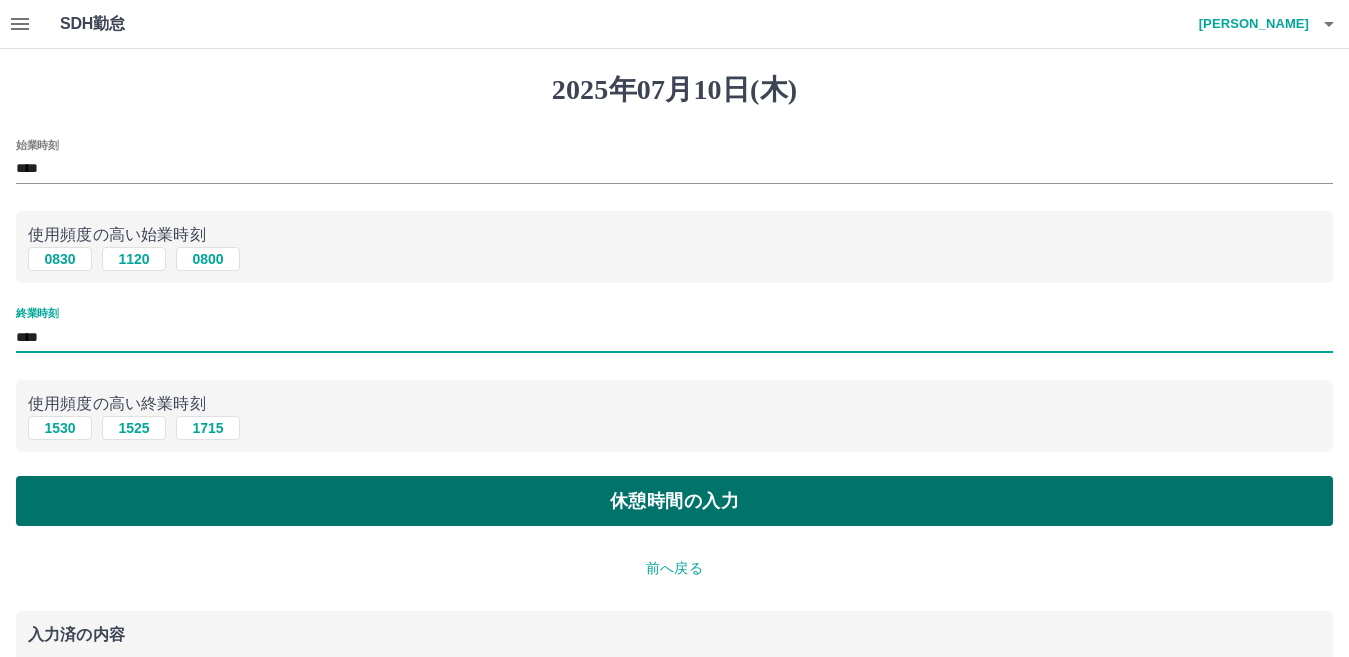 type on "****" 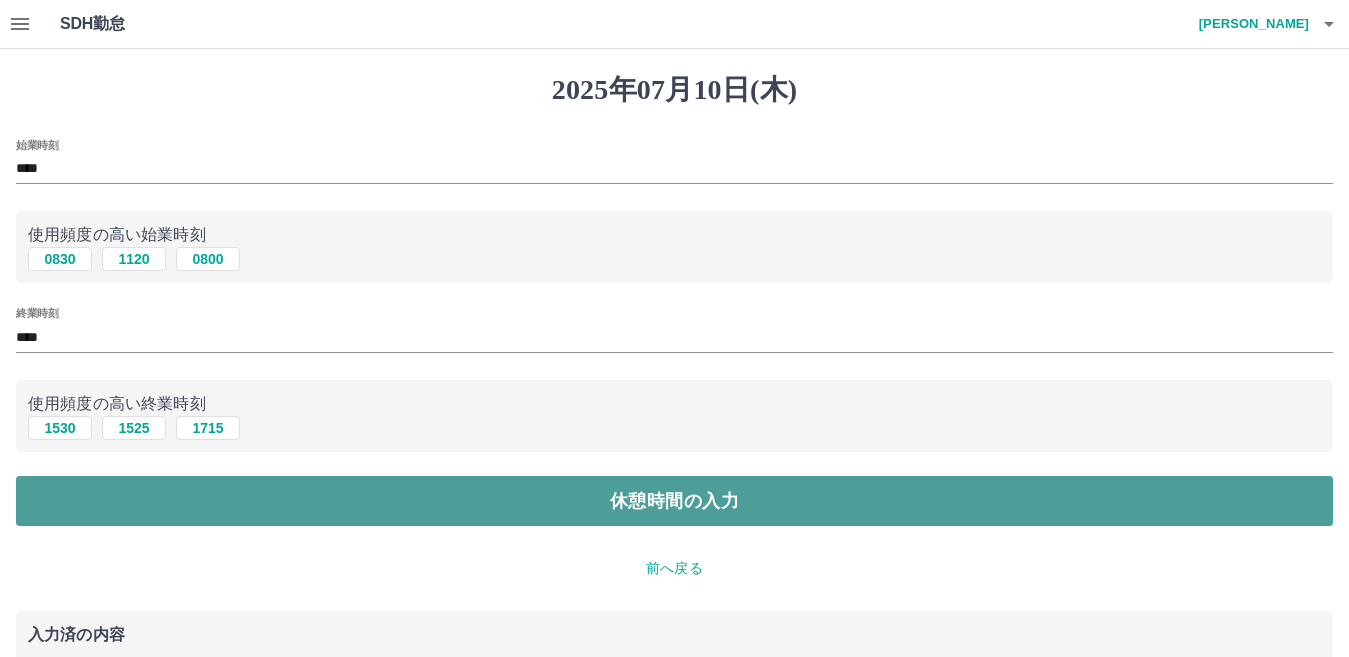 click on "休憩時間の入力" at bounding box center (674, 501) 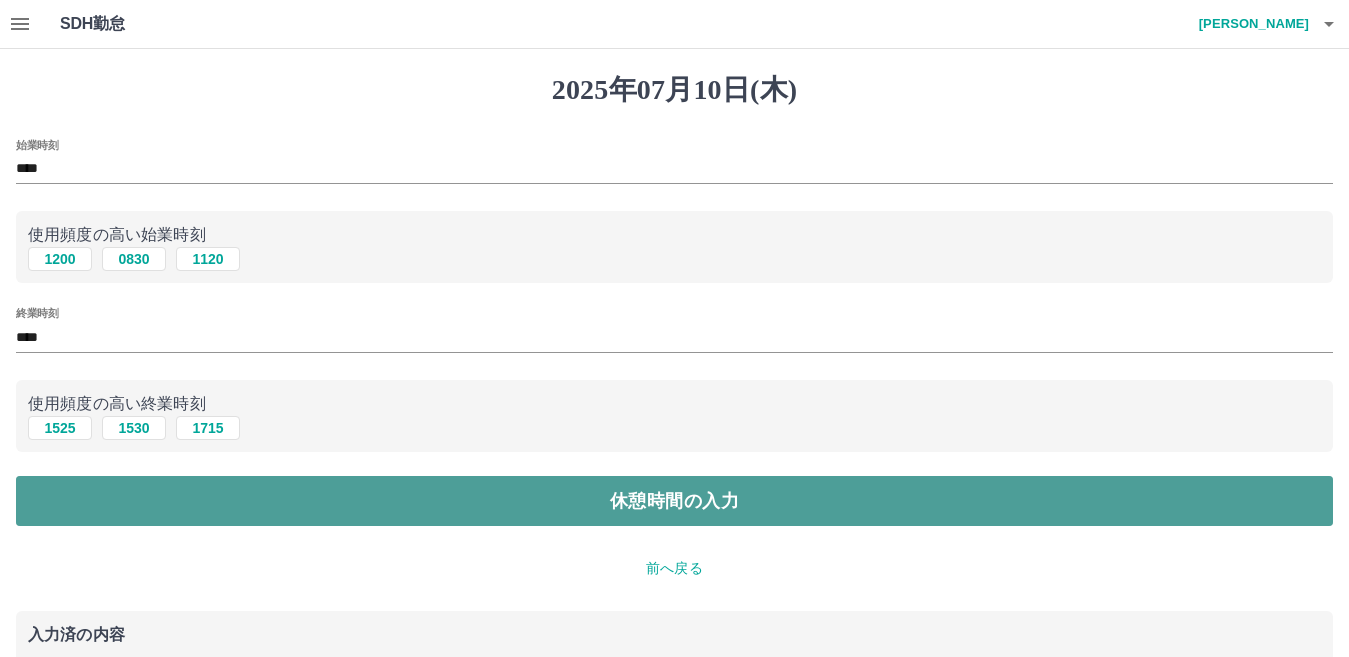 click on "休憩時間の入力" at bounding box center (674, 501) 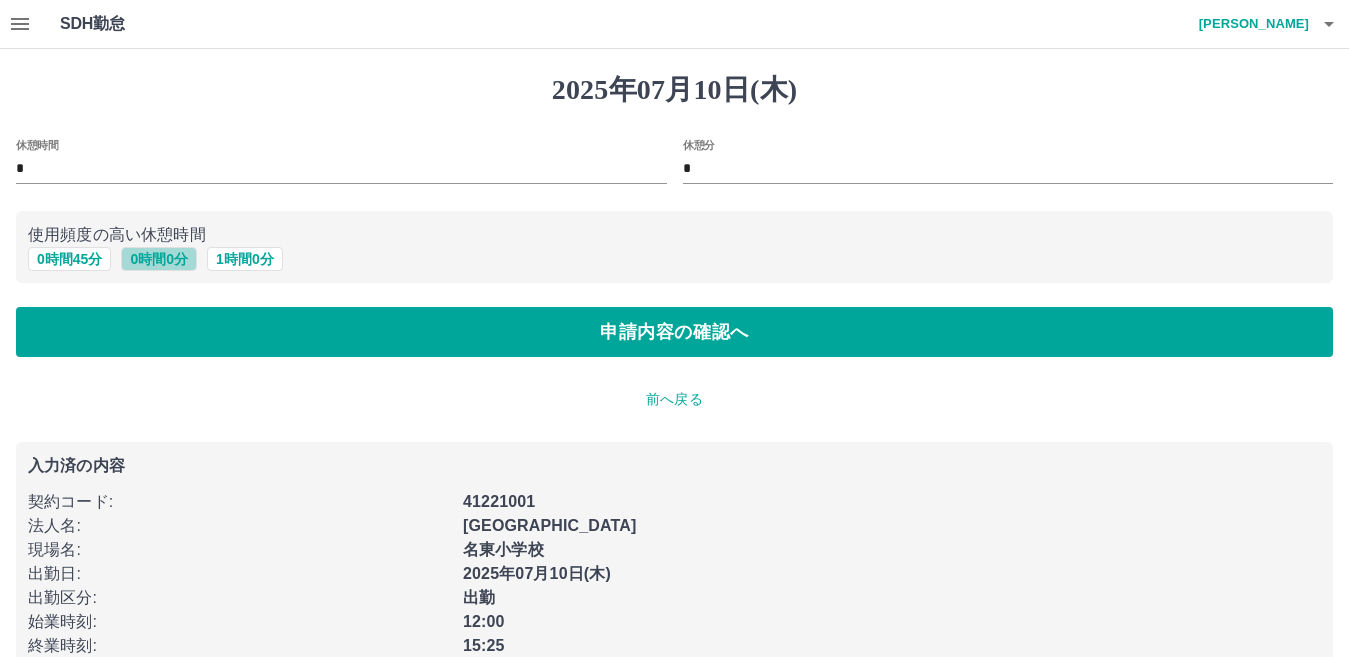 click on "0 時間 0 分" at bounding box center [159, 259] 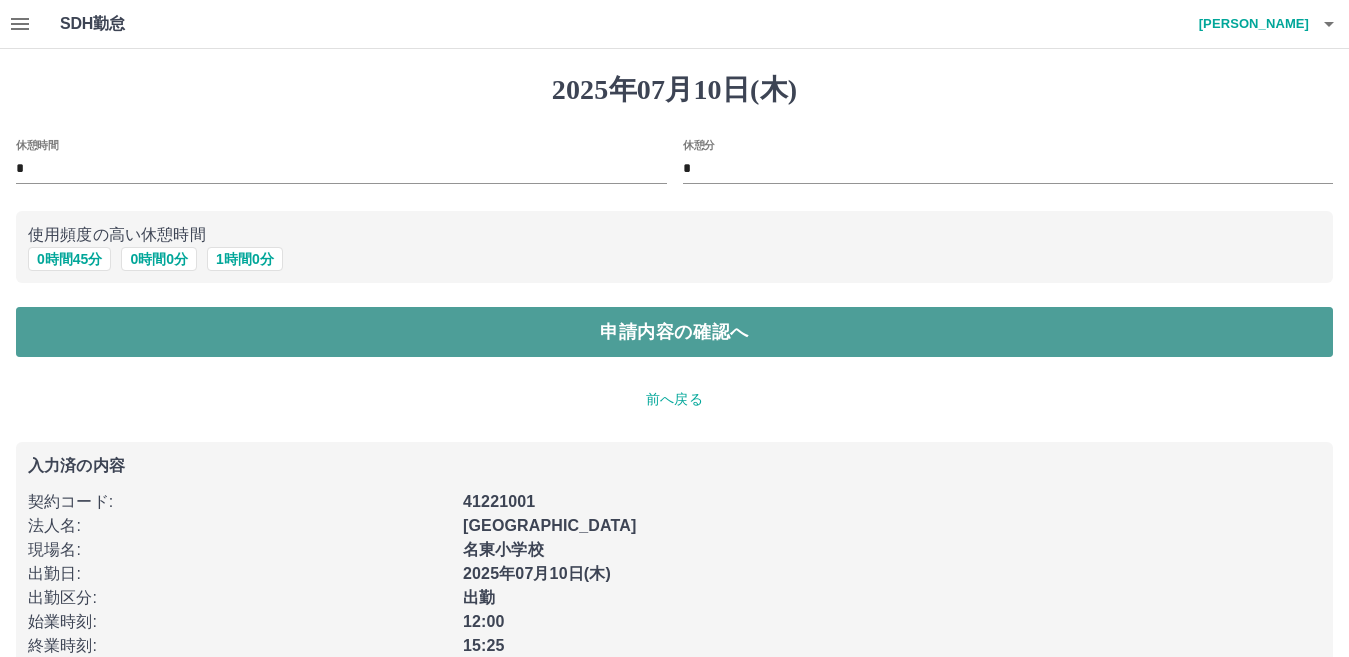 click on "申請内容の確認へ" at bounding box center [674, 332] 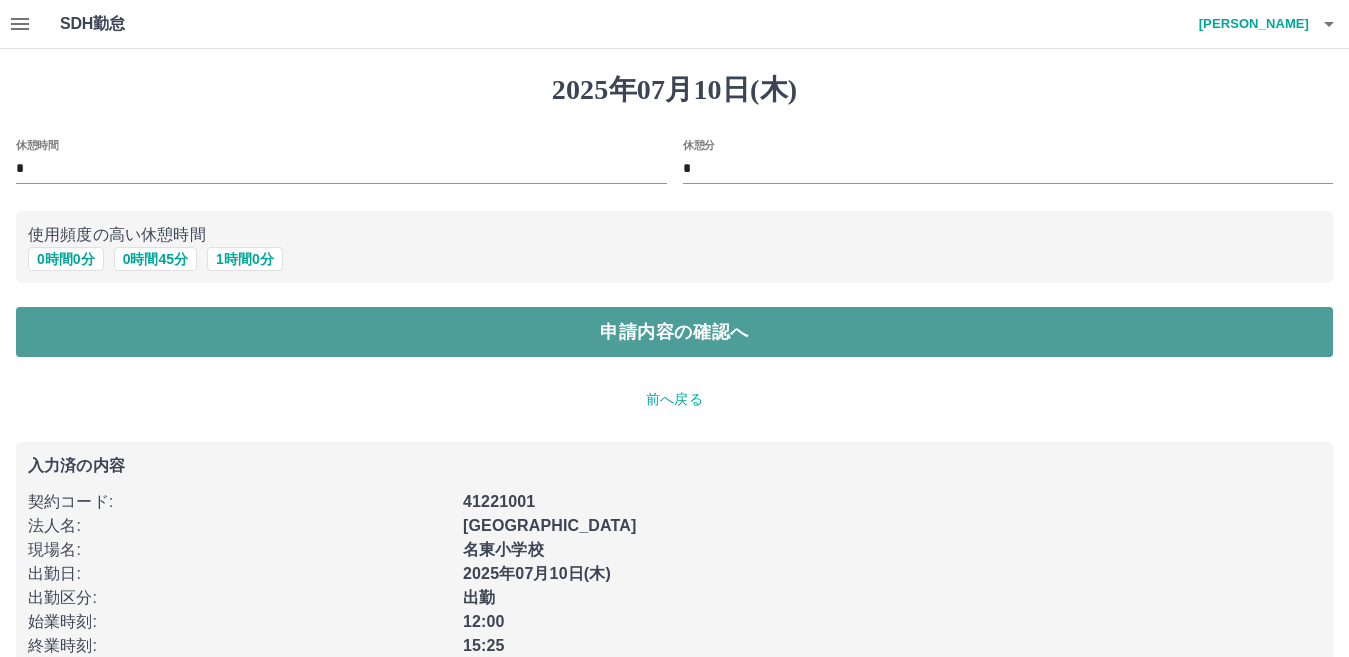 click on "申請内容の確認へ" at bounding box center [674, 332] 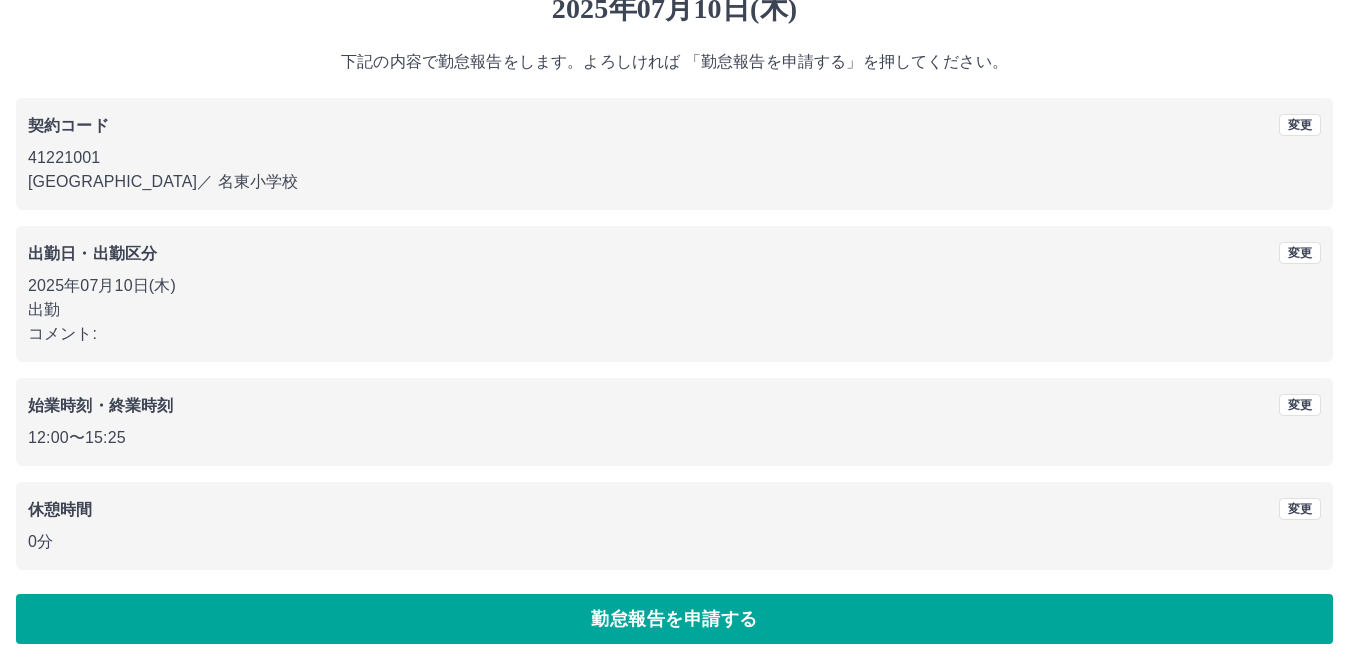 scroll, scrollTop: 92, scrollLeft: 0, axis: vertical 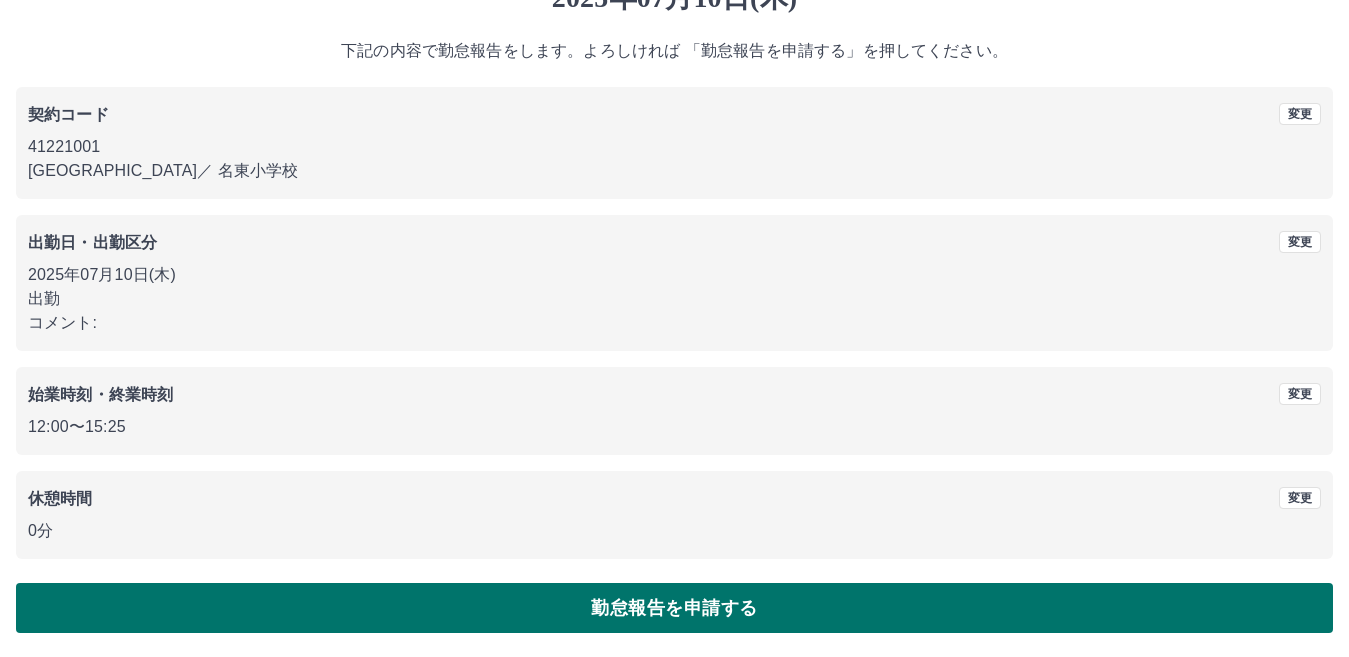 click on "勤怠報告を申請する" at bounding box center [674, 608] 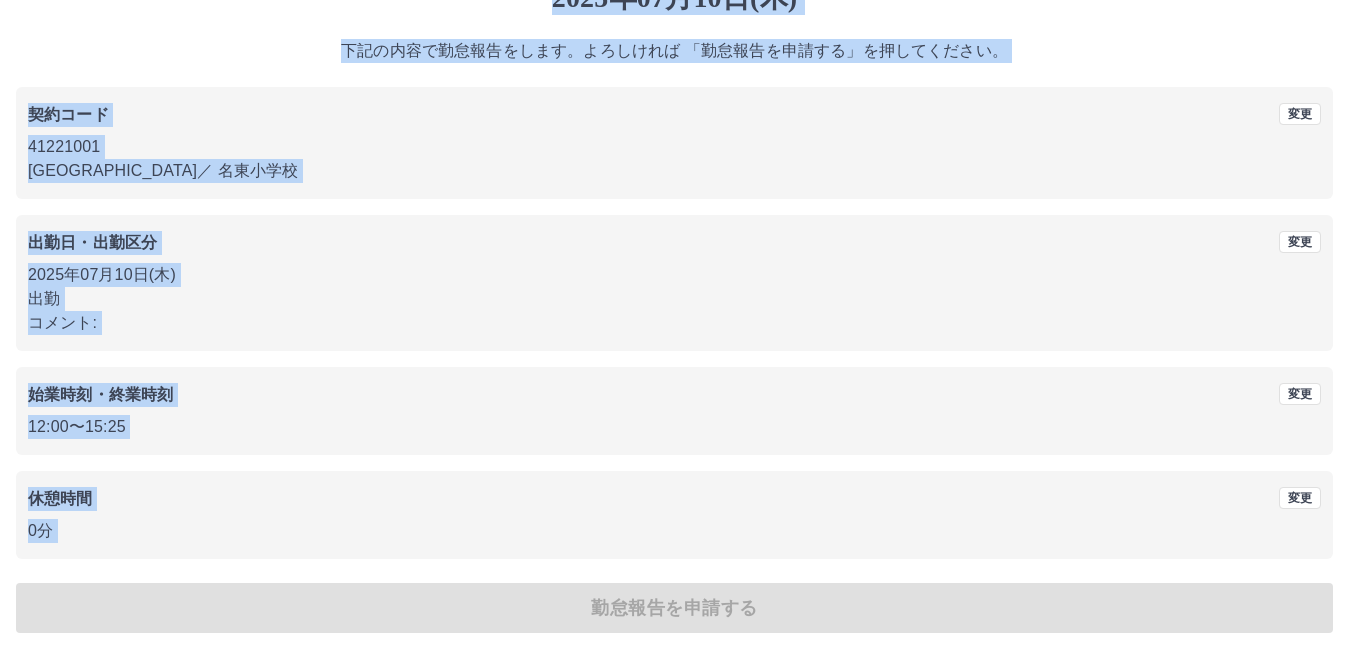click on "[DATE] 下記の内容で勤怠報告をします。よろしければ 「勤怠報告を申請する」を押してください。 契約コード 変更 41221001 [GEOGRAPHIC_DATA]  ／   名東小学校 出勤日・出勤区分 変更 [DATE] 出勤 コメント:  始業時刻・終業時刻 変更 12:00 〜 15:25 休憩時間 変更 0分 勤怠報告を申請する" at bounding box center [674, 307] 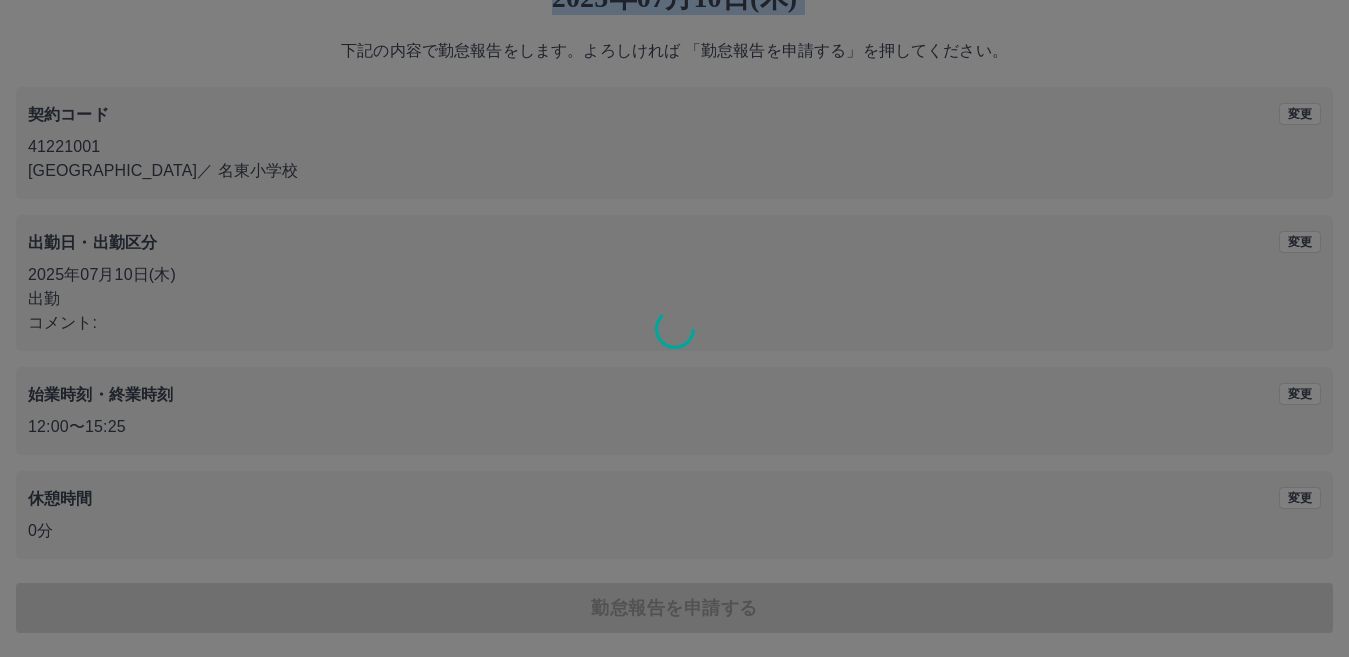 click at bounding box center [674, 328] 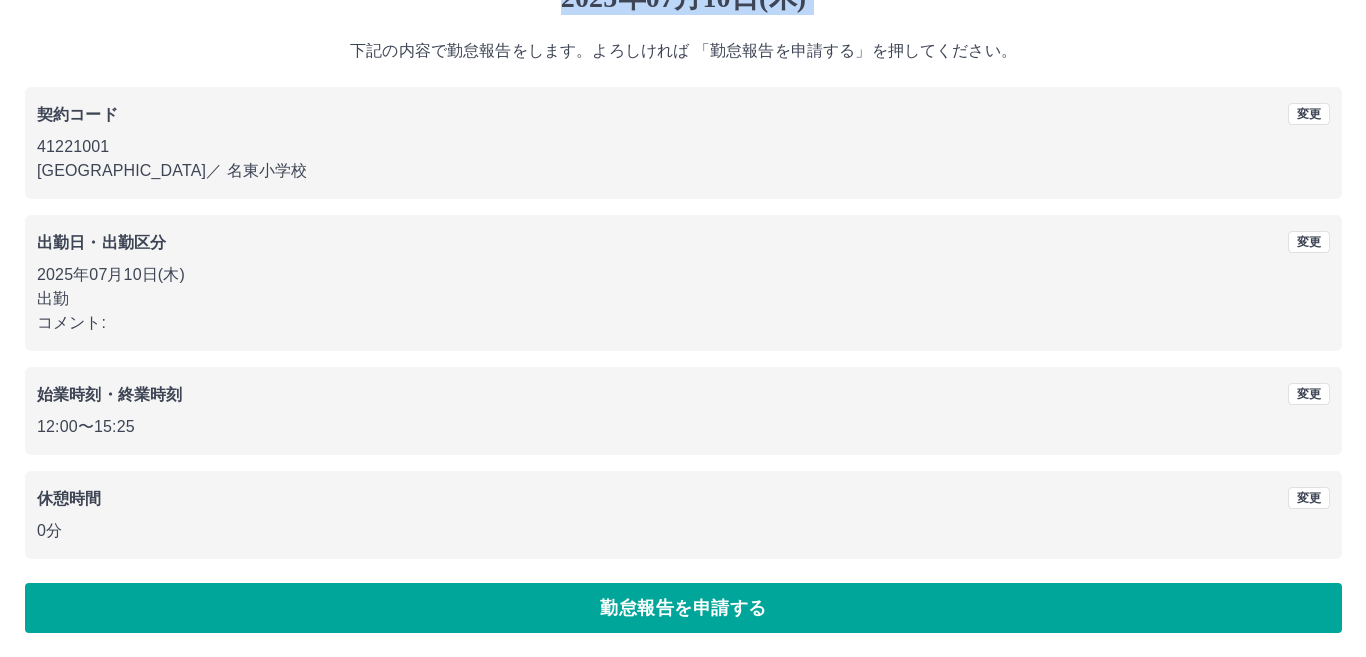 scroll, scrollTop: 0, scrollLeft: 0, axis: both 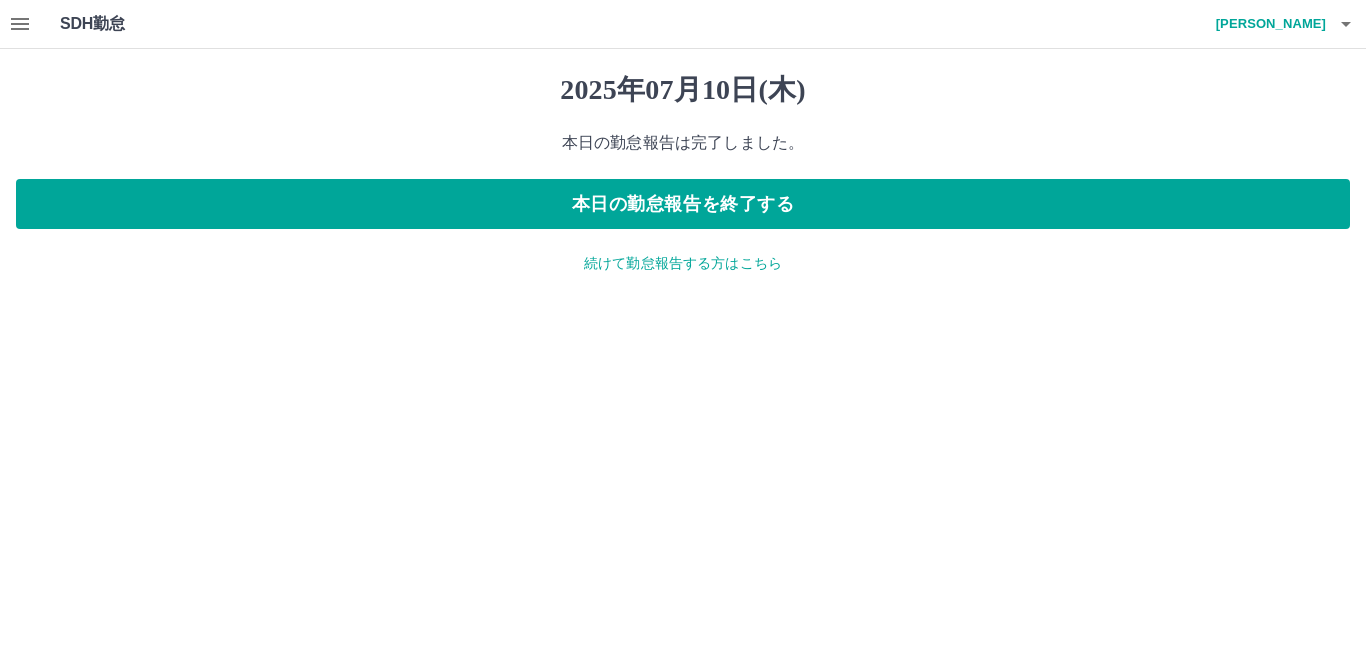 click on "続けて勤怠報告する方はこちら" at bounding box center (683, 263) 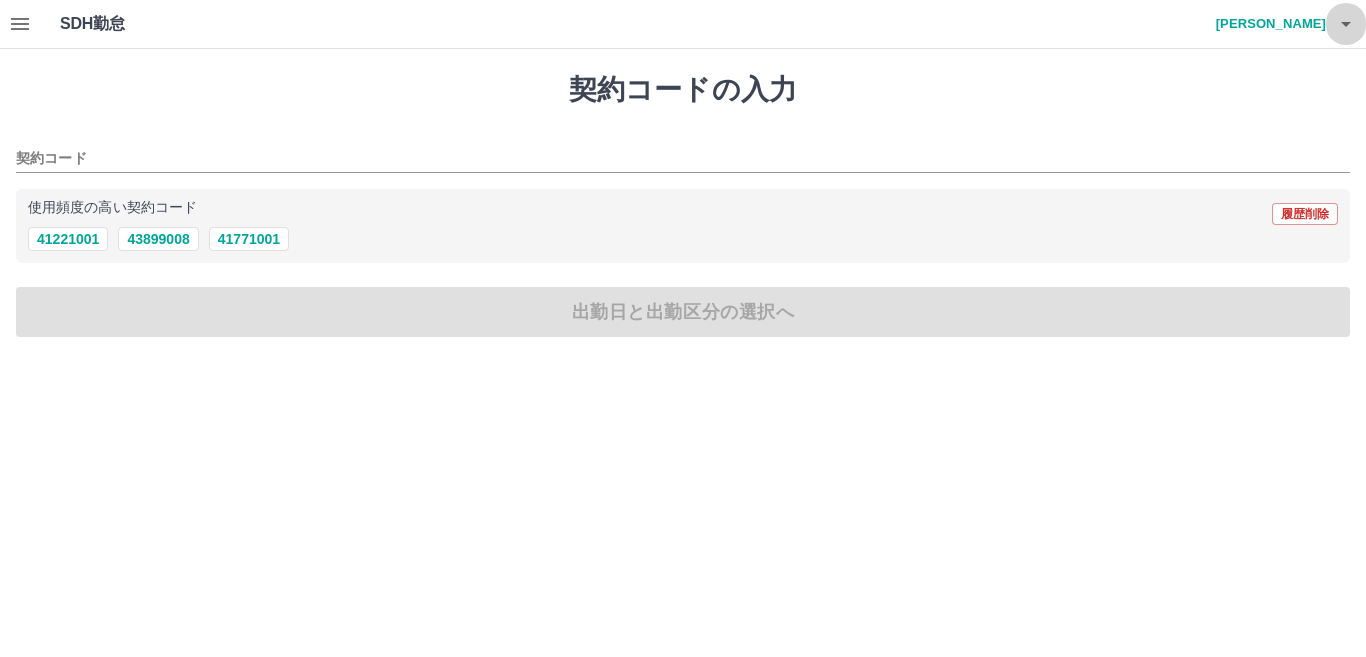 click 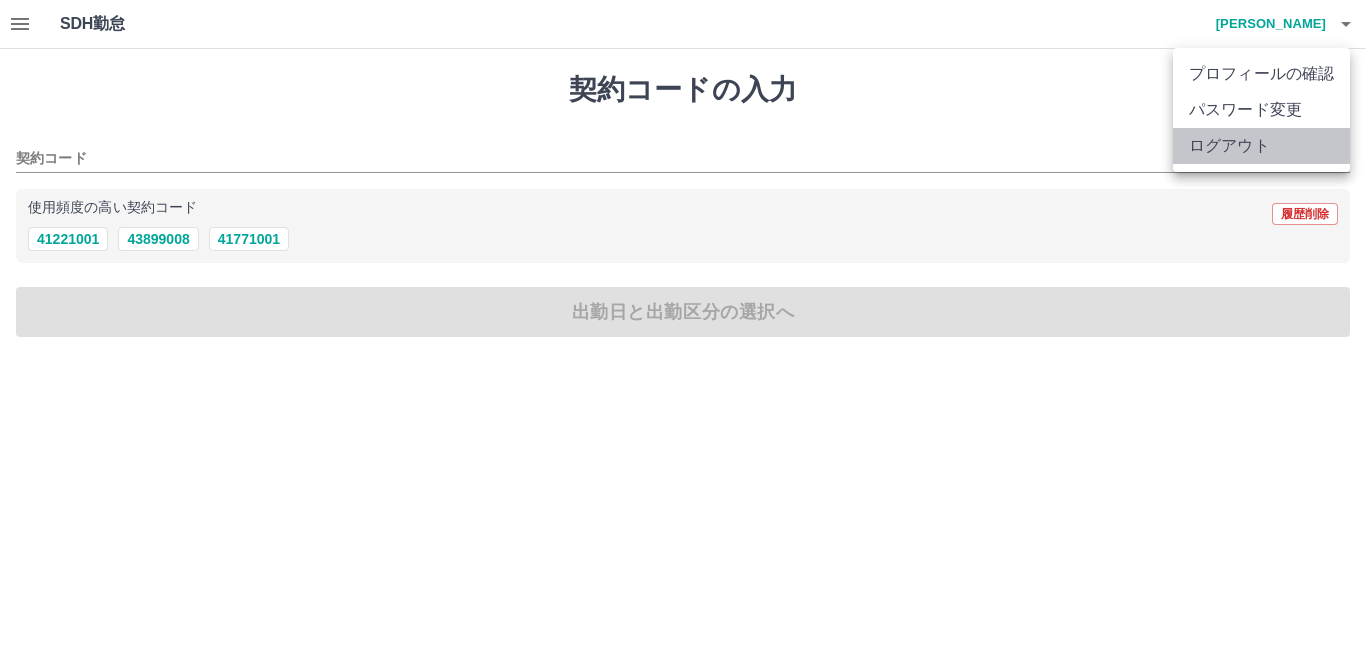 click on "ログアウト" at bounding box center [1261, 146] 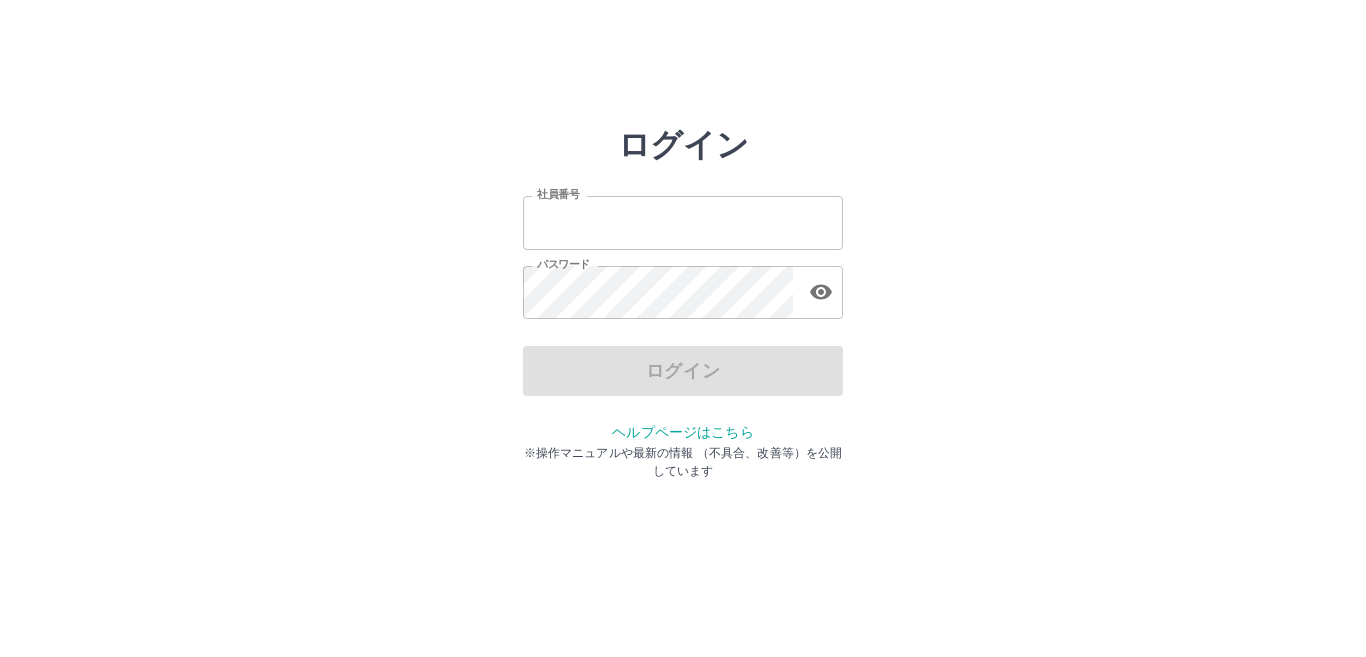 scroll, scrollTop: 0, scrollLeft: 0, axis: both 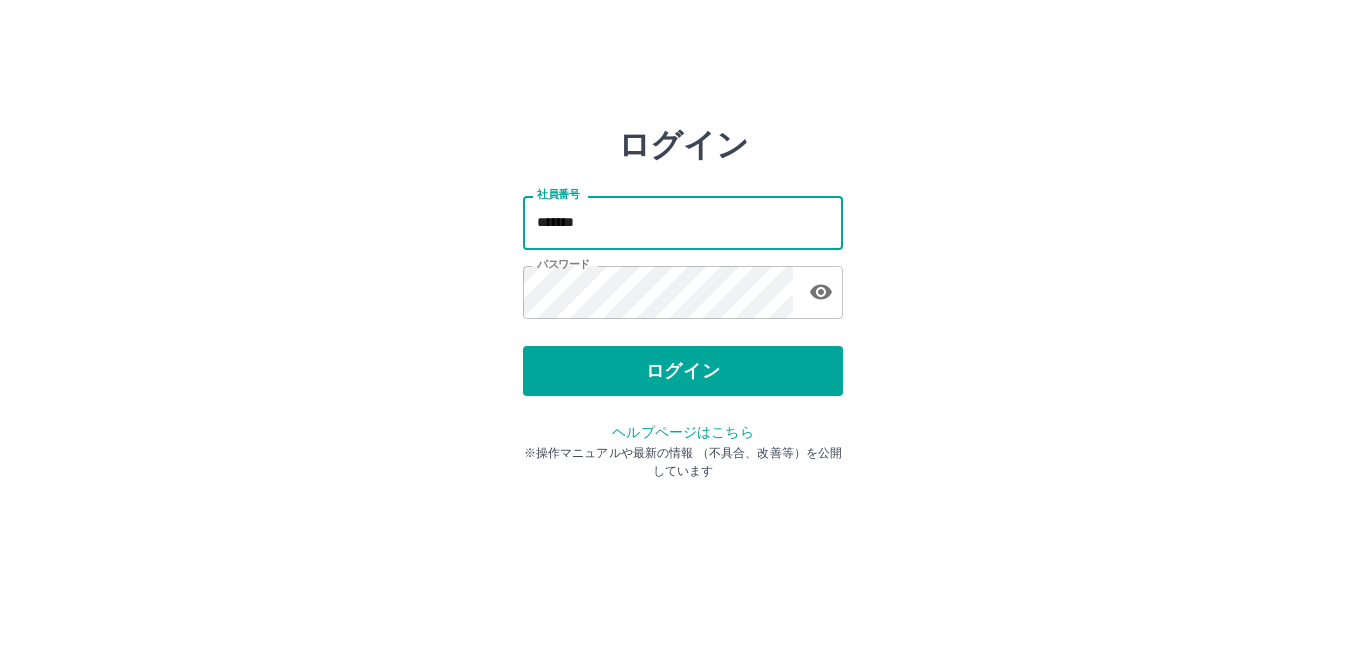 click on "*******" at bounding box center [683, 222] 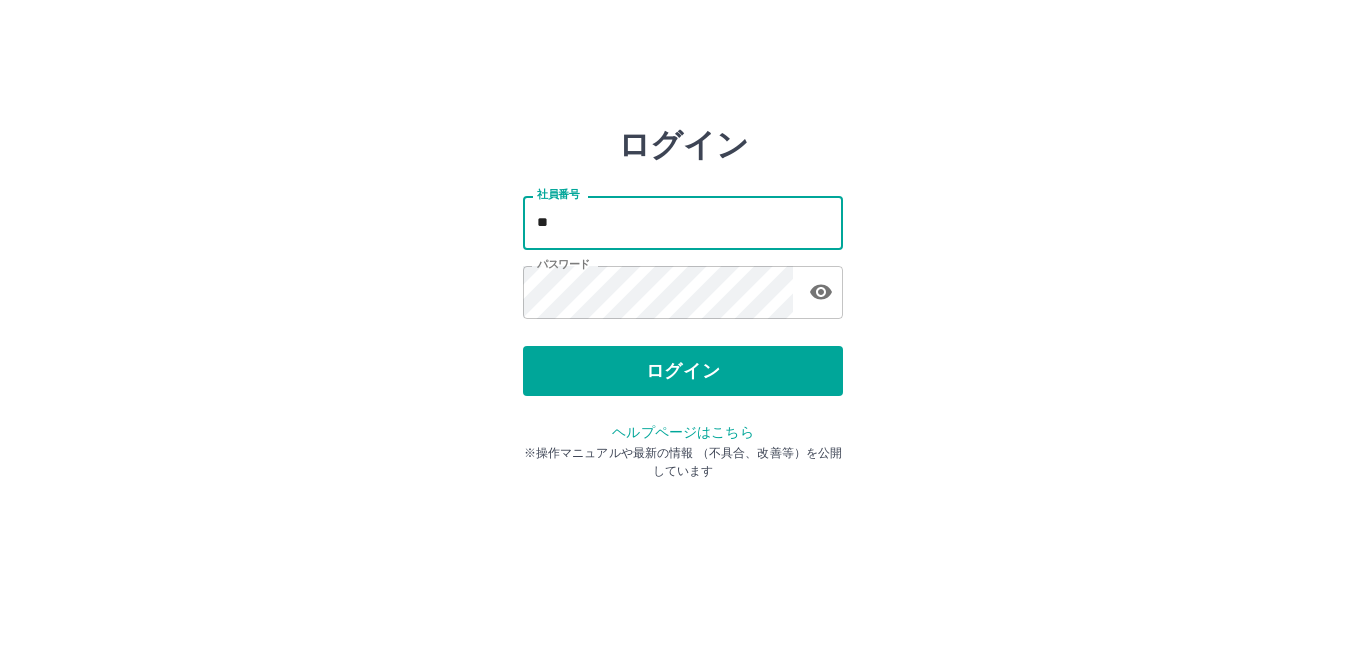 type on "*" 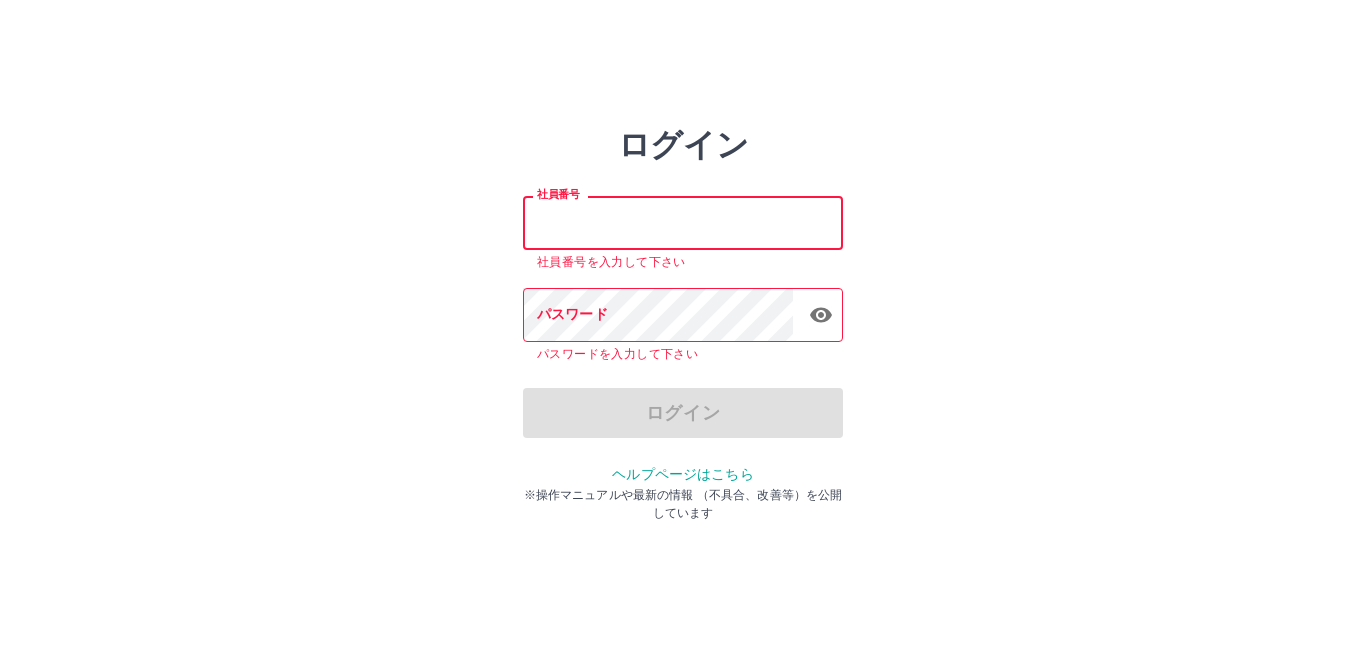 click on "社員番号" at bounding box center (683, 222) 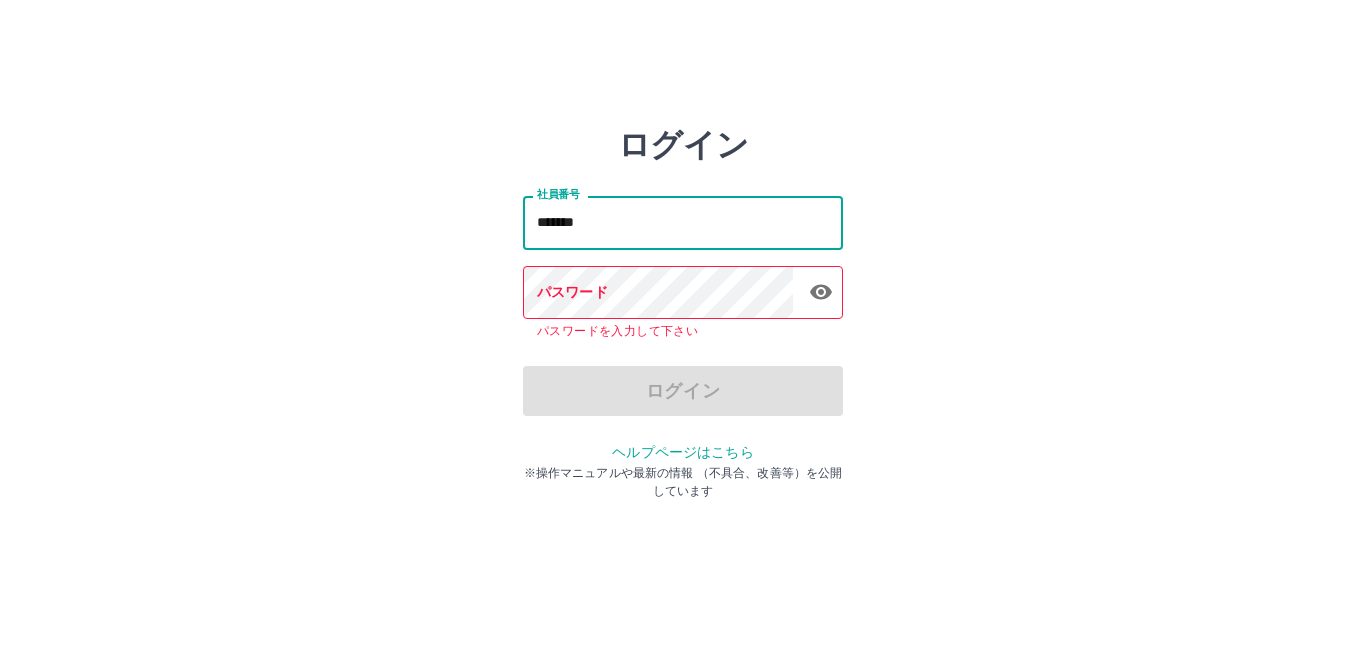 type on "*******" 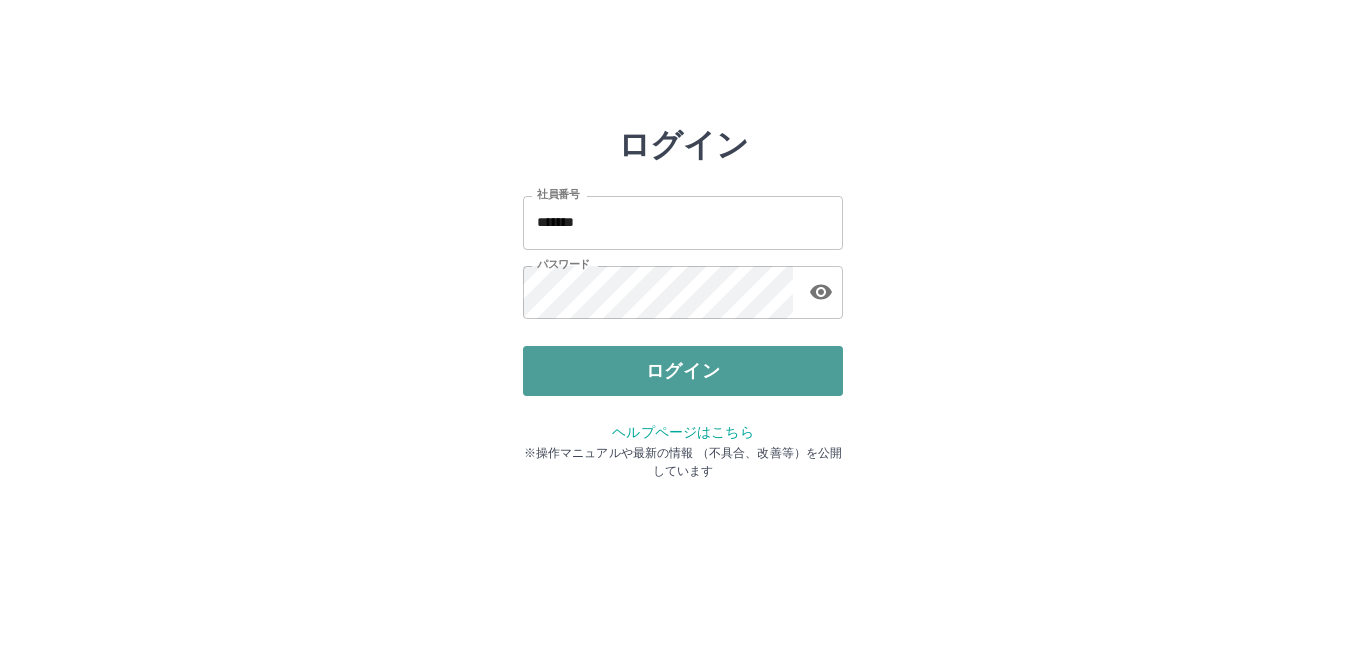 click on "ログイン" at bounding box center [683, 371] 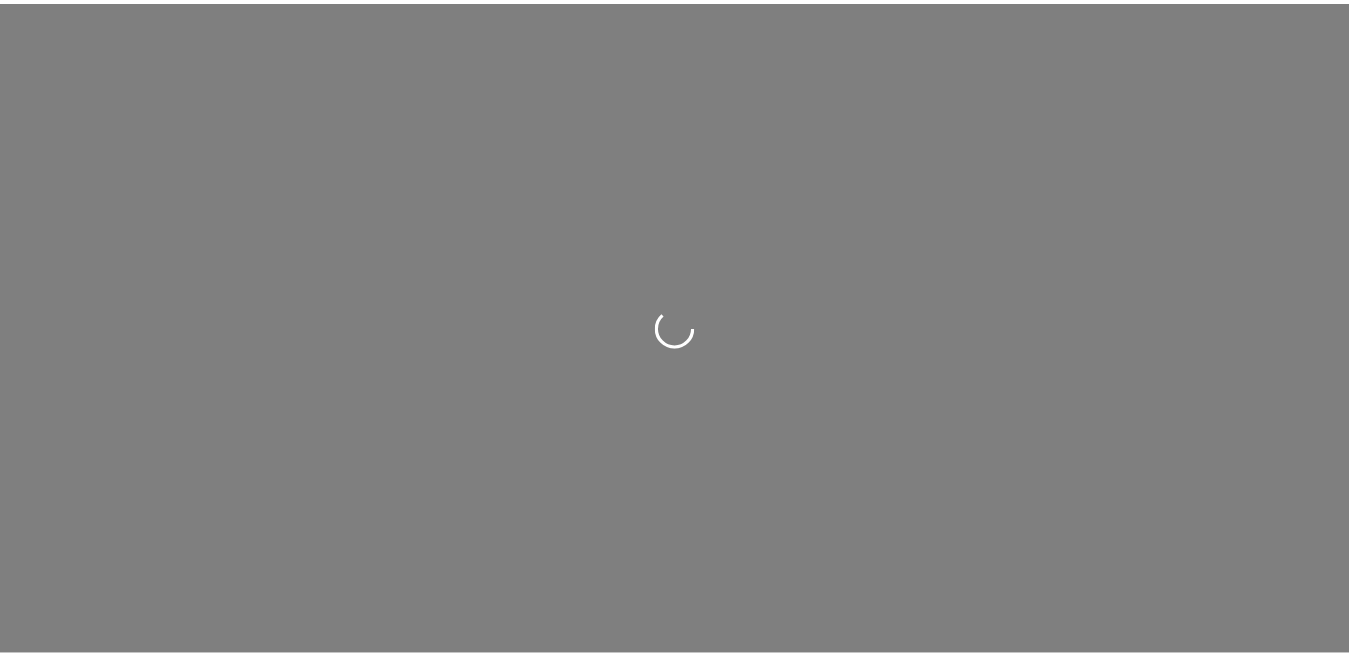scroll, scrollTop: 0, scrollLeft: 0, axis: both 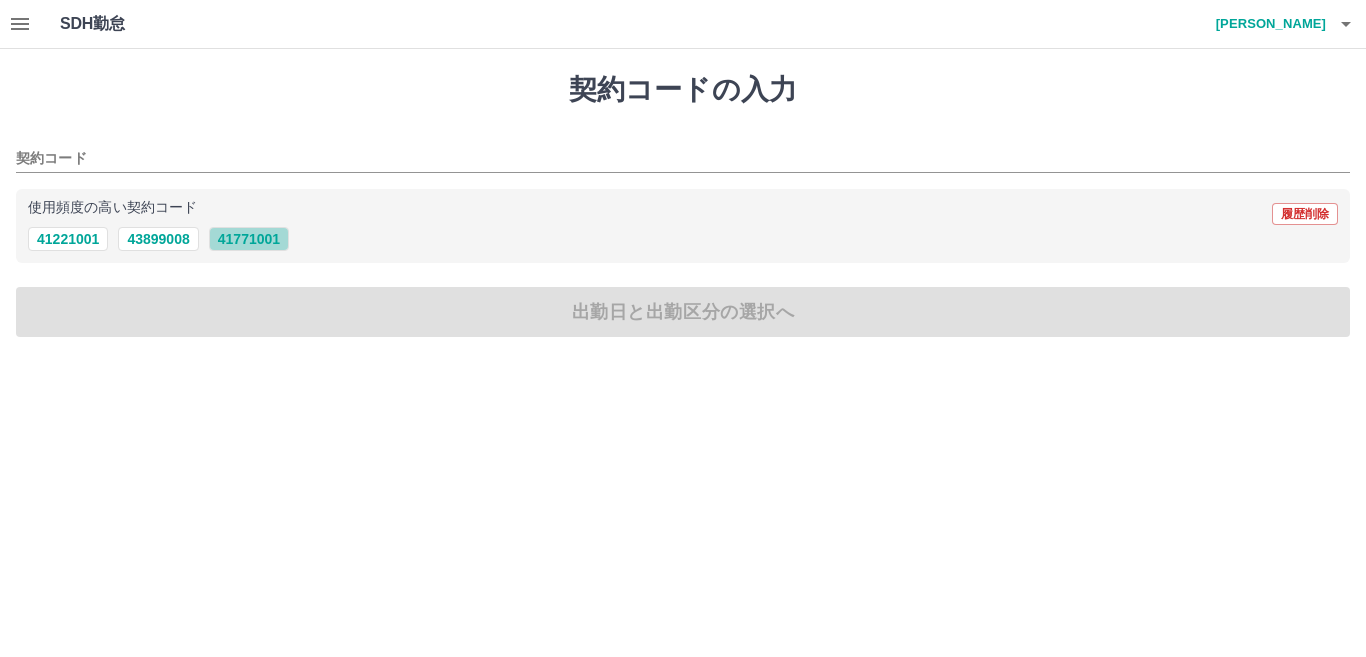 click on "41771001" at bounding box center (249, 239) 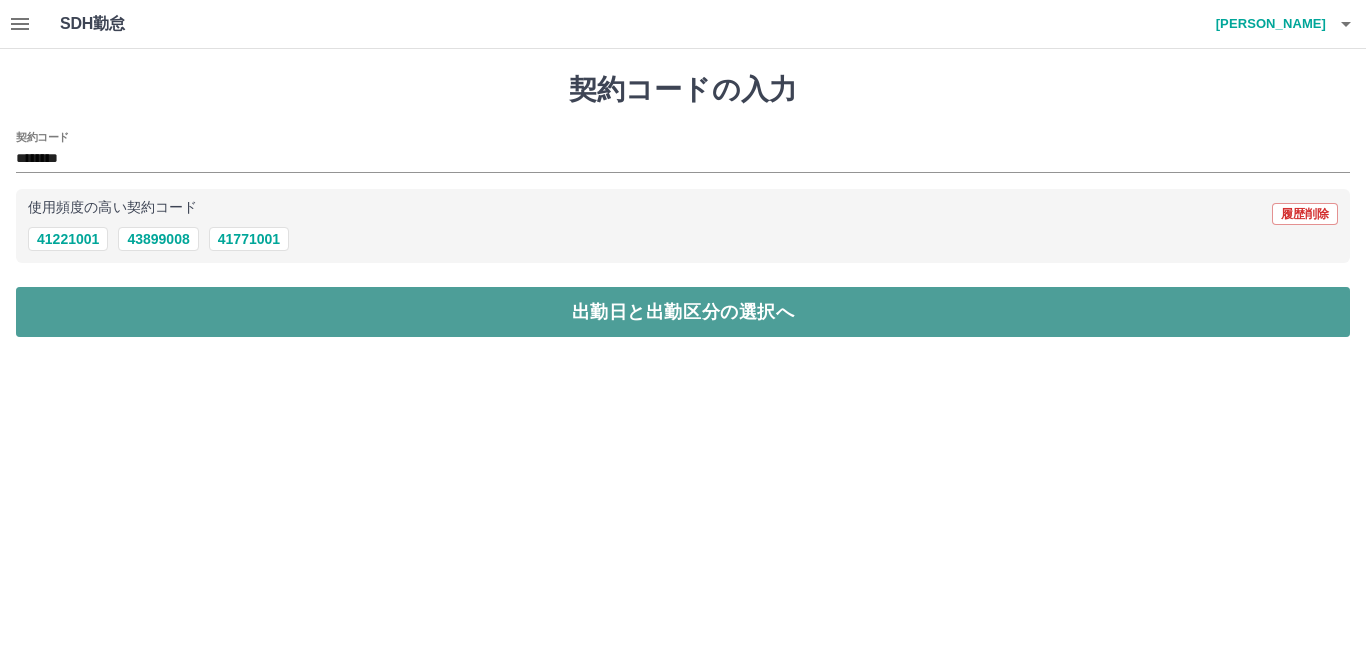 click on "出勤日と出勤区分の選択へ" at bounding box center [683, 312] 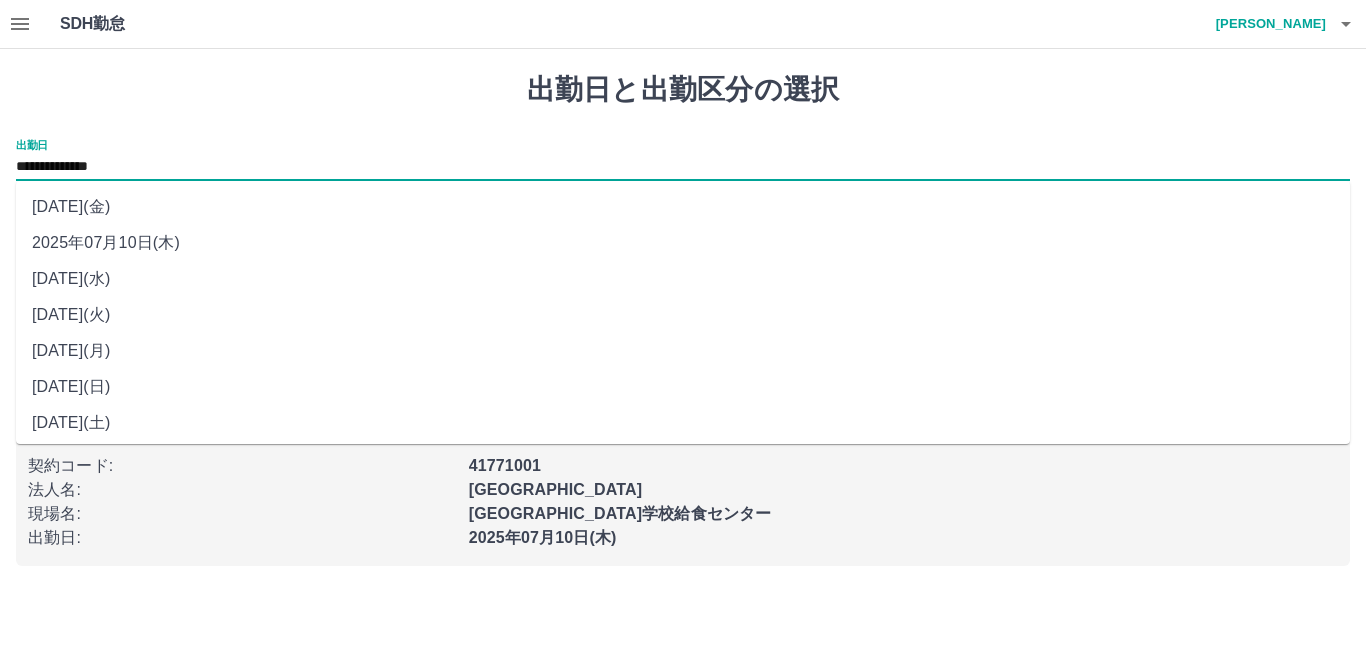 click on "**********" at bounding box center [683, 167] 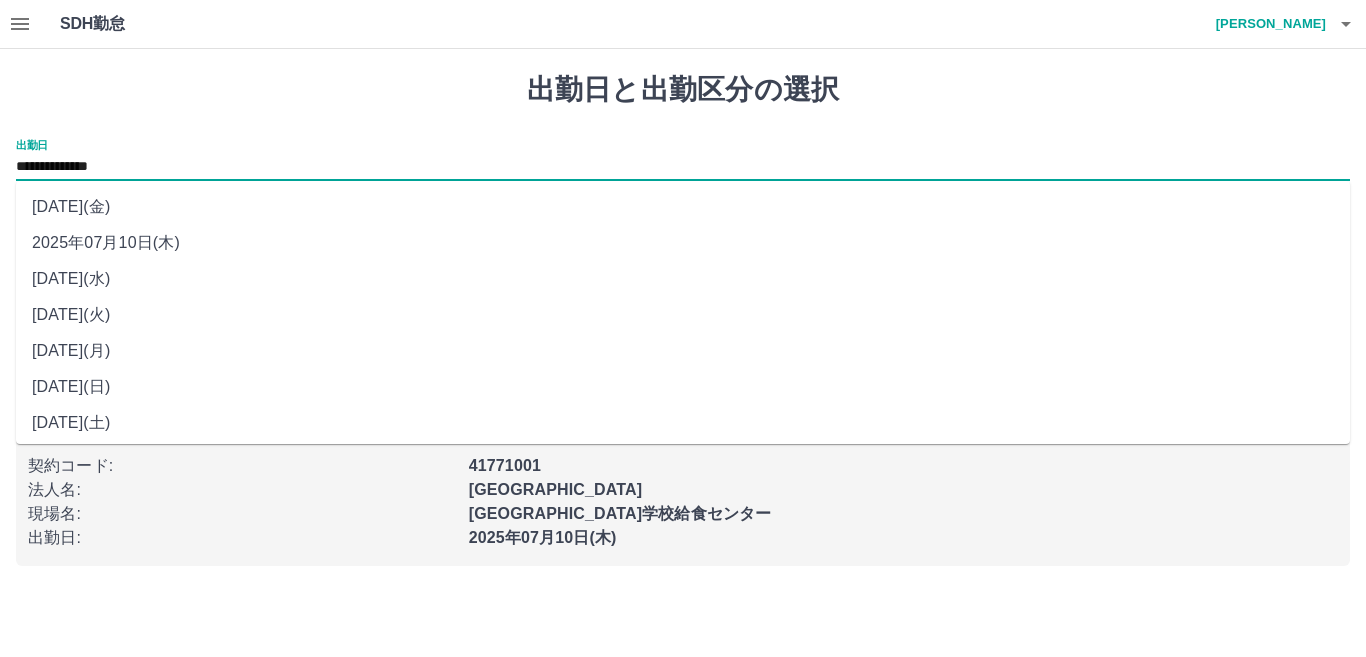 click on "2025年07月10日(木)" at bounding box center (683, 243) 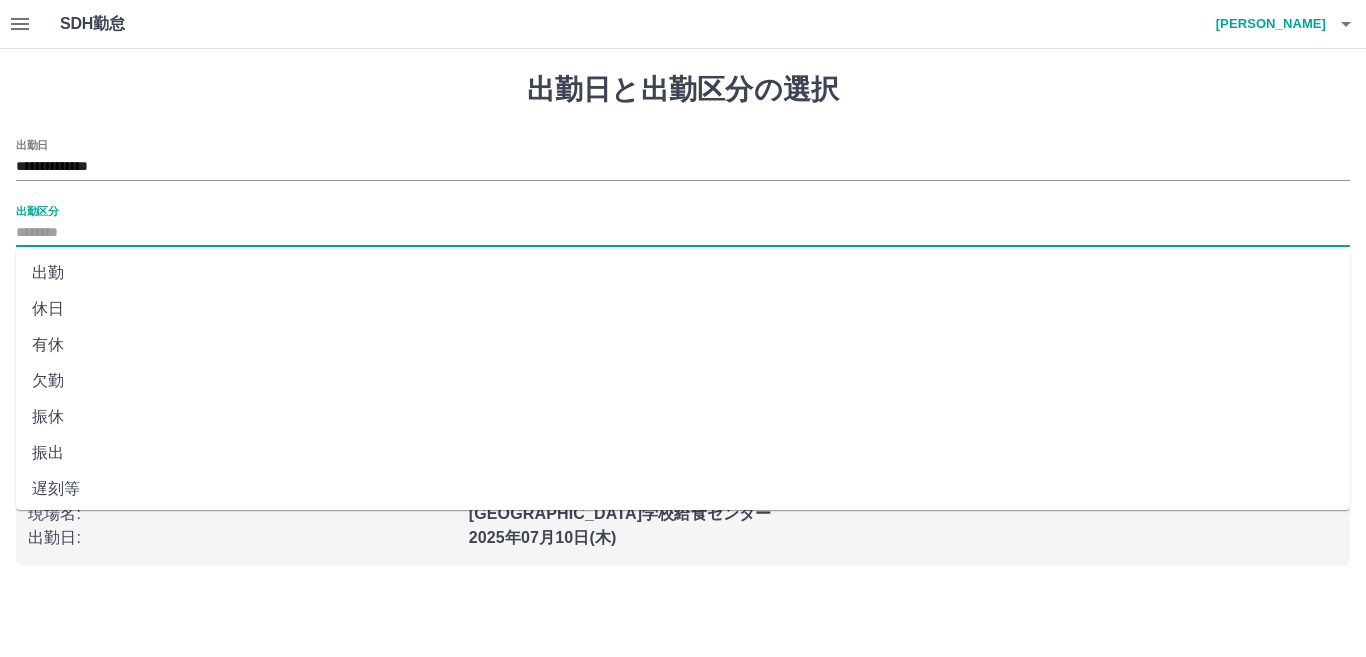click on "出勤区分" at bounding box center [683, 233] 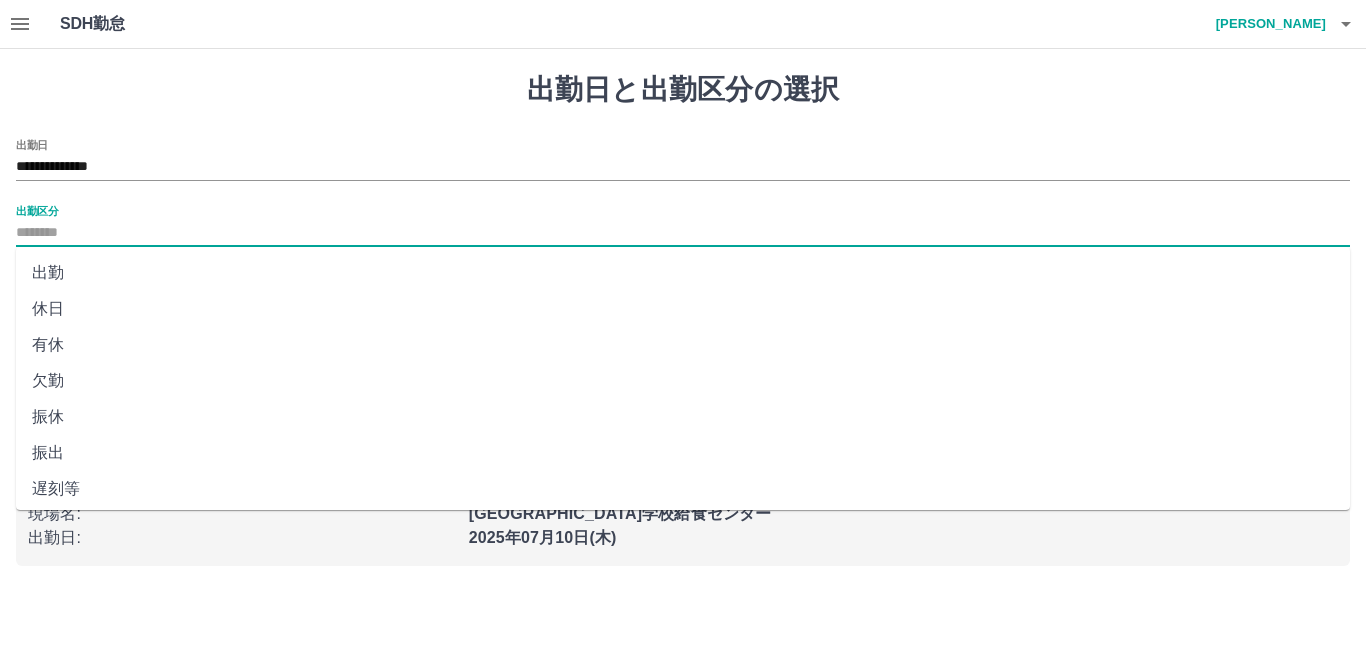 click on "出勤" at bounding box center [683, 273] 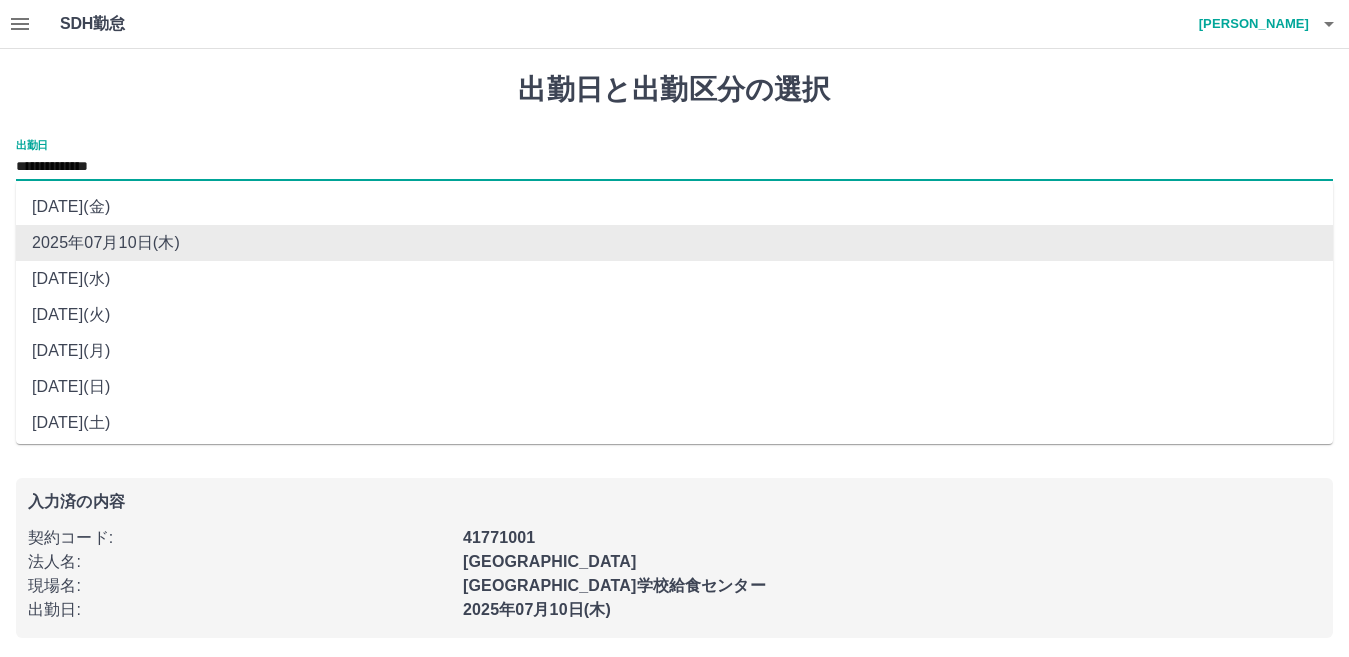 click on "**********" at bounding box center (674, 167) 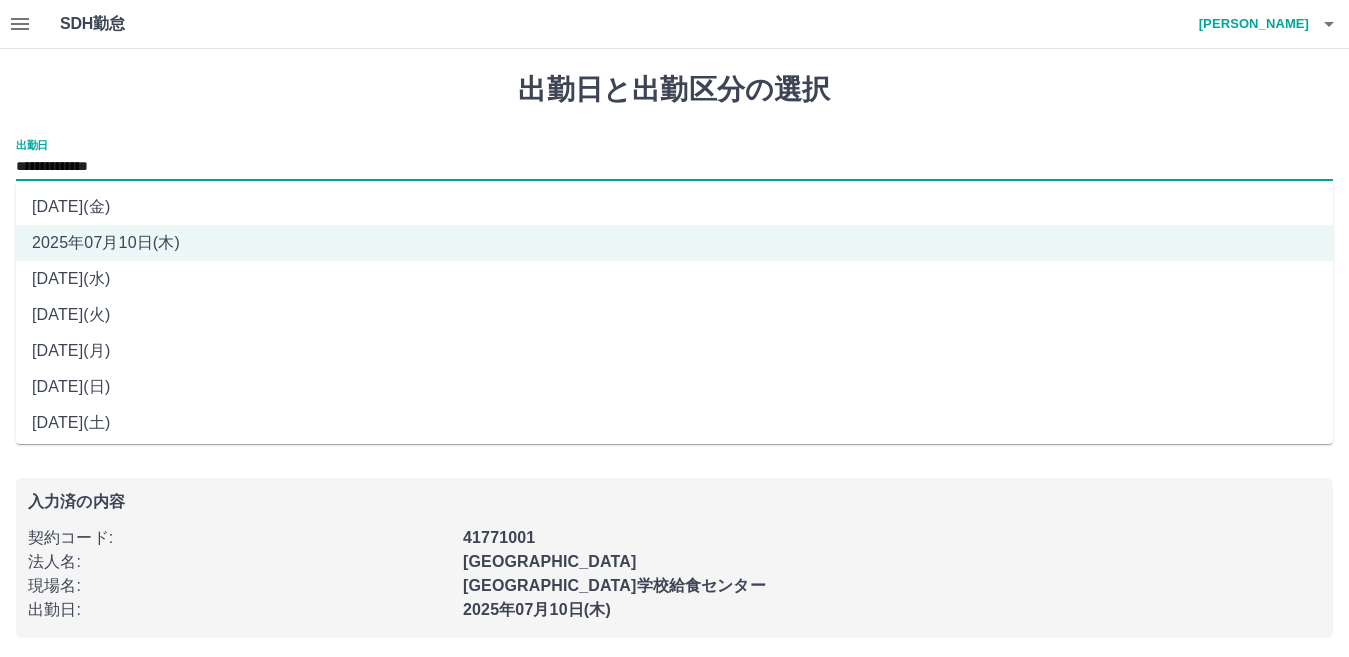 click on "2025年07月09日(水)" at bounding box center (674, 279) 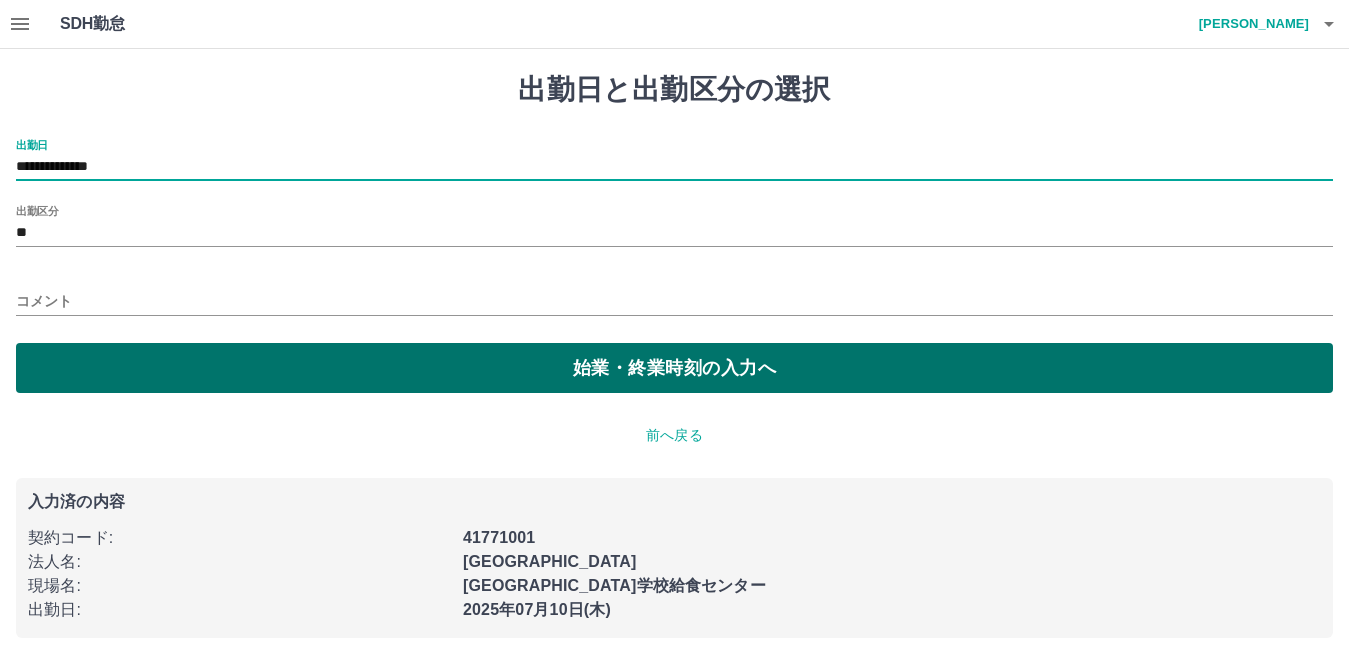 click on "始業・終業時刻の入力へ" at bounding box center (674, 368) 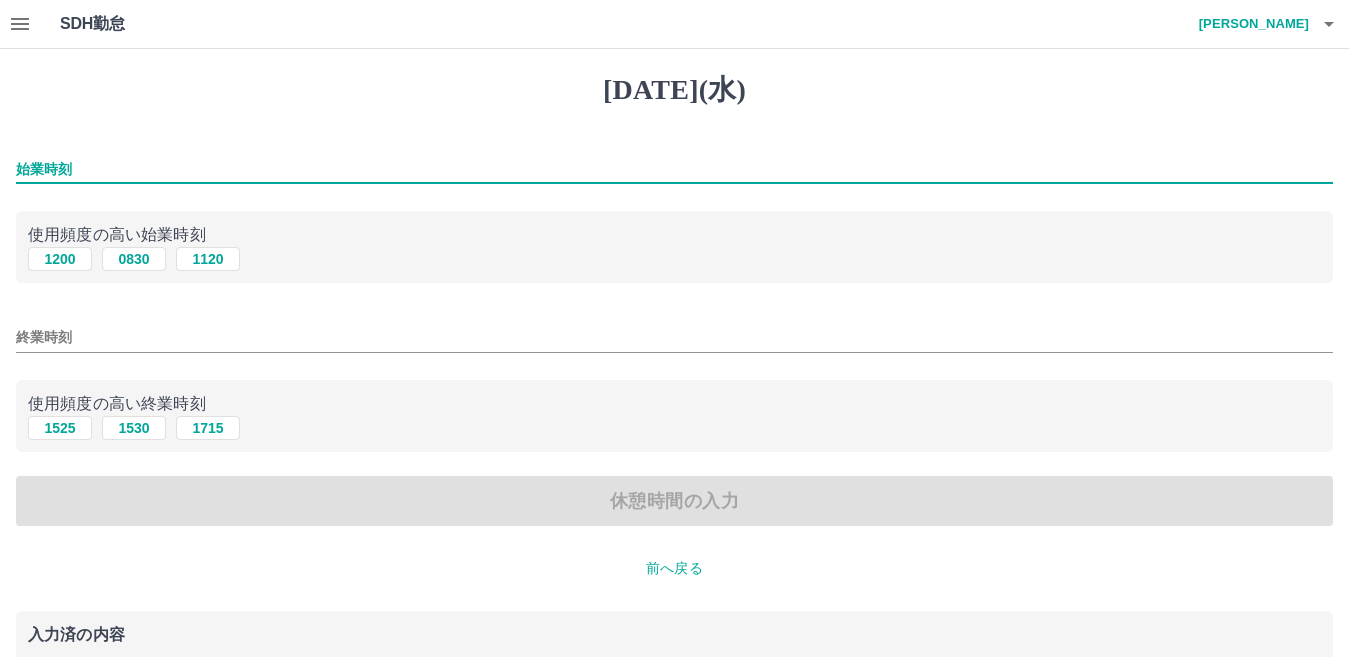 click on "始業時刻" at bounding box center (674, 169) 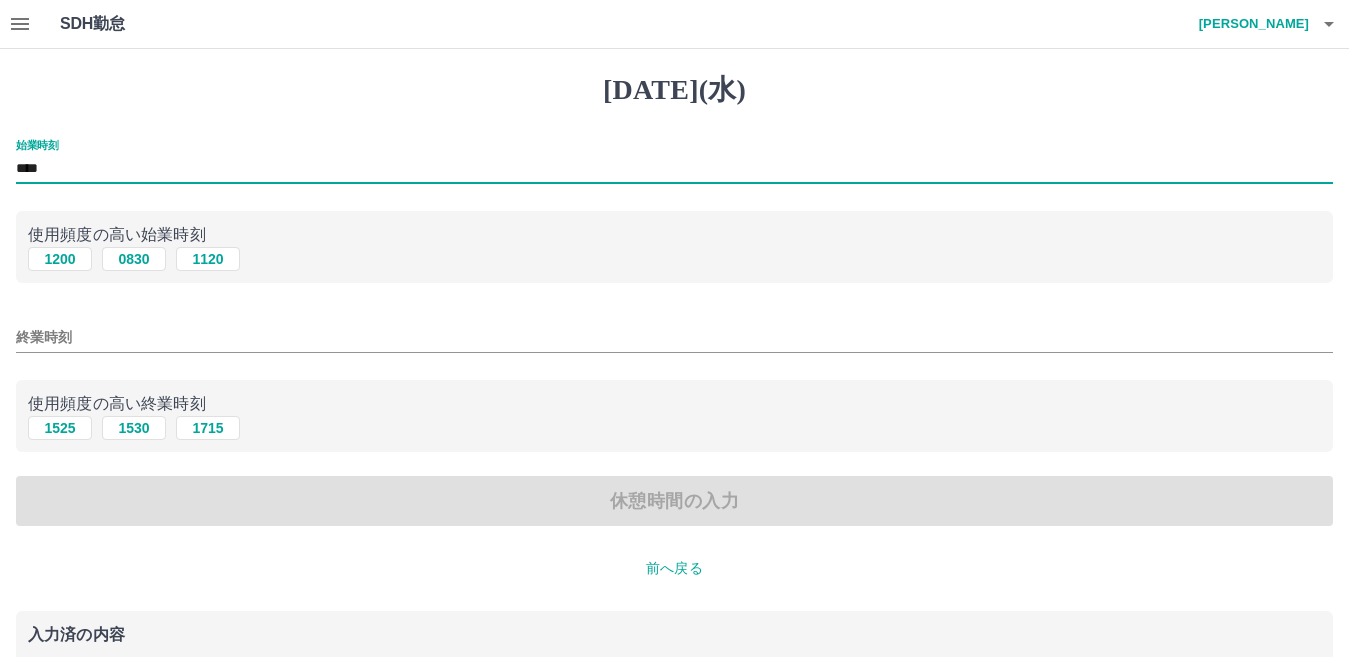 type on "****" 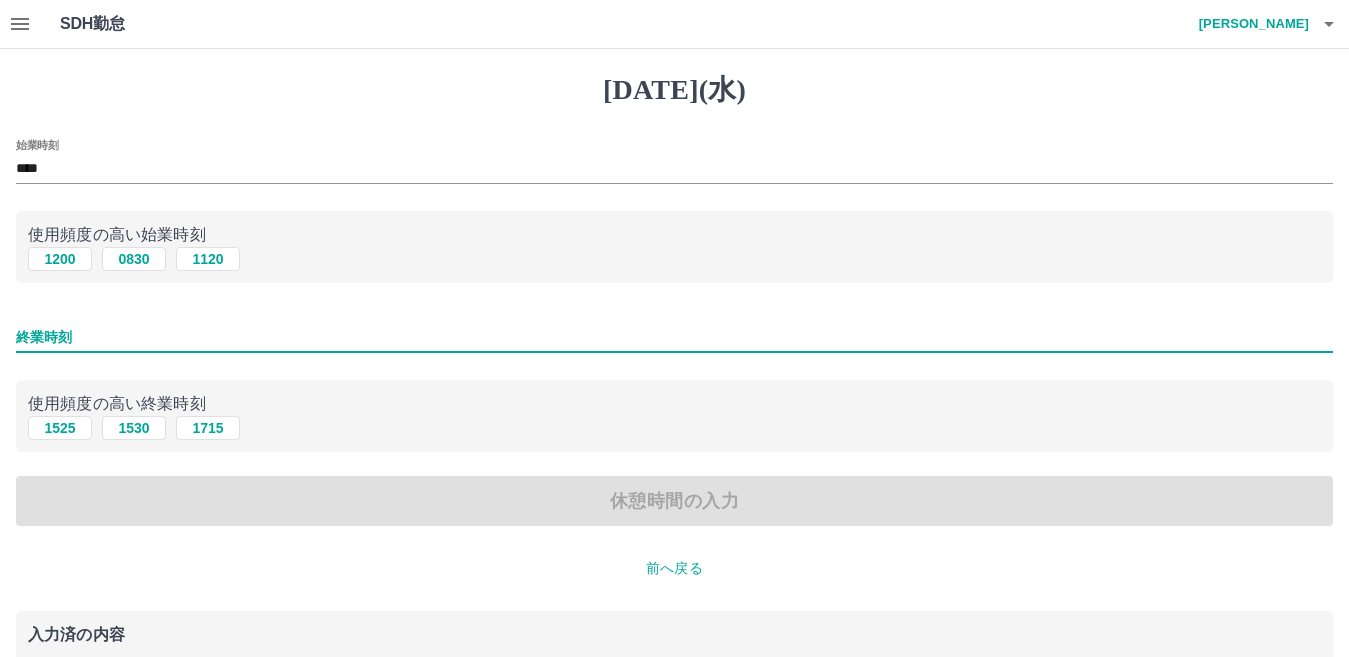 click on "終業時刻" at bounding box center (674, 337) 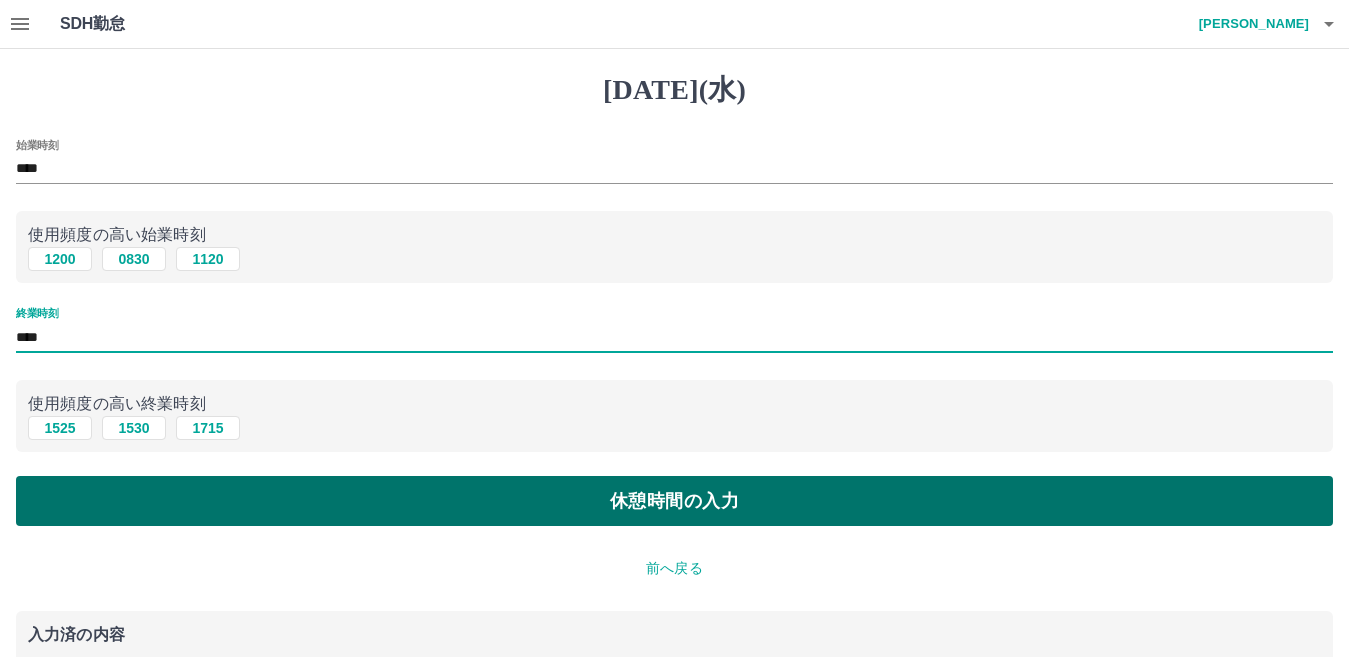 type on "****" 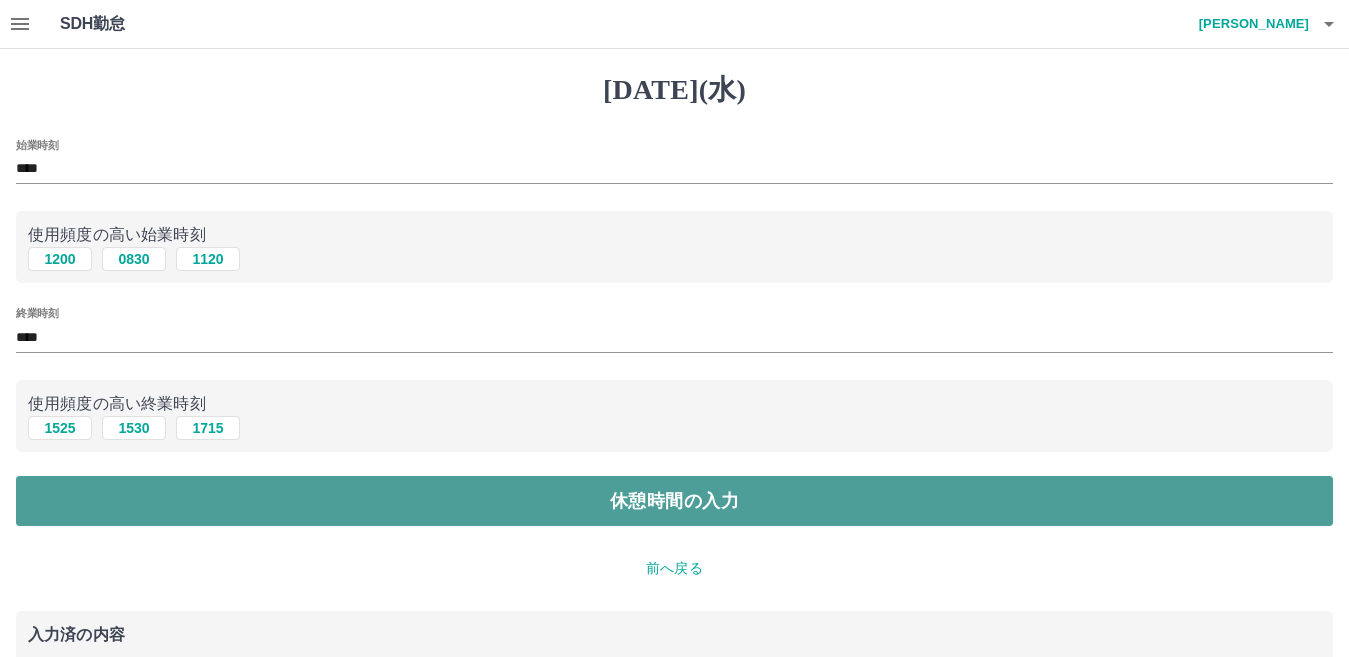 click on "休憩時間の入力" at bounding box center [674, 501] 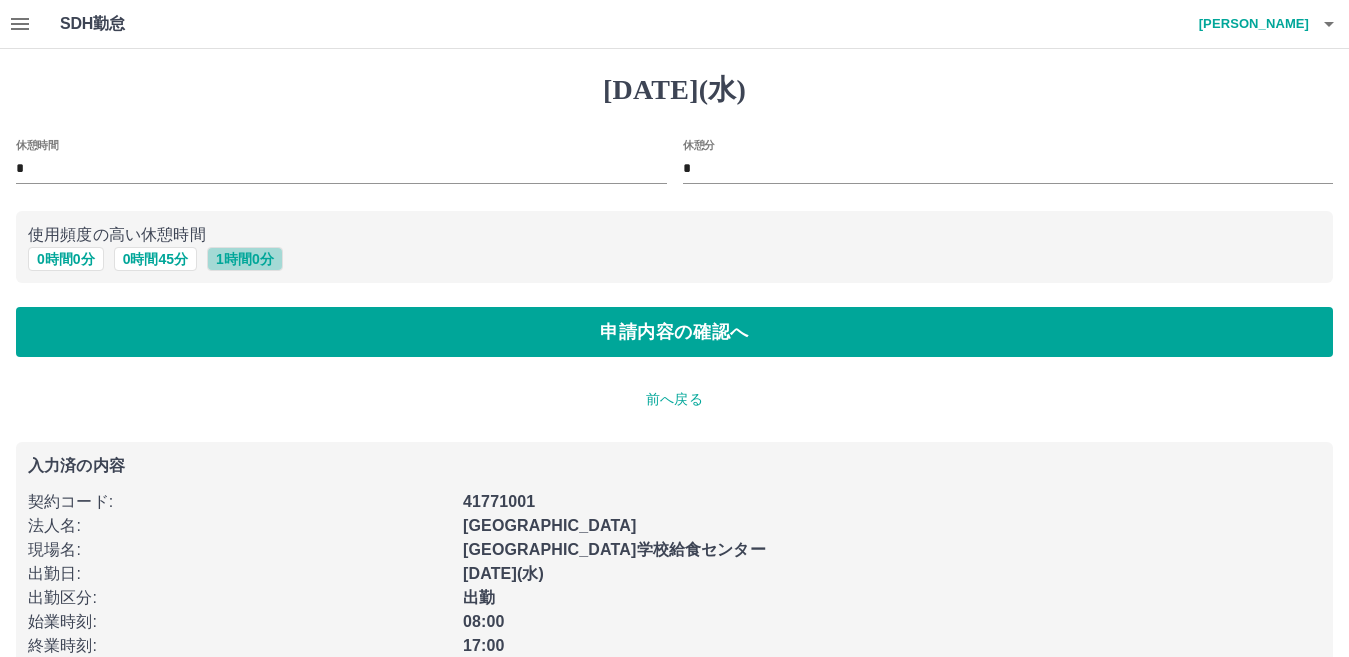 click on "1 時間 0 分" at bounding box center (245, 259) 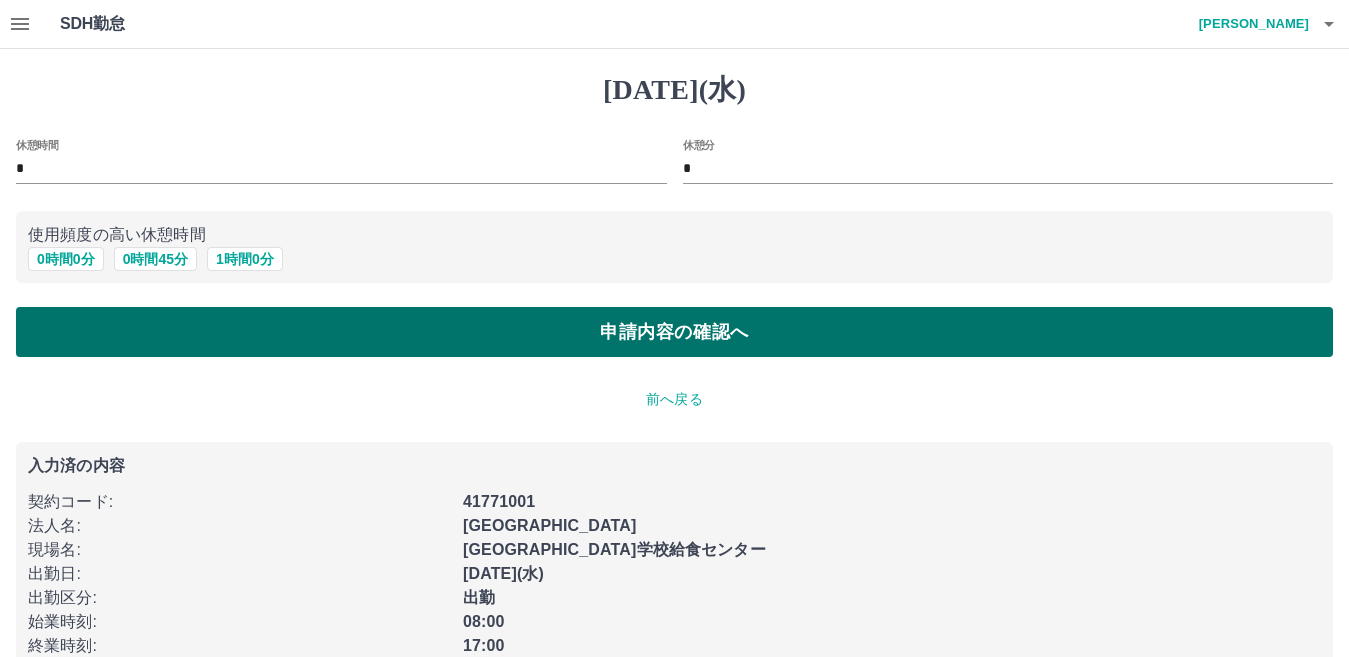 click on "申請内容の確認へ" at bounding box center (674, 332) 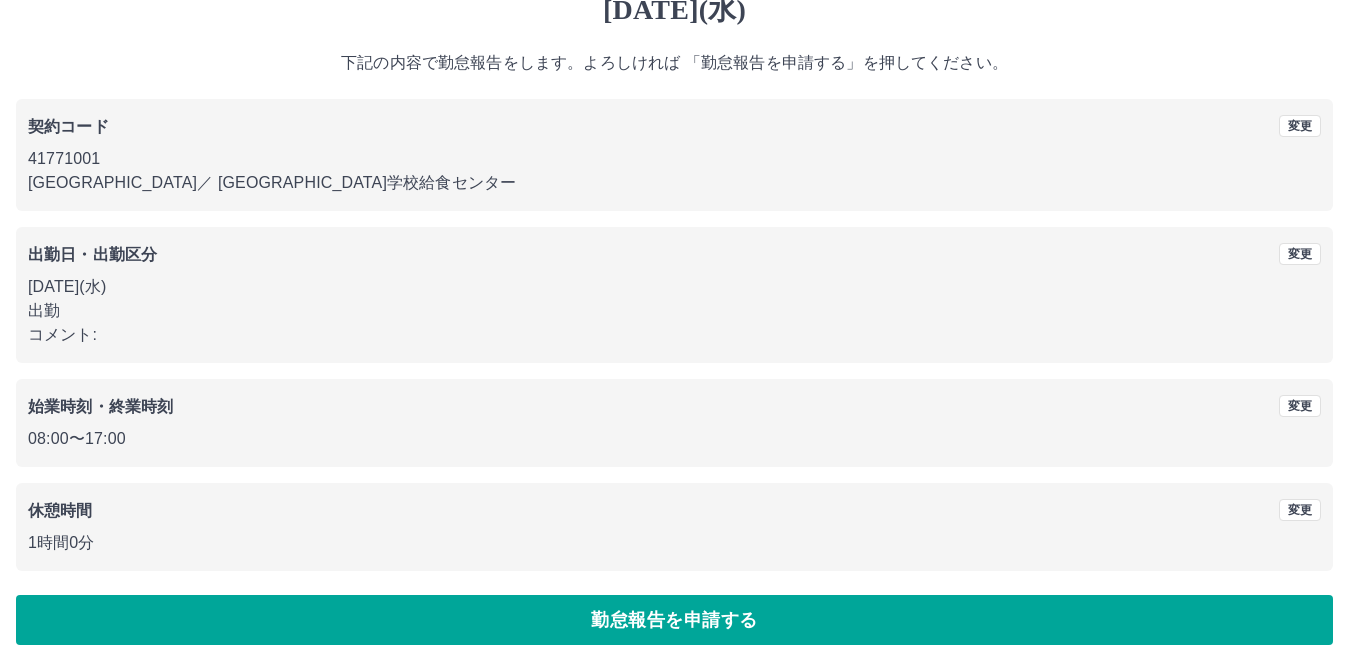 scroll, scrollTop: 92, scrollLeft: 0, axis: vertical 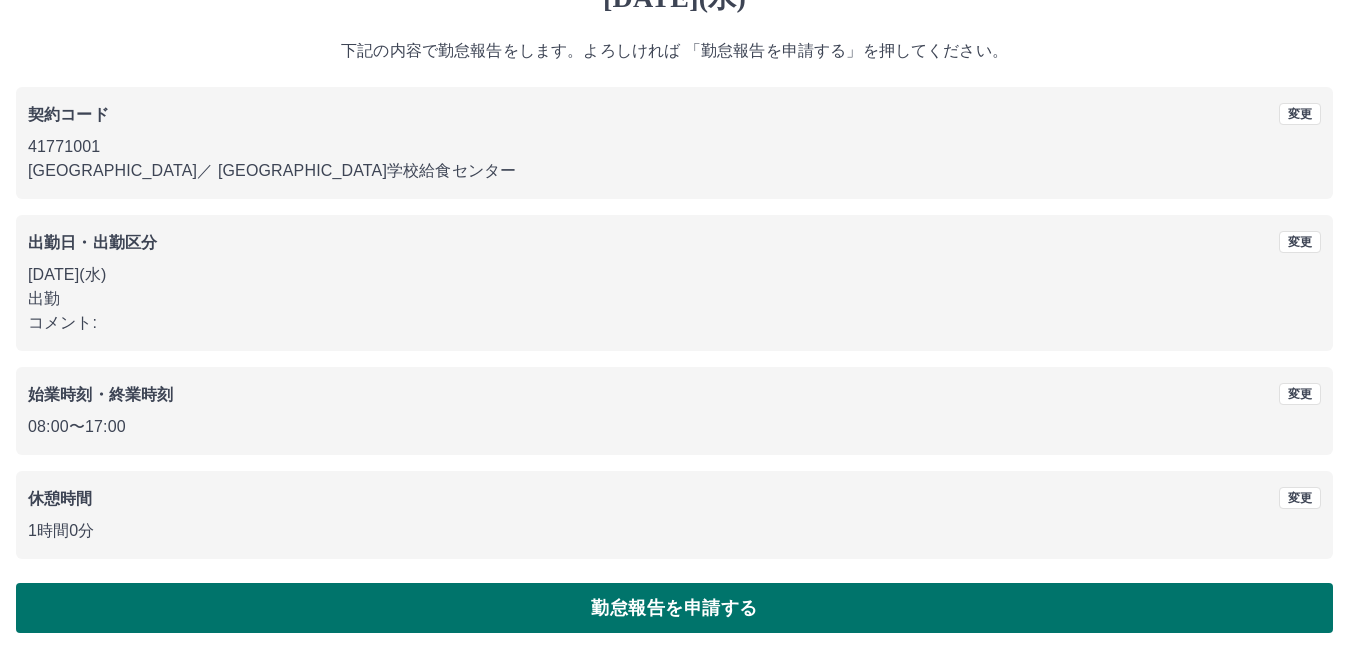 click on "勤怠報告を申請する" at bounding box center (674, 608) 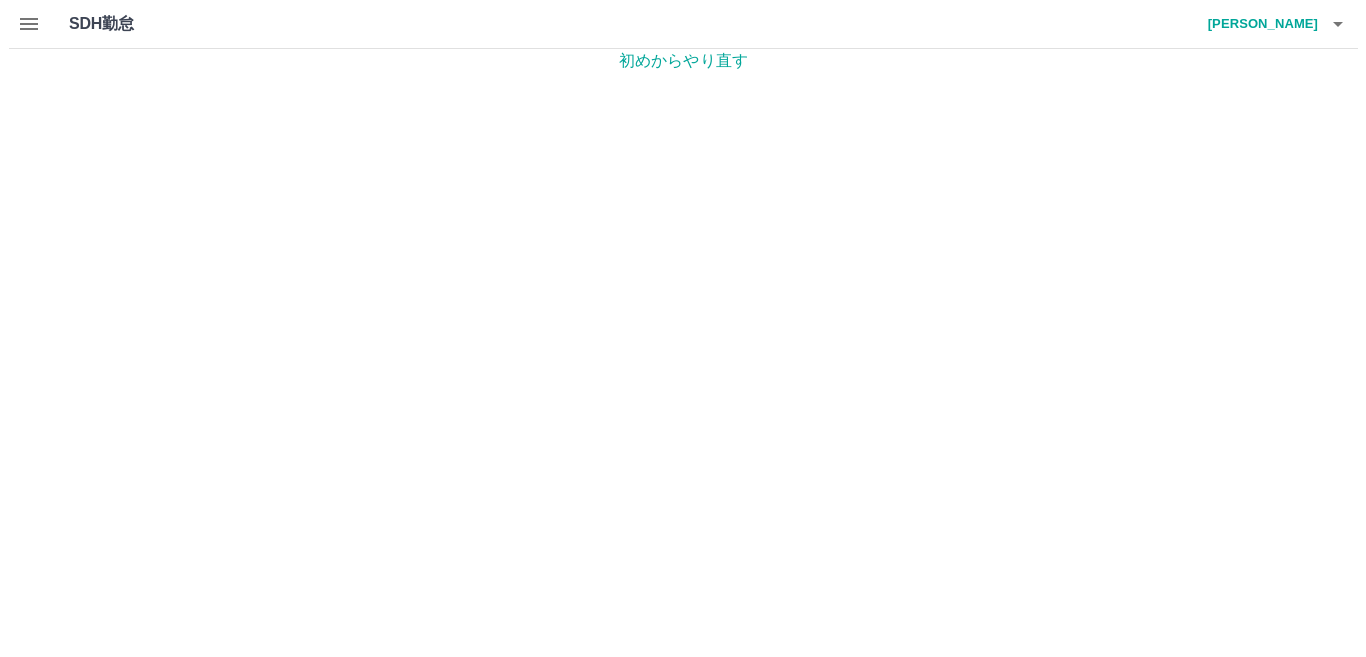 scroll, scrollTop: 0, scrollLeft: 0, axis: both 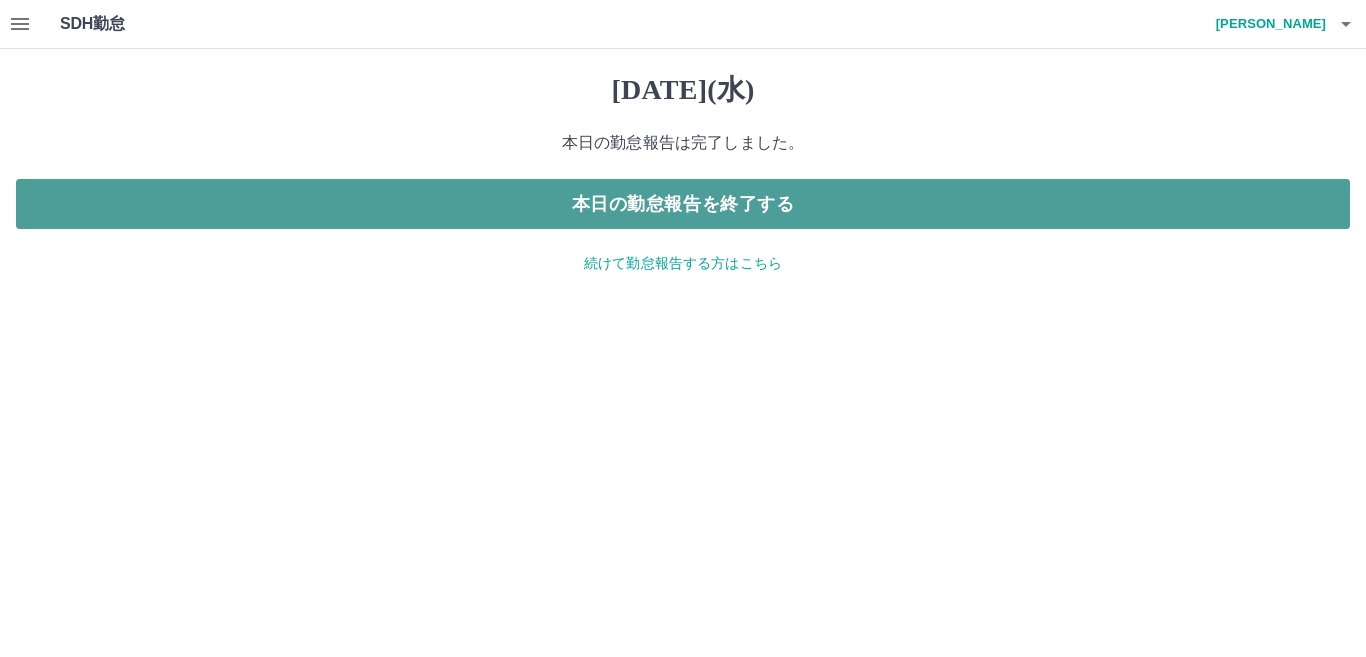 click on "本日の勤怠報告を終了する" at bounding box center (683, 204) 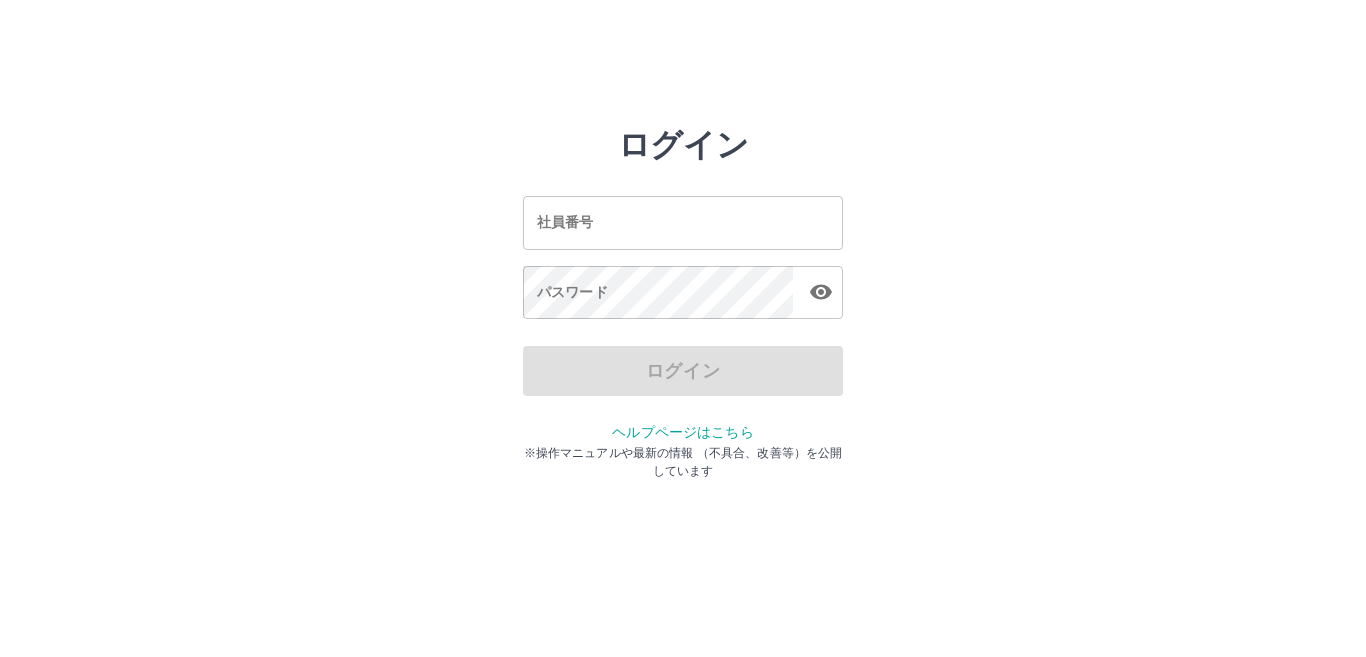 scroll, scrollTop: 0, scrollLeft: 0, axis: both 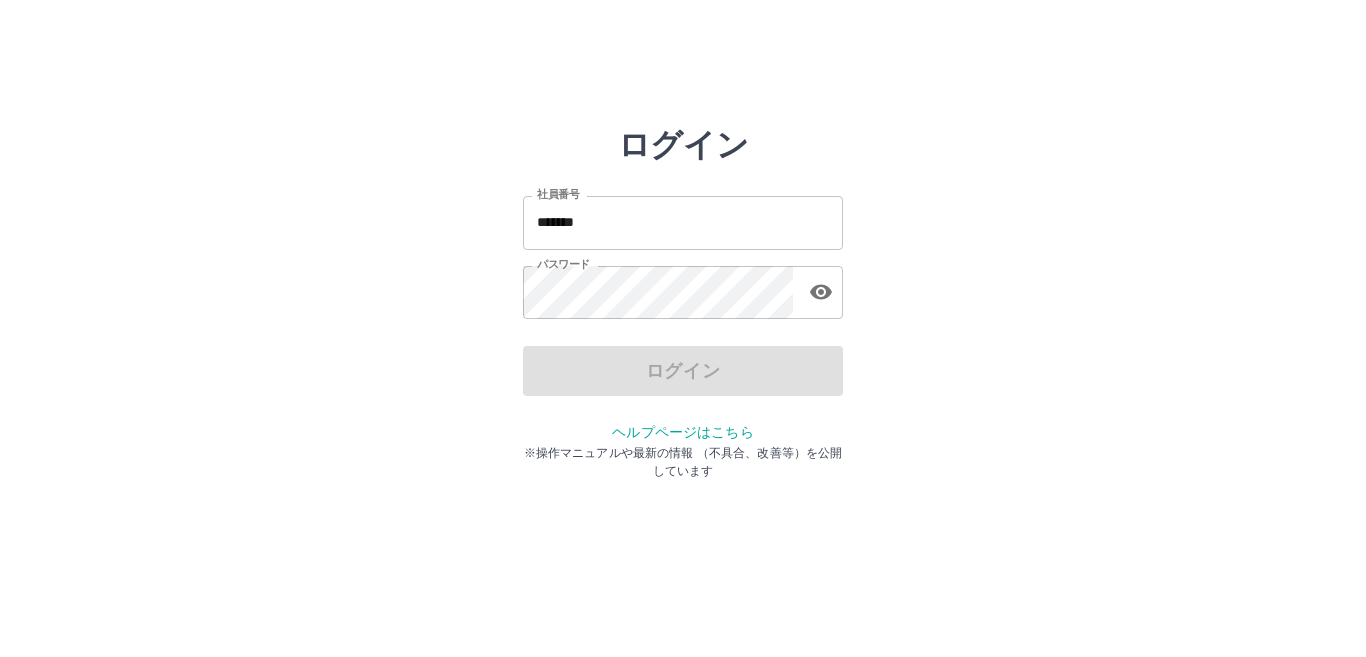 click on "*******" at bounding box center [683, 222] 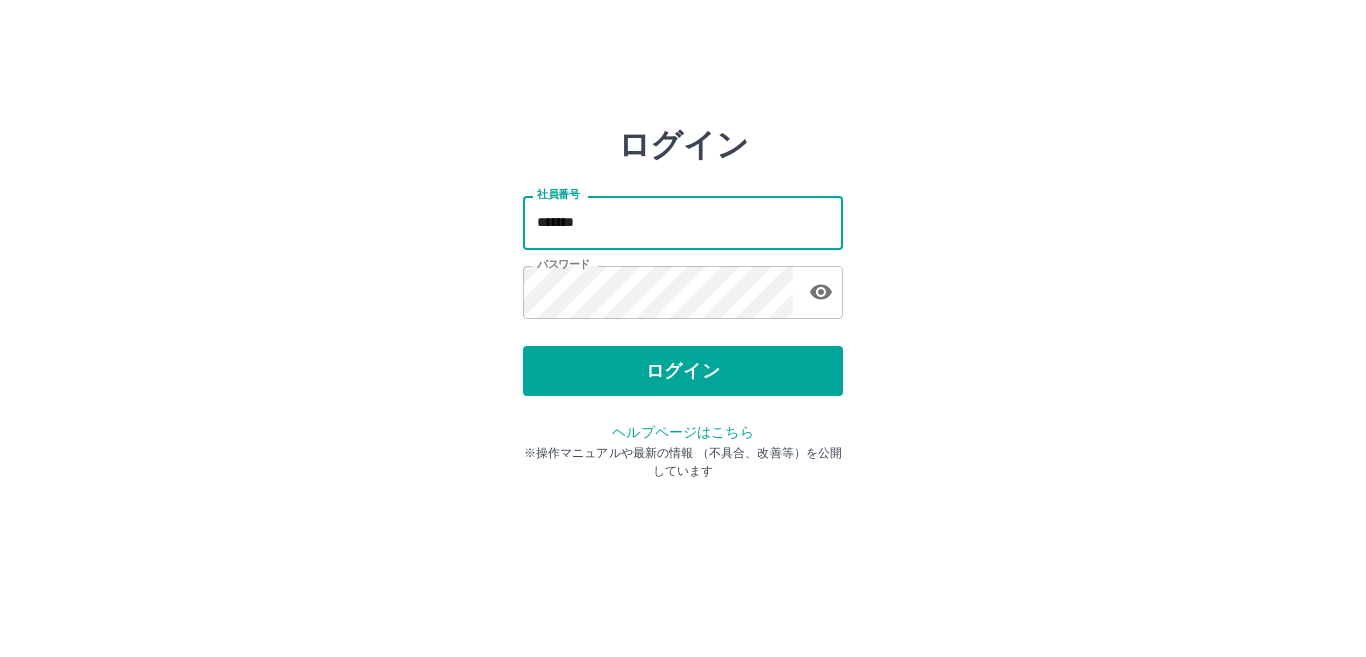 click on "*******" at bounding box center (683, 222) 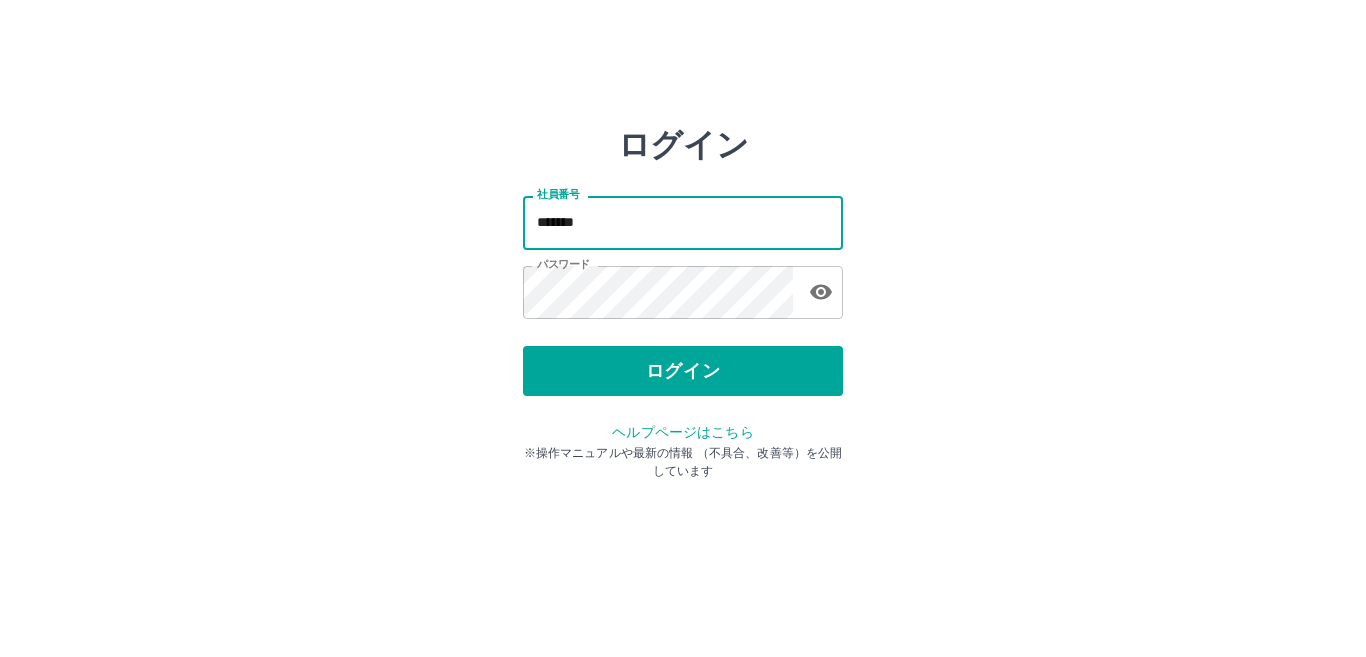 type on "*******" 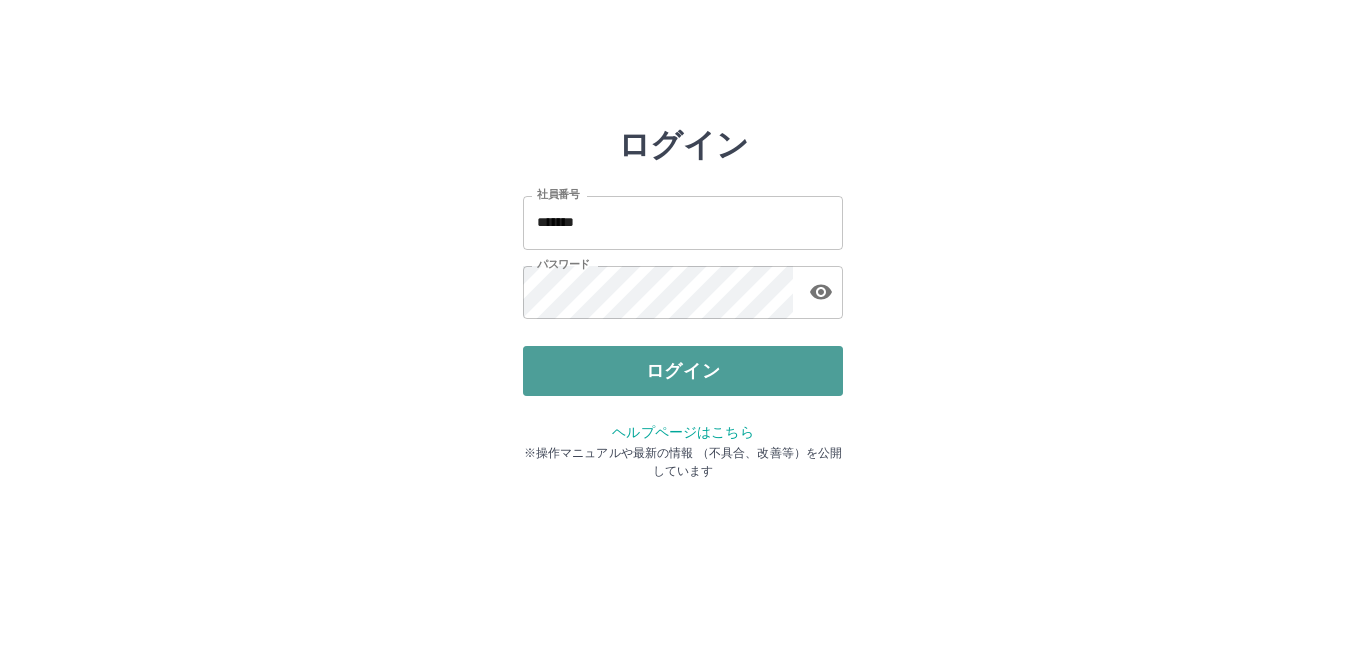 click on "ログイン" at bounding box center (683, 371) 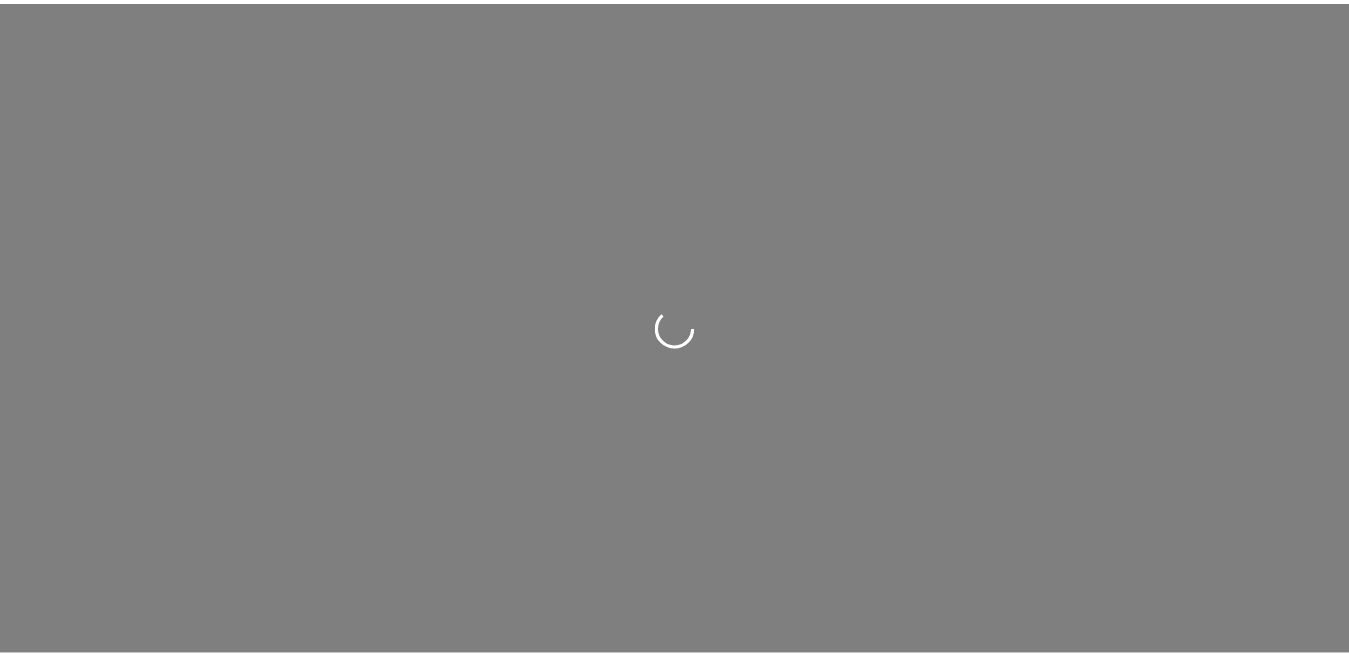 scroll, scrollTop: 0, scrollLeft: 0, axis: both 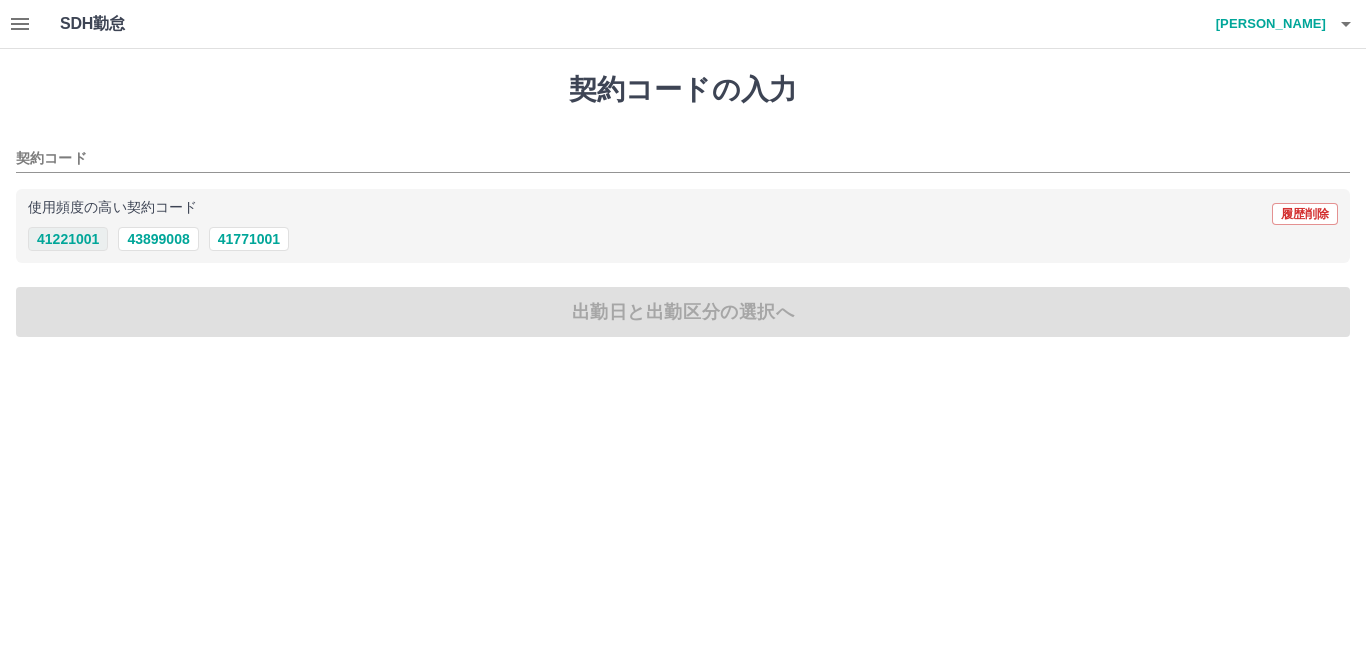 click on "41221001" at bounding box center (68, 239) 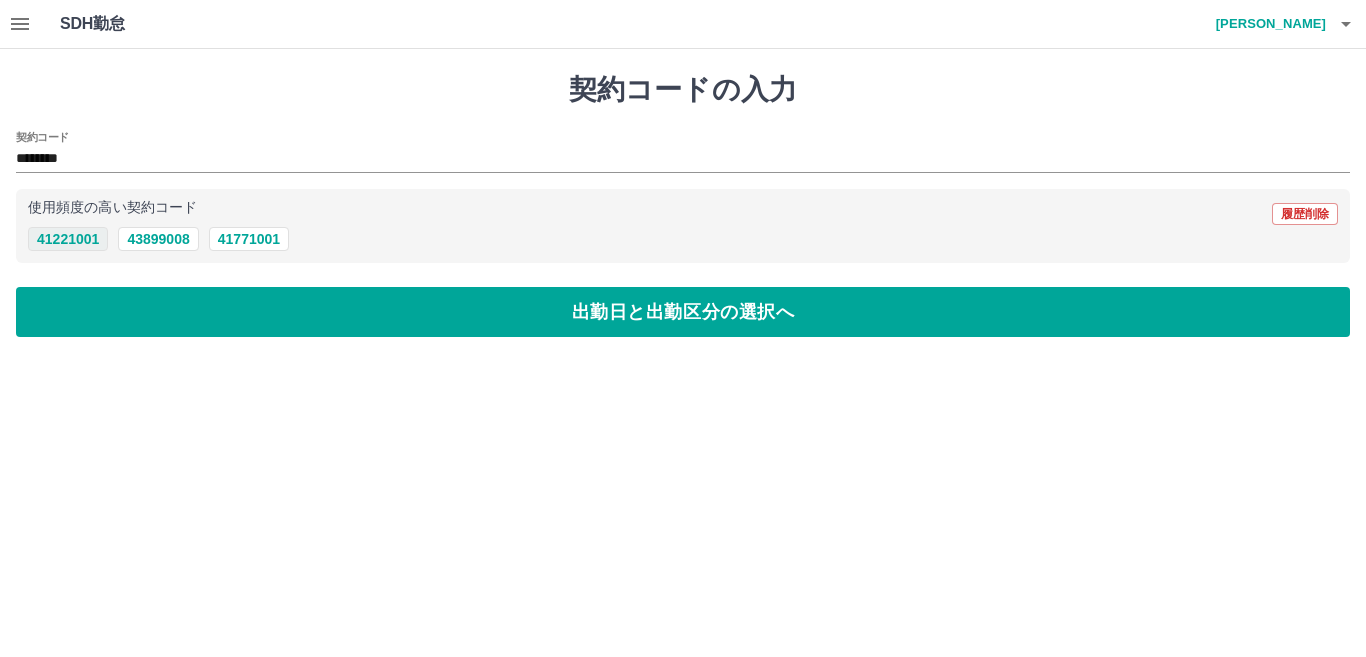 type on "********" 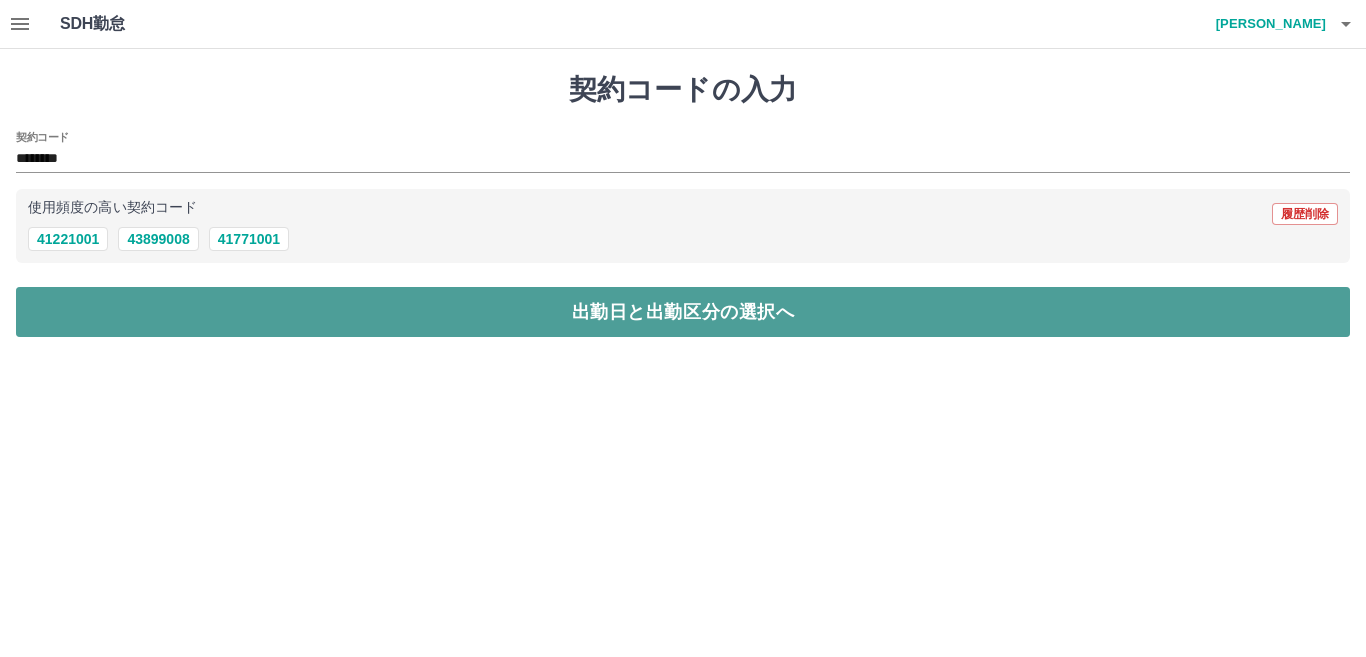 click on "出勤日と出勤区分の選択へ" at bounding box center [683, 312] 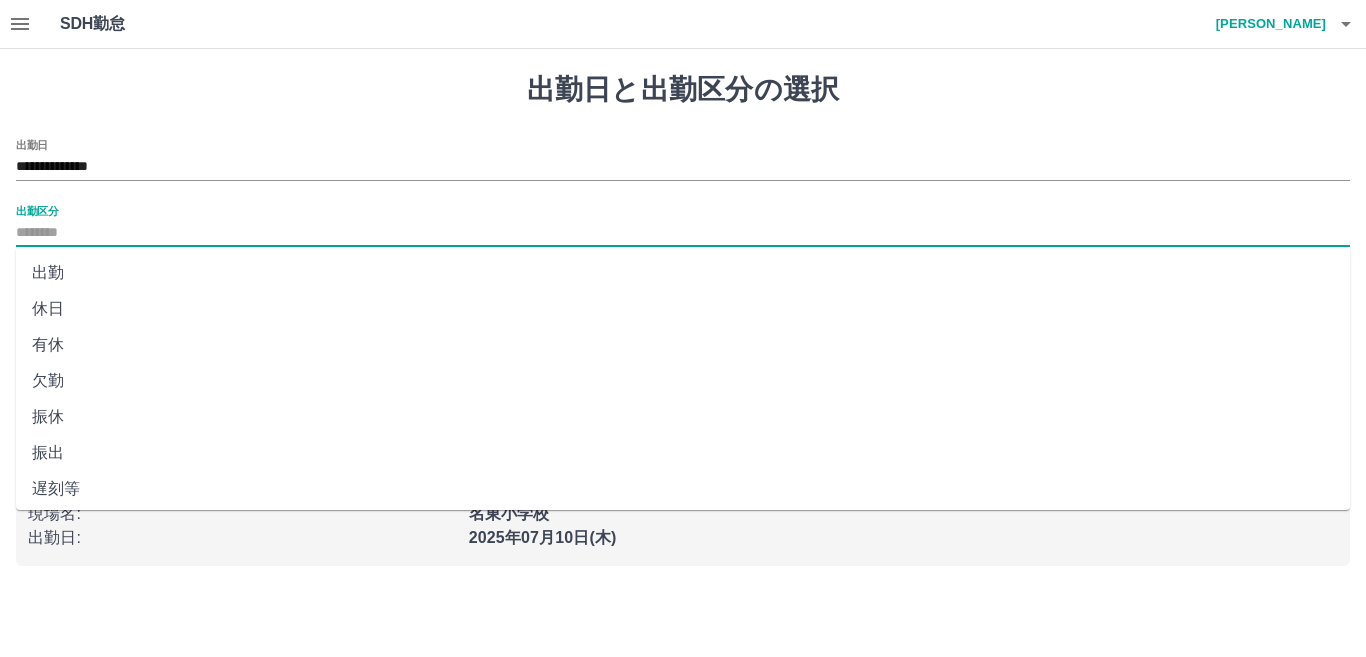 click on "出勤区分" at bounding box center (683, 233) 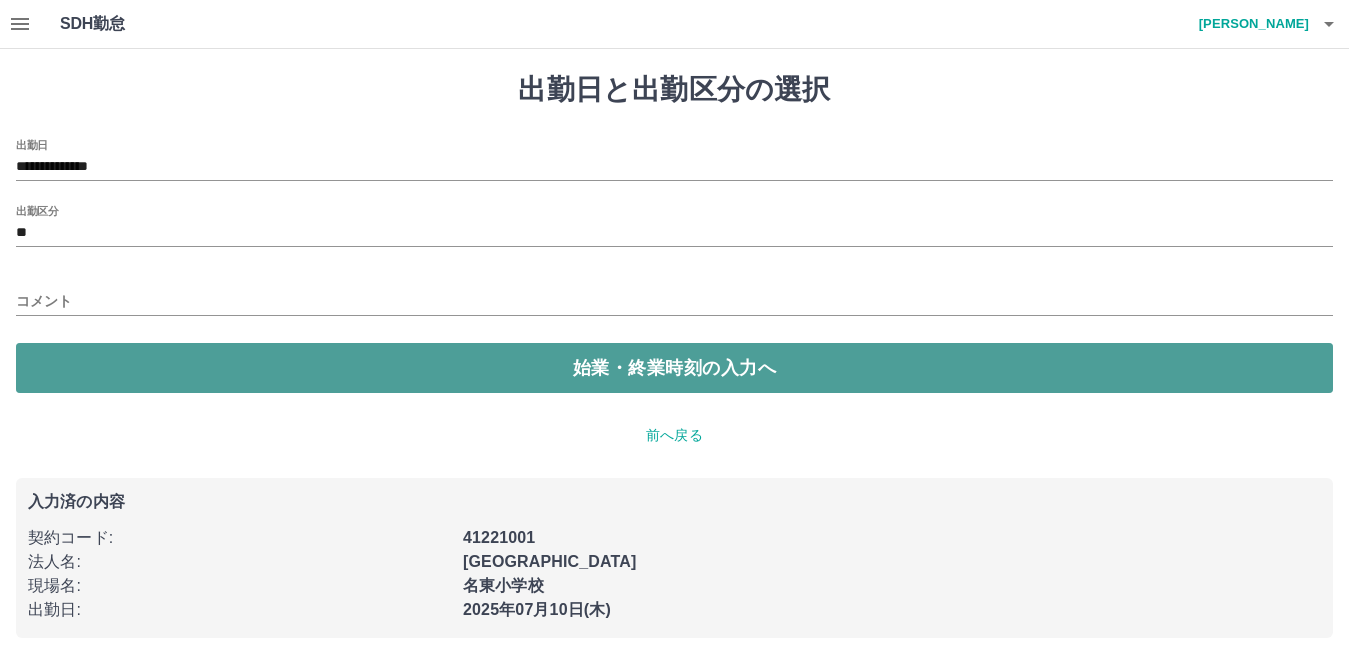 click on "始業・終業時刻の入力へ" at bounding box center (674, 368) 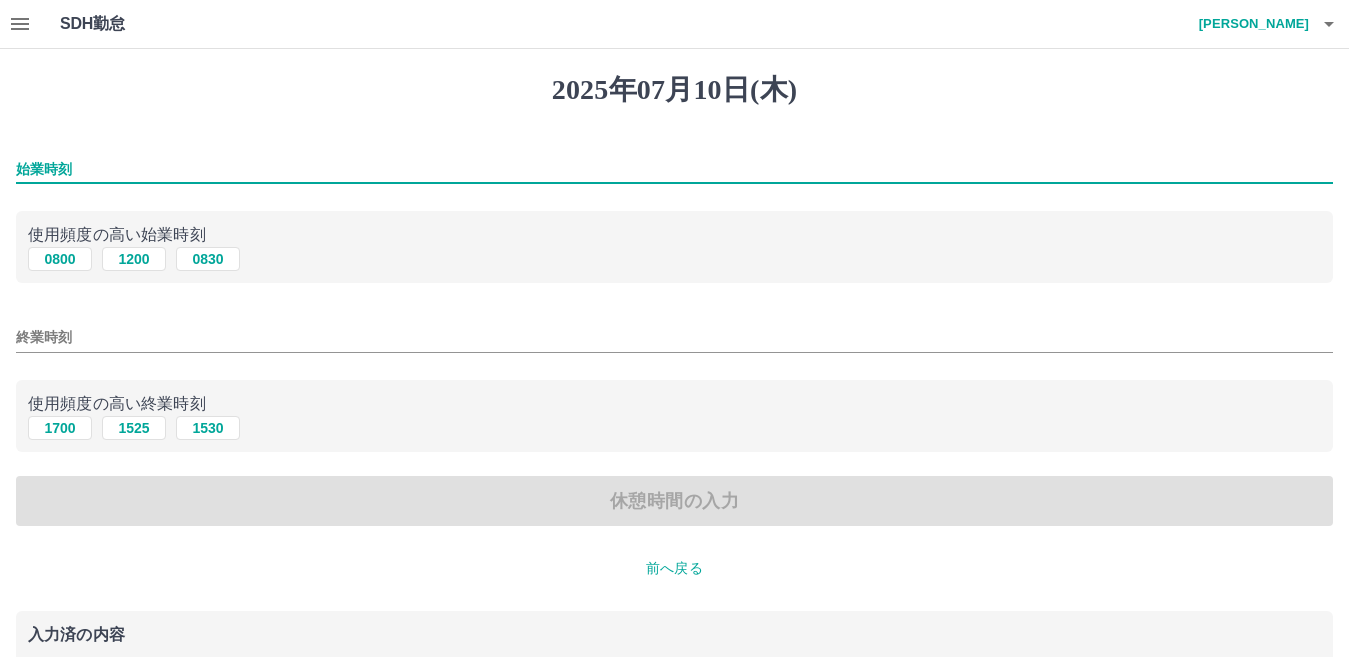 click on "始業時刻" at bounding box center (674, 169) 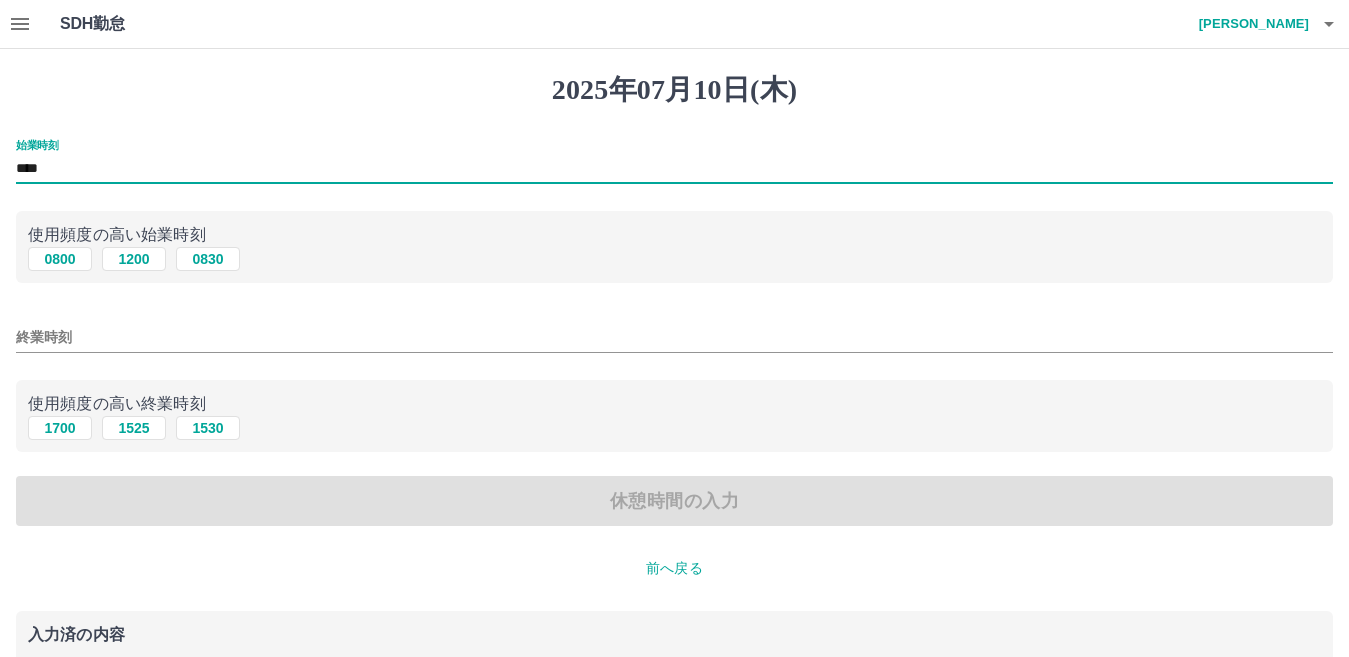 type on "****" 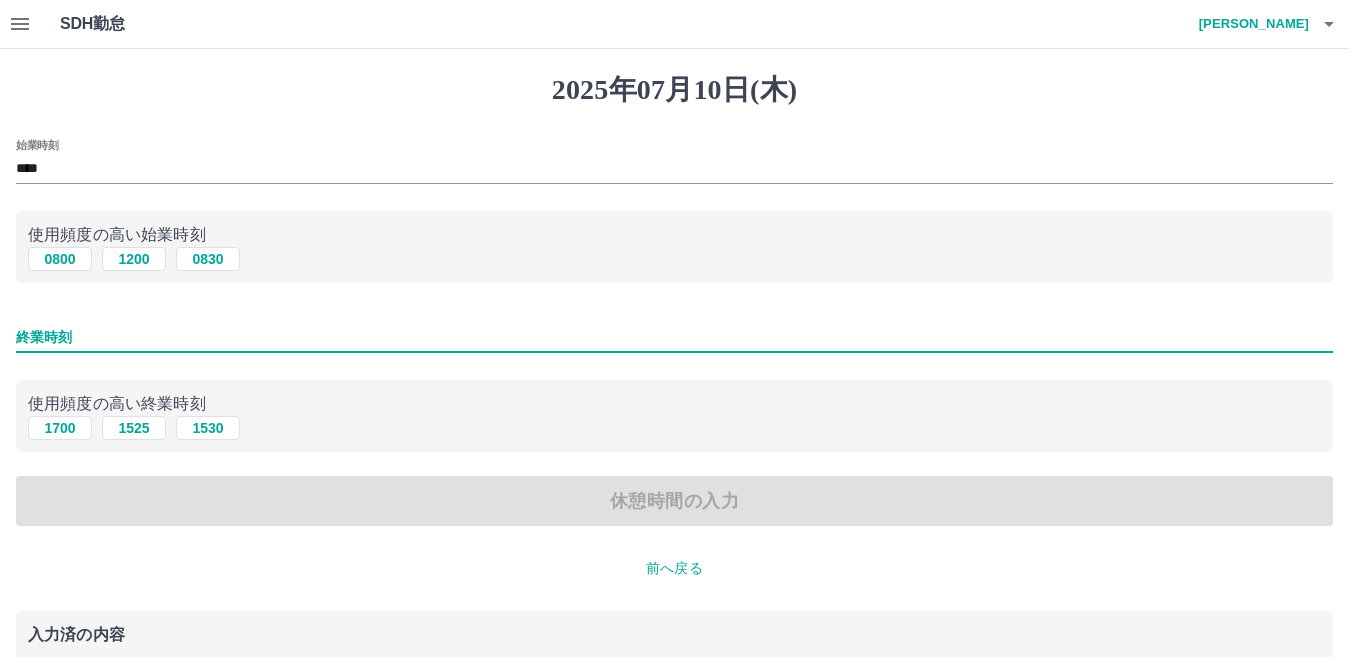 click on "終業時刻" at bounding box center [674, 337] 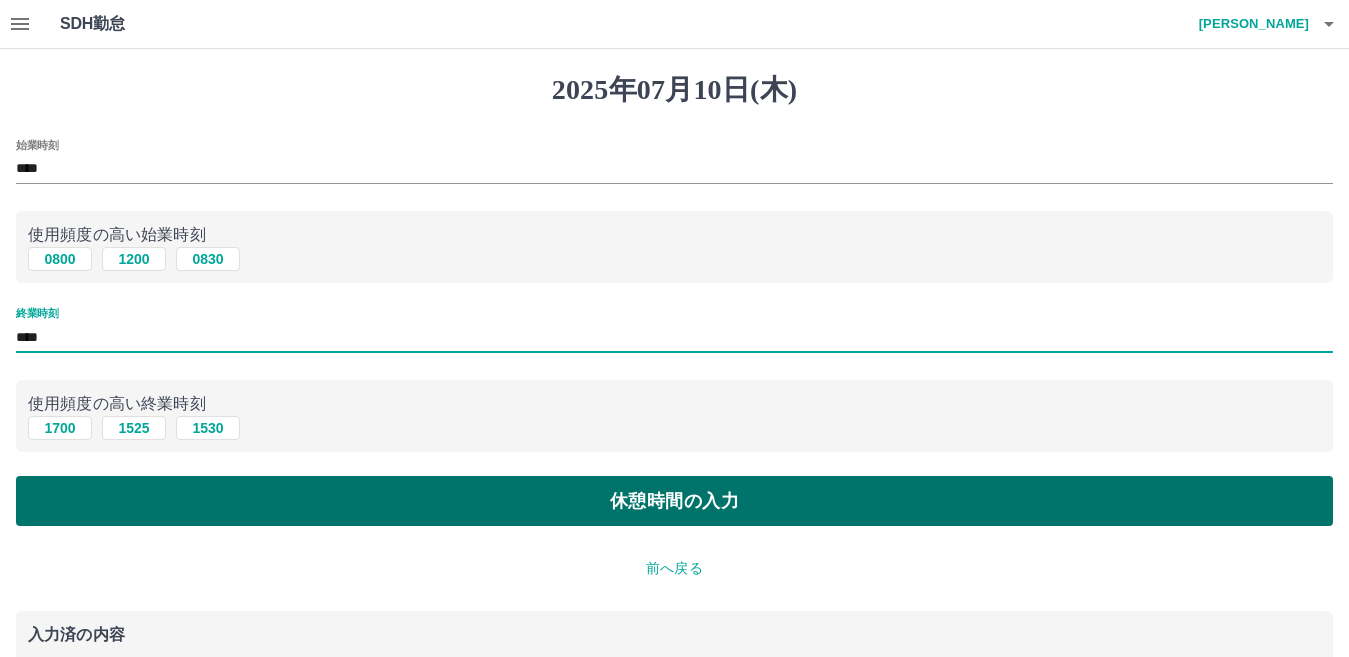 type on "****" 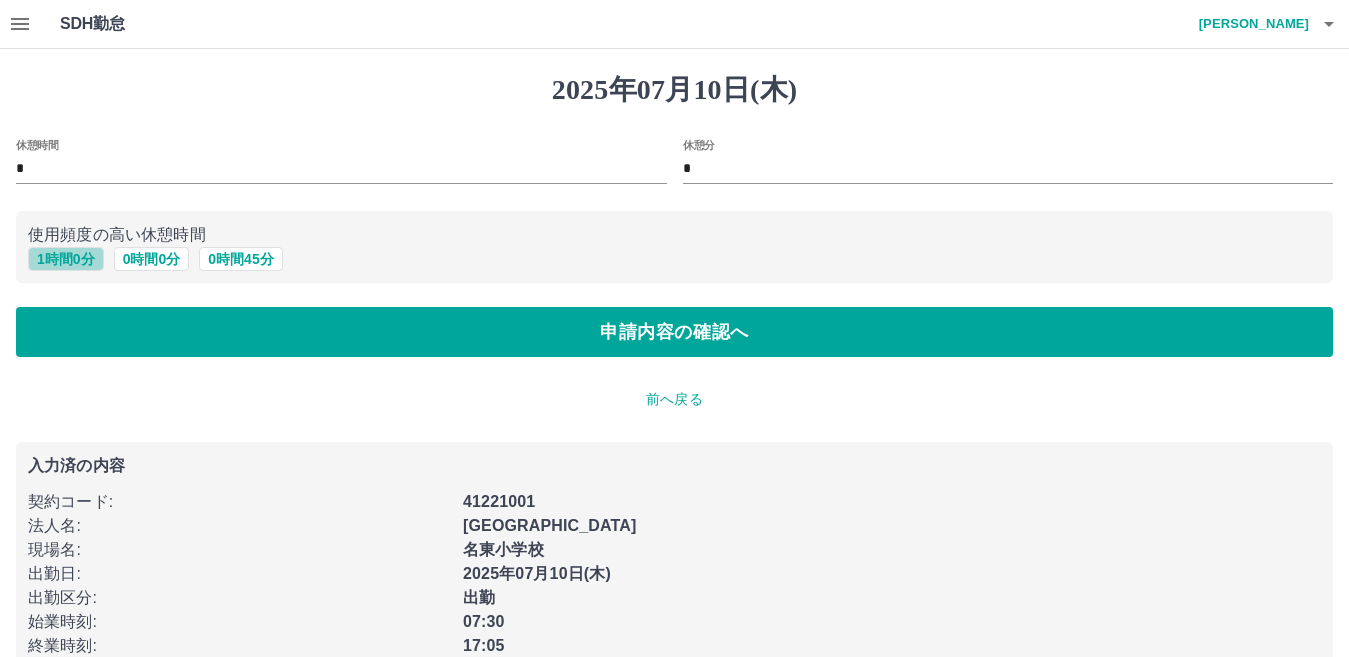 click on "1 時間 0 分" at bounding box center [66, 259] 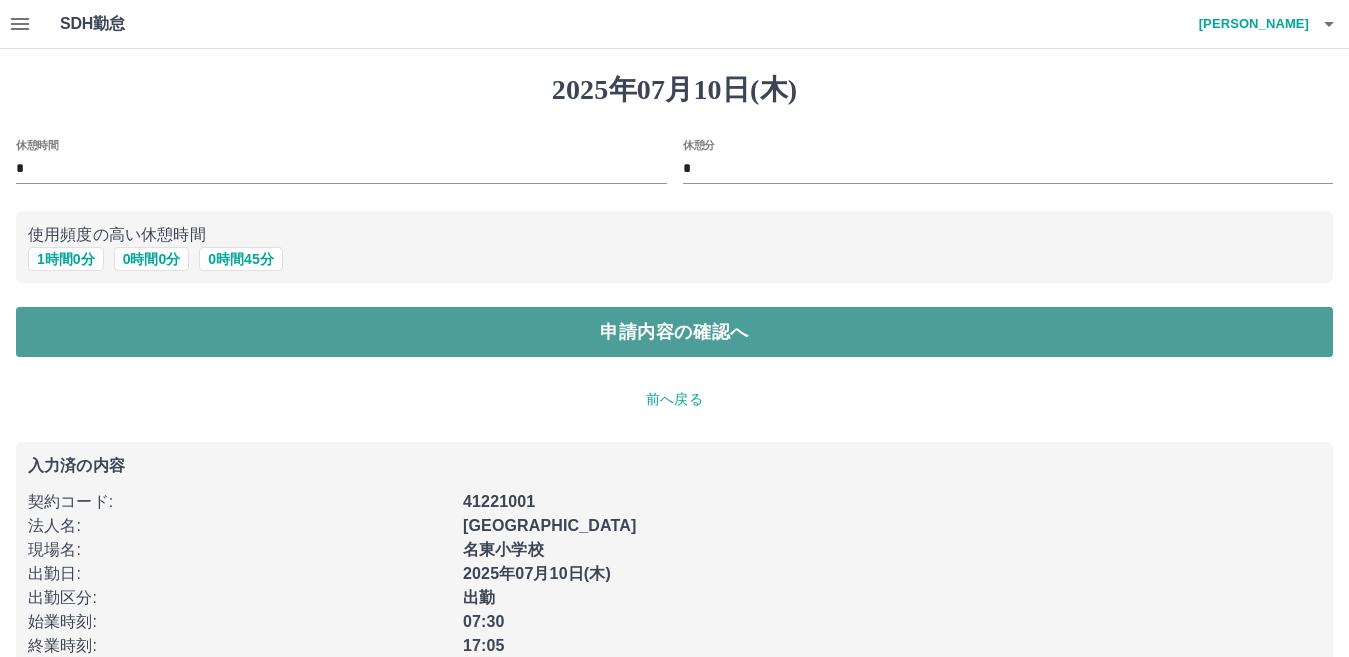 click on "申請内容の確認へ" at bounding box center (674, 332) 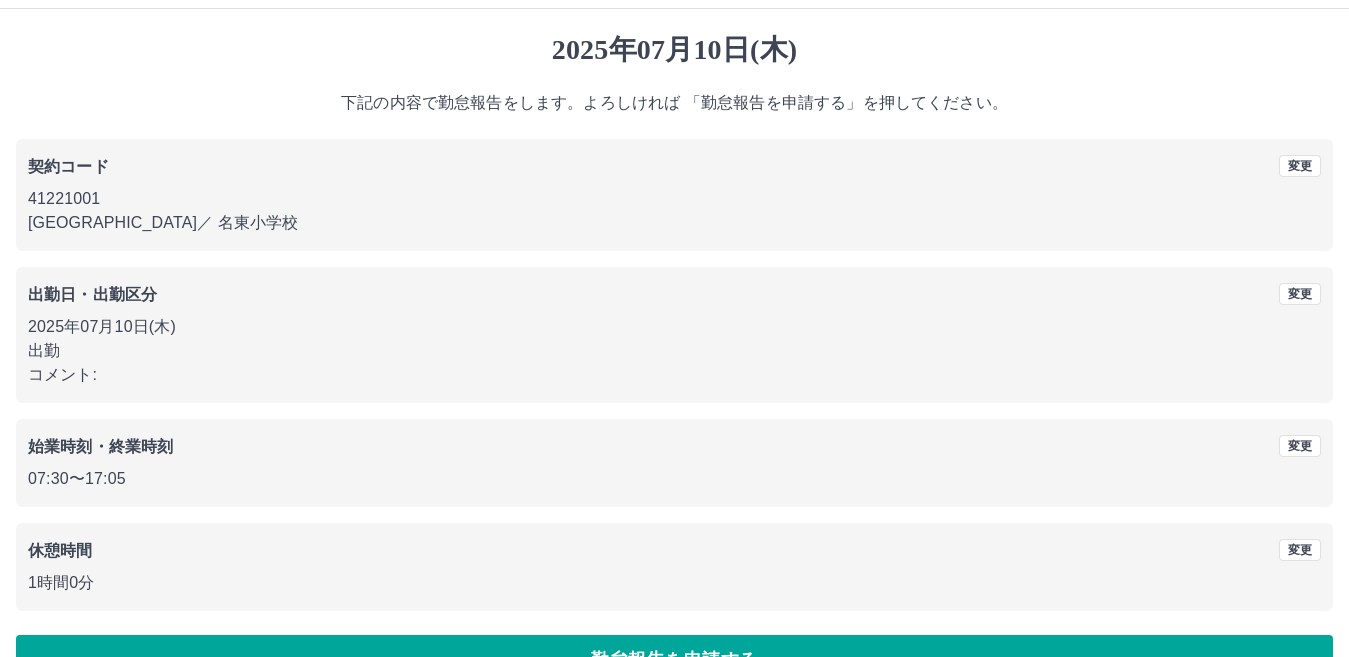 scroll, scrollTop: 80, scrollLeft: 0, axis: vertical 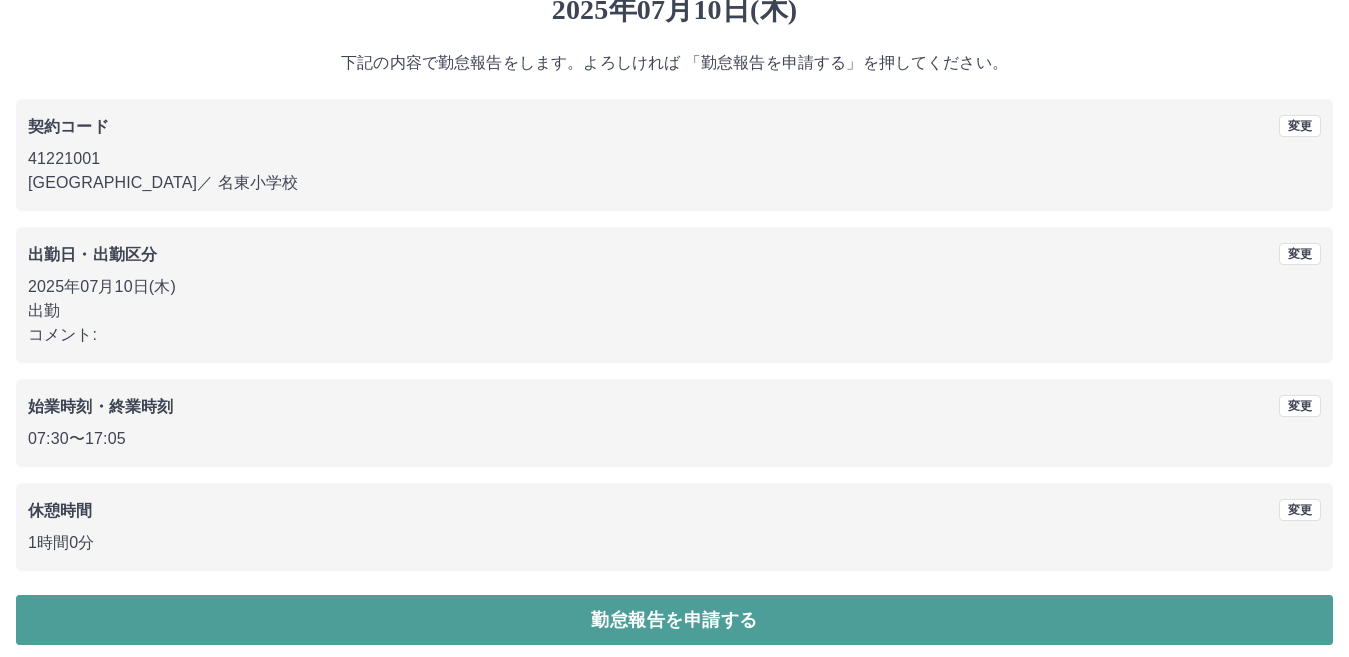 click on "勤怠報告を申請する" at bounding box center (674, 620) 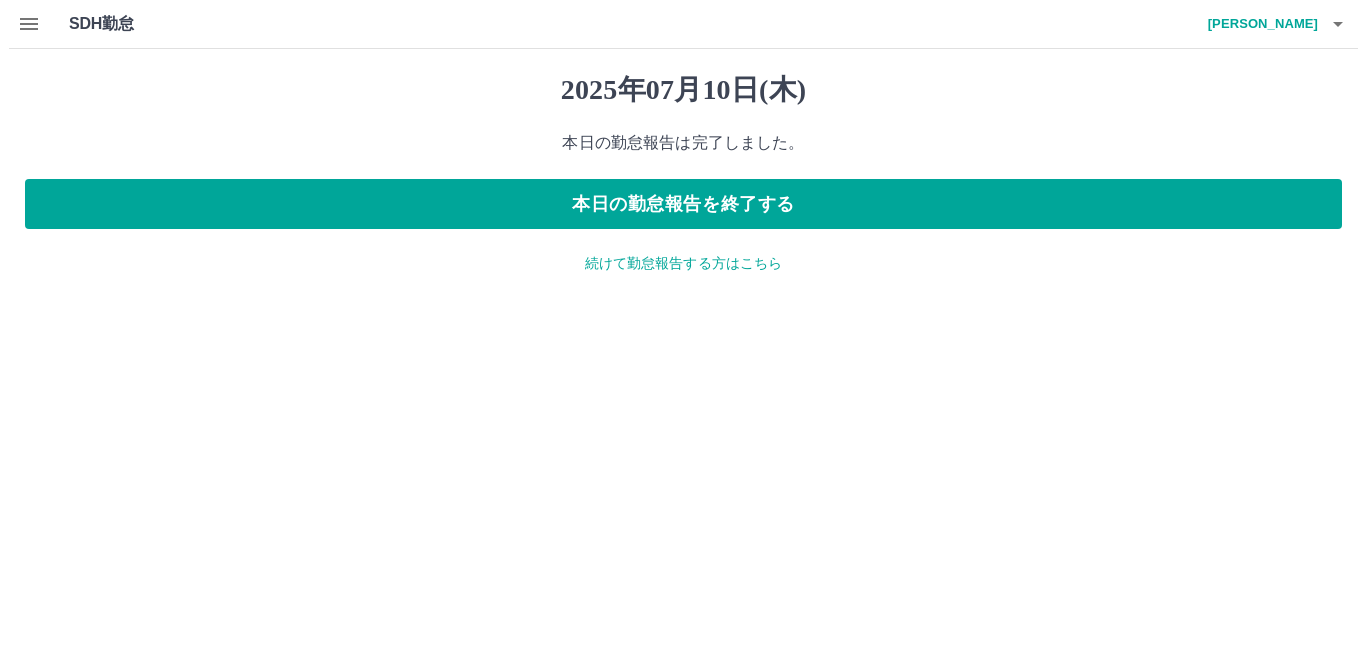 scroll, scrollTop: 0, scrollLeft: 0, axis: both 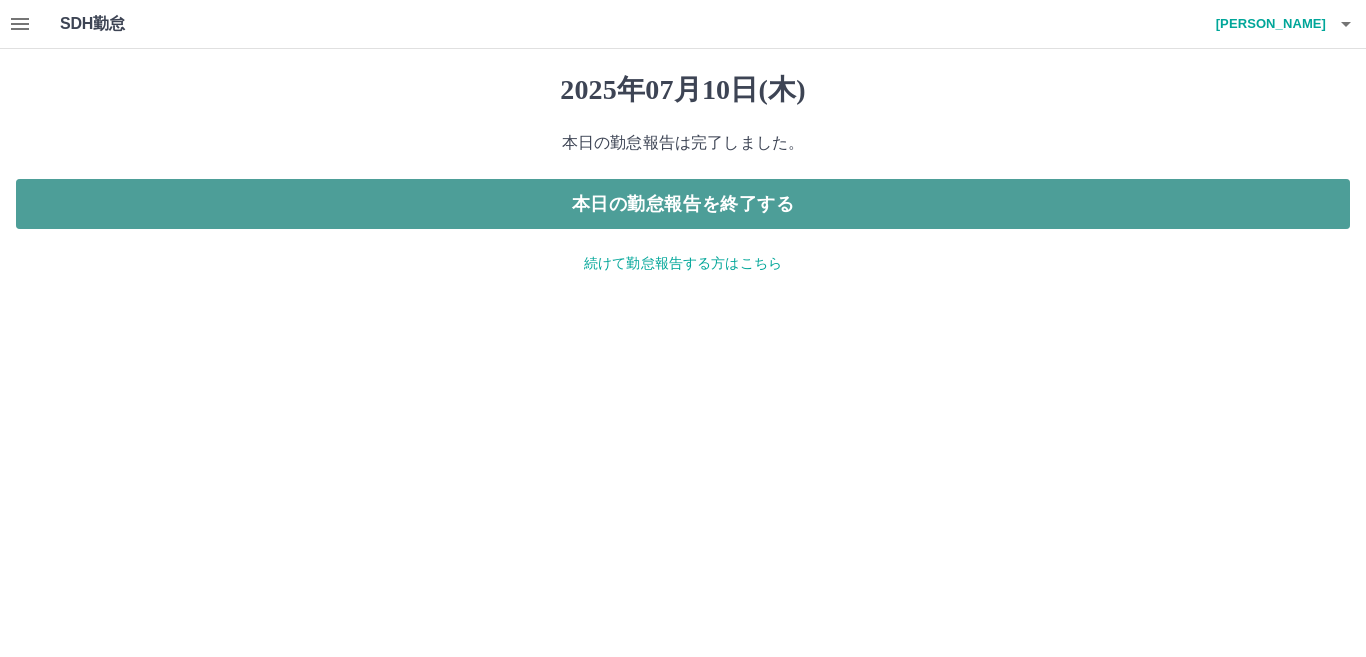 click on "本日の勤怠報告を終了する" at bounding box center (683, 204) 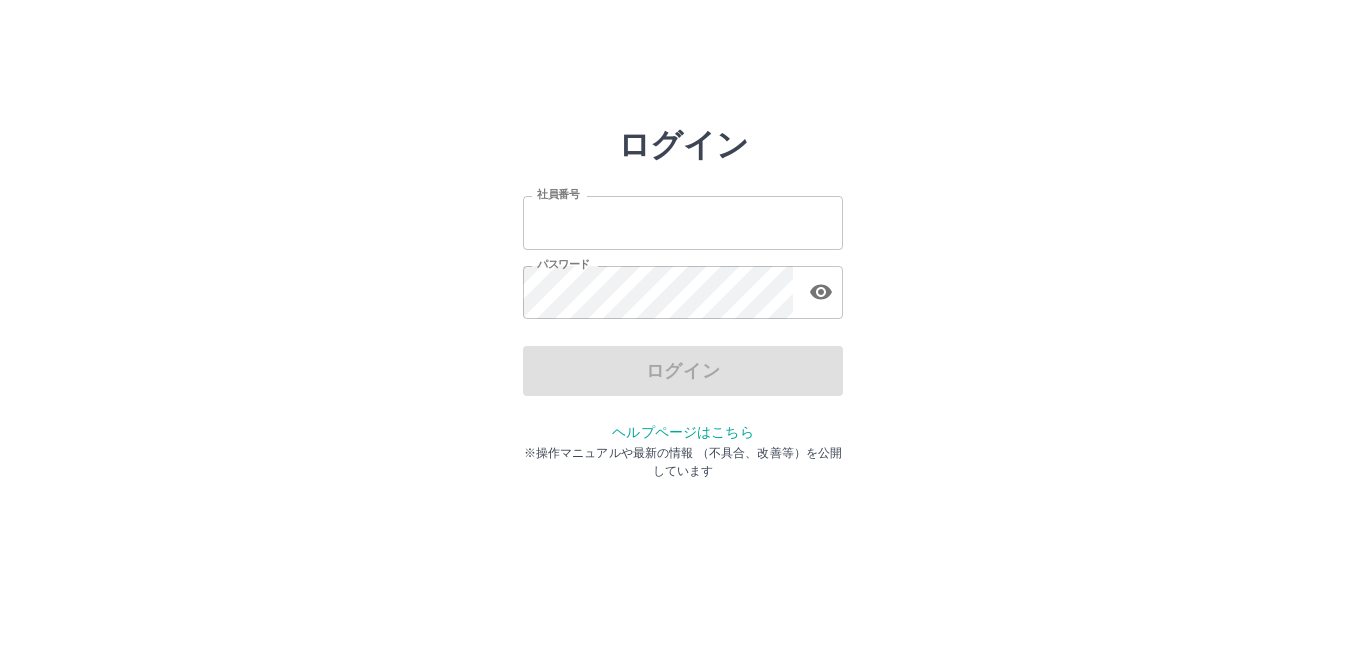 scroll, scrollTop: 0, scrollLeft: 0, axis: both 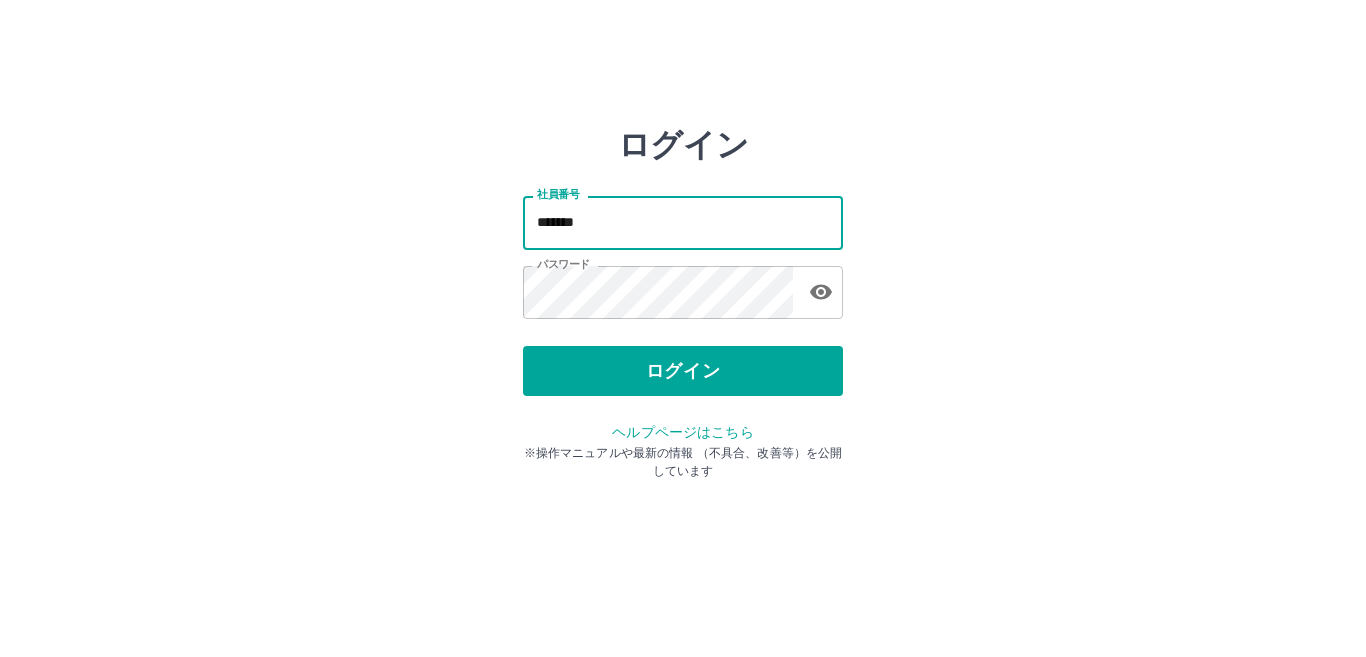 click on "*******" at bounding box center (683, 222) 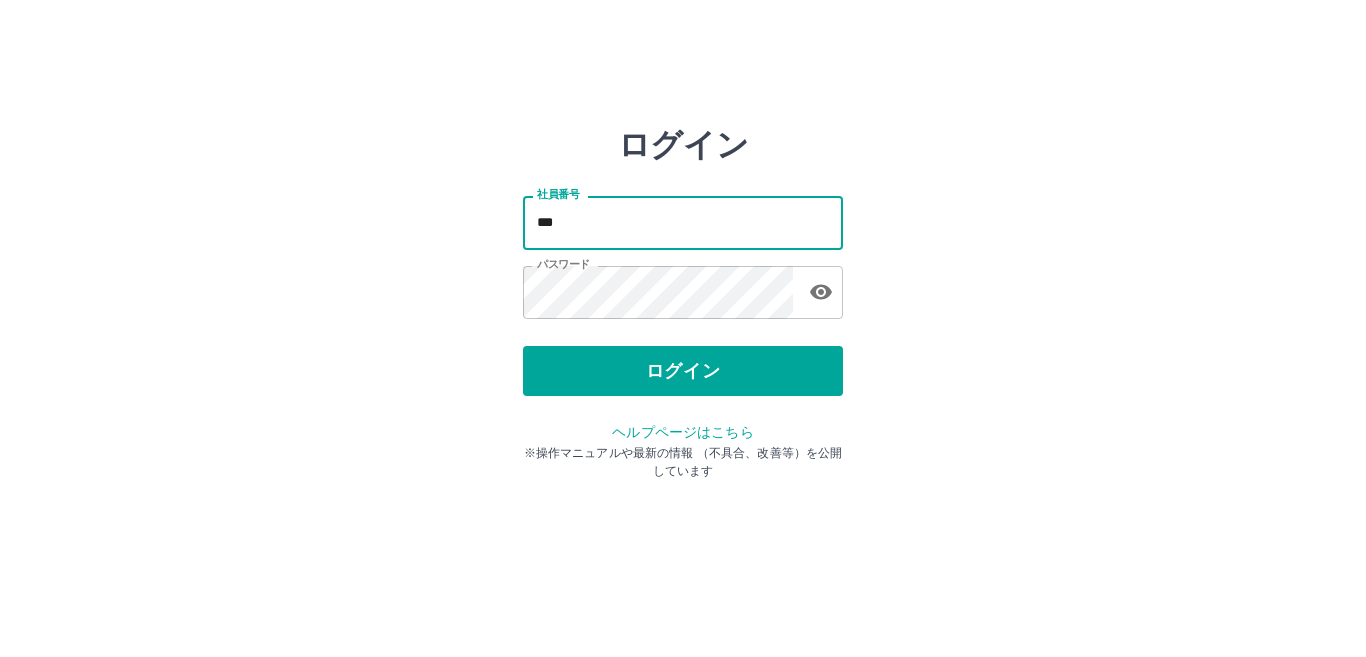 type on "*******" 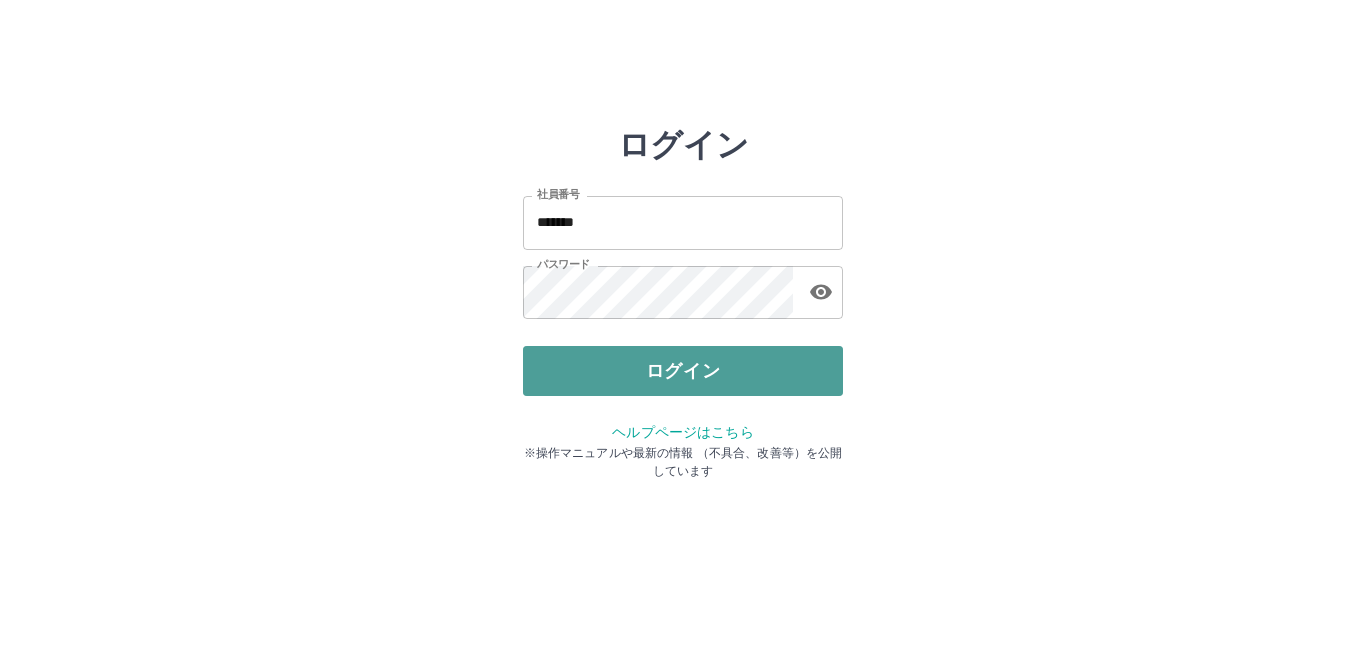 click on "ログイン" at bounding box center (683, 371) 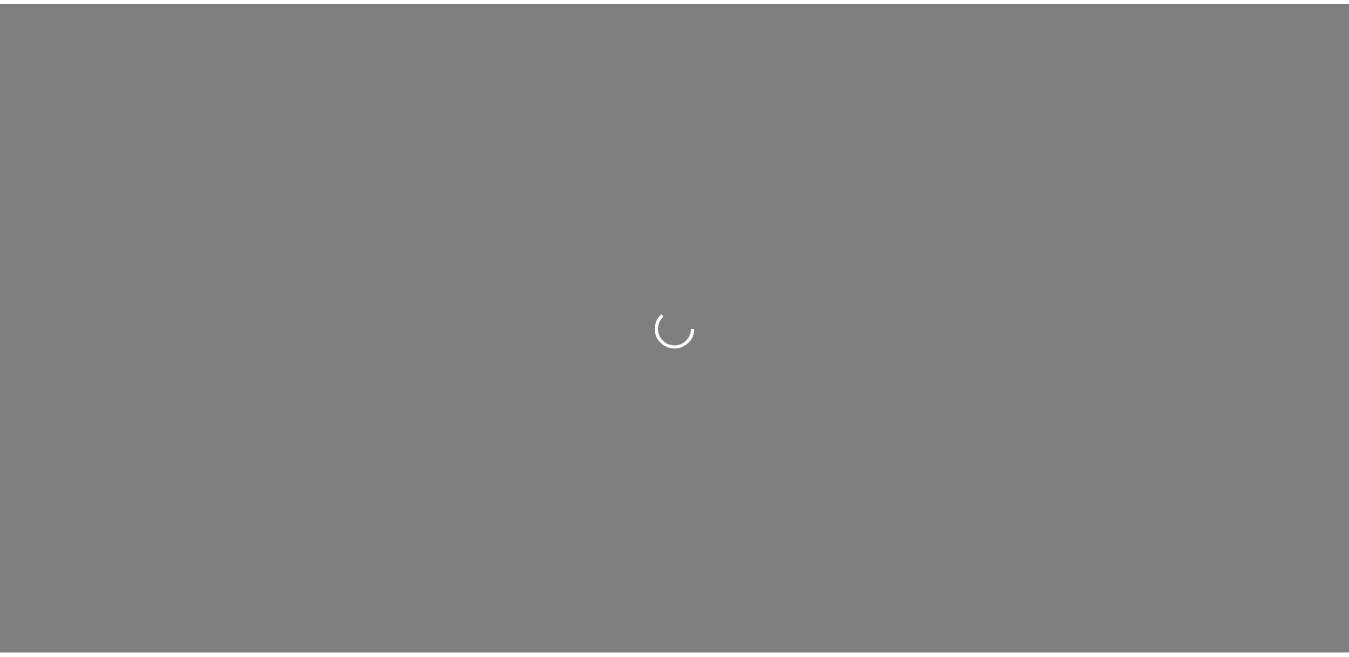 scroll, scrollTop: 0, scrollLeft: 0, axis: both 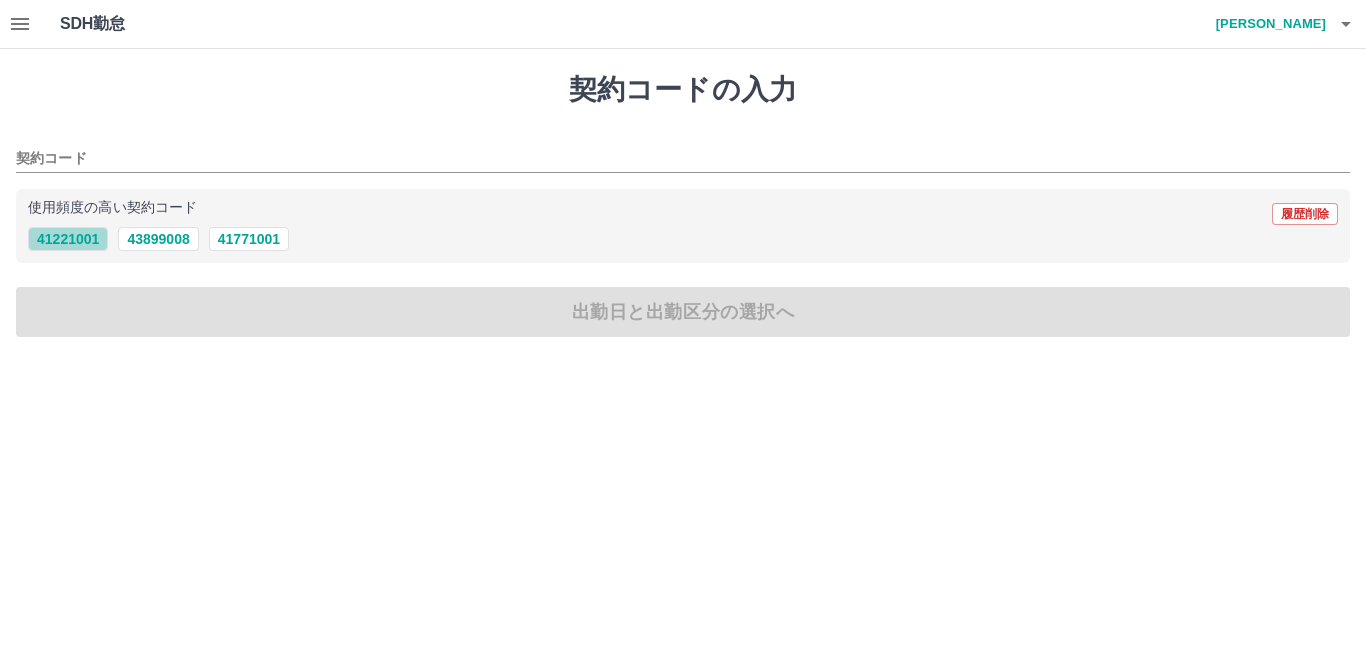 click on "41221001" at bounding box center [68, 239] 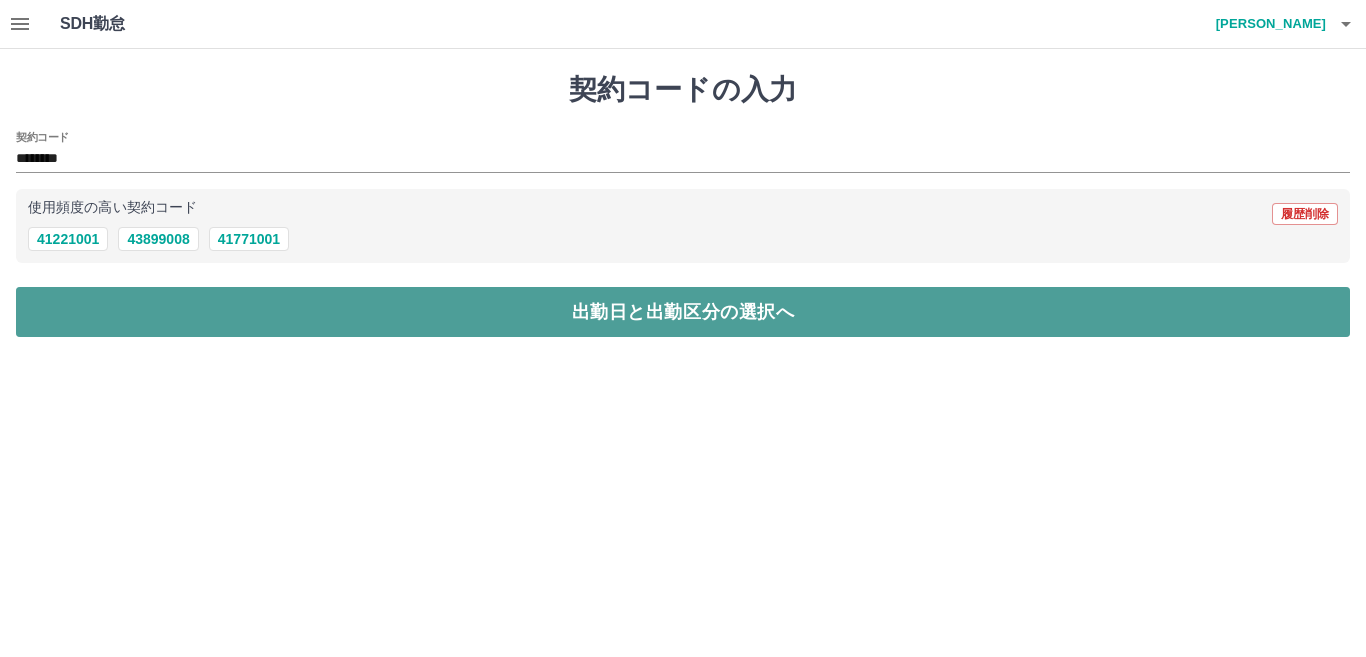 click on "出勤日と出勤区分の選択へ" at bounding box center (683, 312) 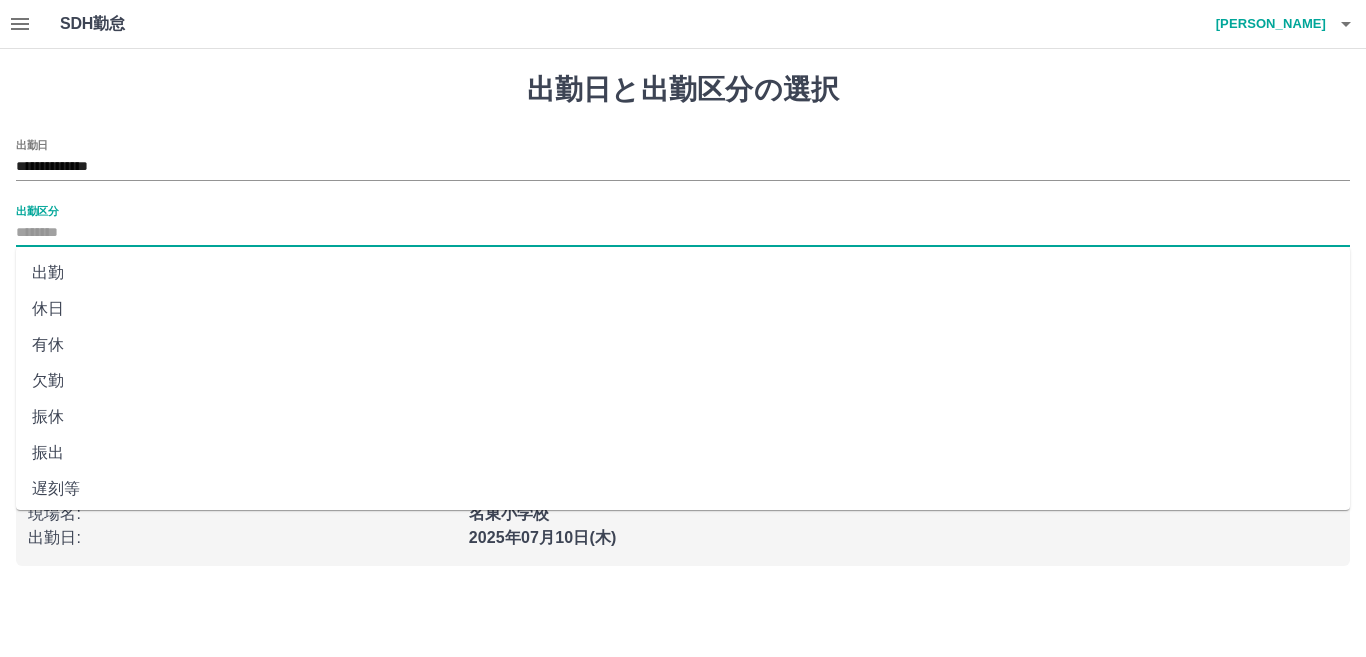 click on "出勤区分" at bounding box center [683, 233] 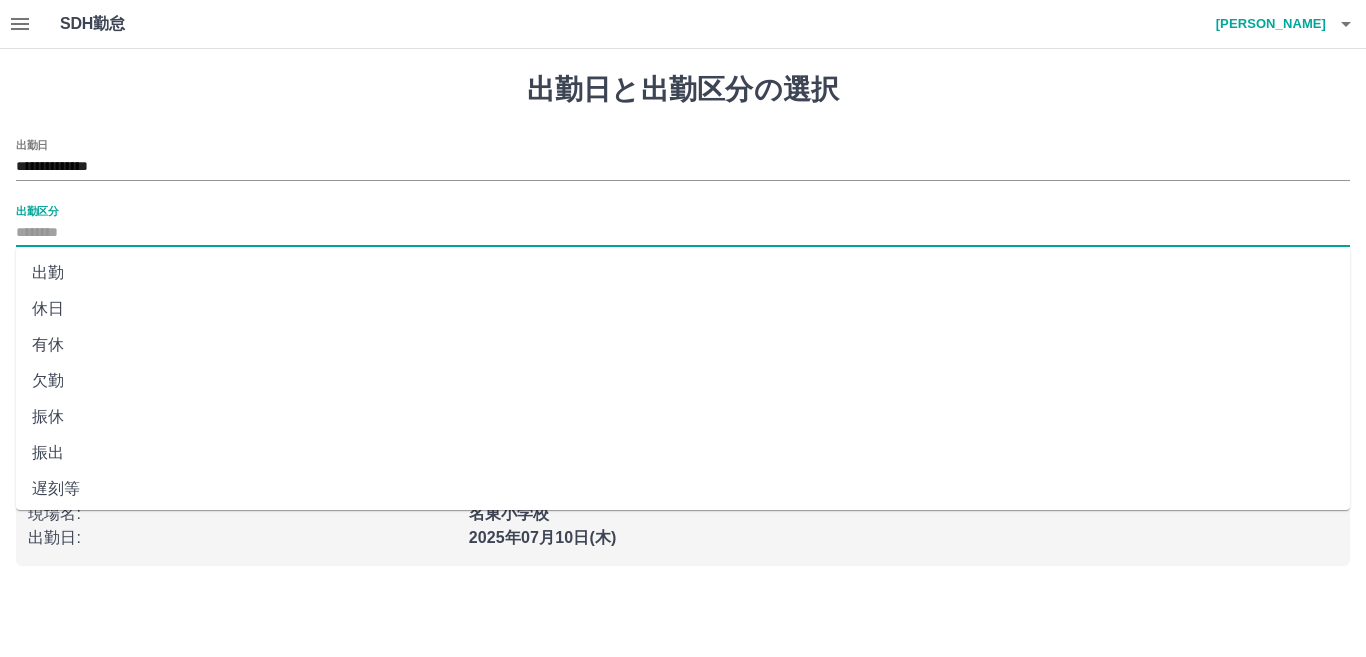 click on "出勤" at bounding box center (683, 273) 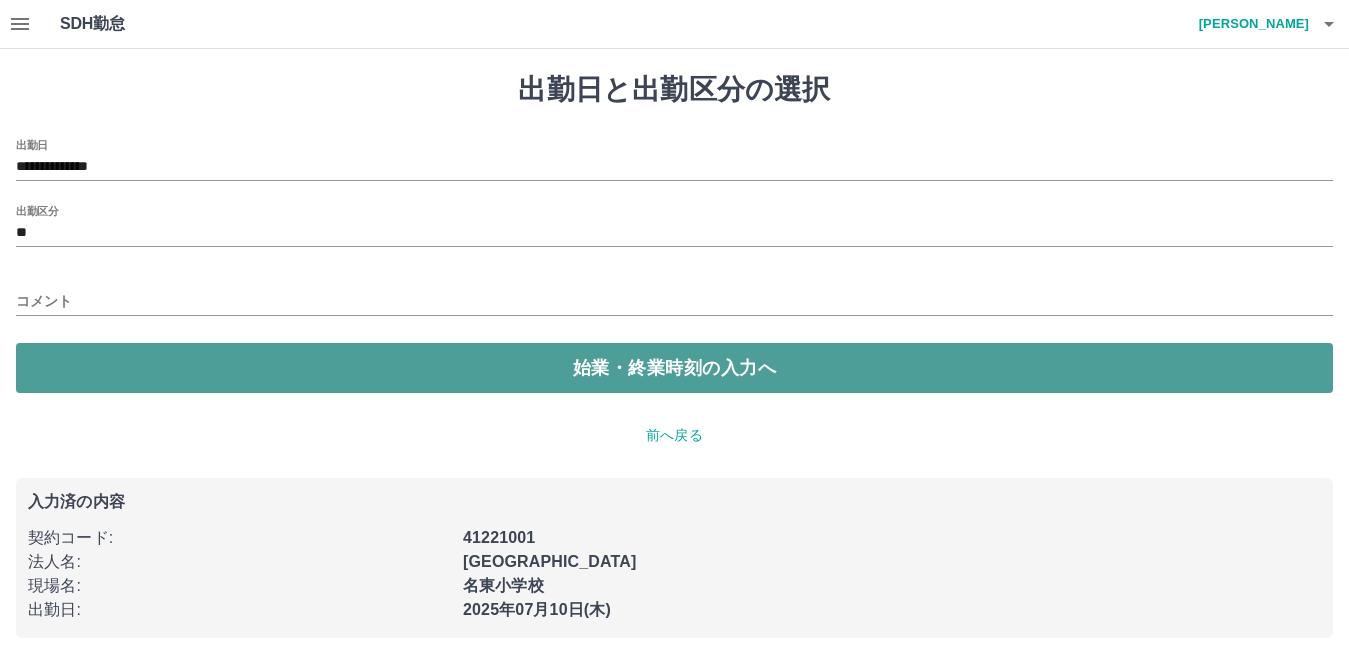 click on "始業・終業時刻の入力へ" at bounding box center [674, 368] 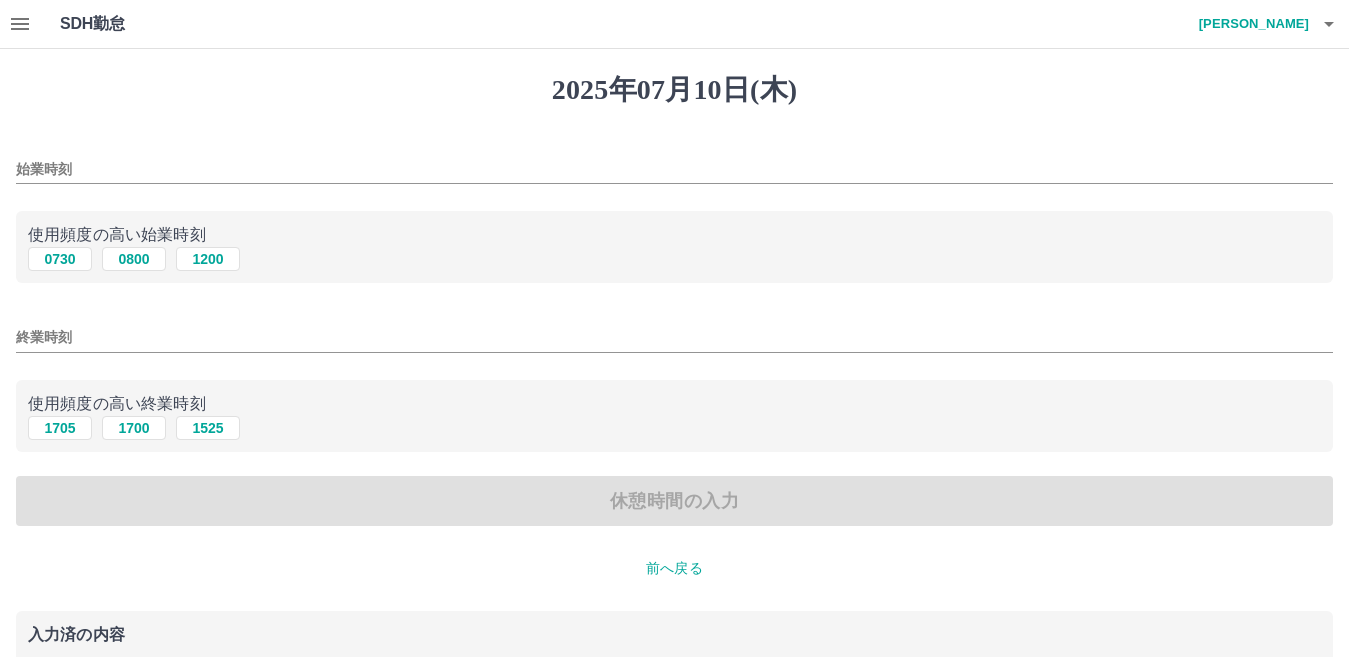 click on "始業時刻" at bounding box center [674, 169] 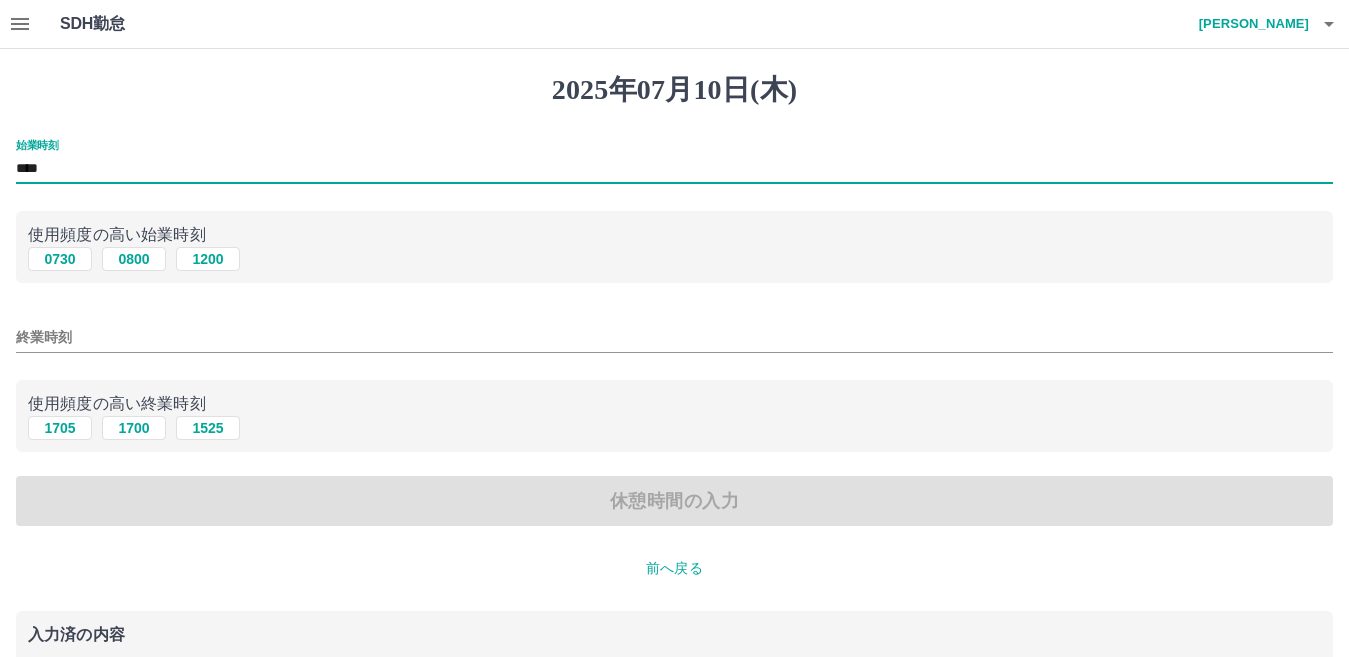 type on "****" 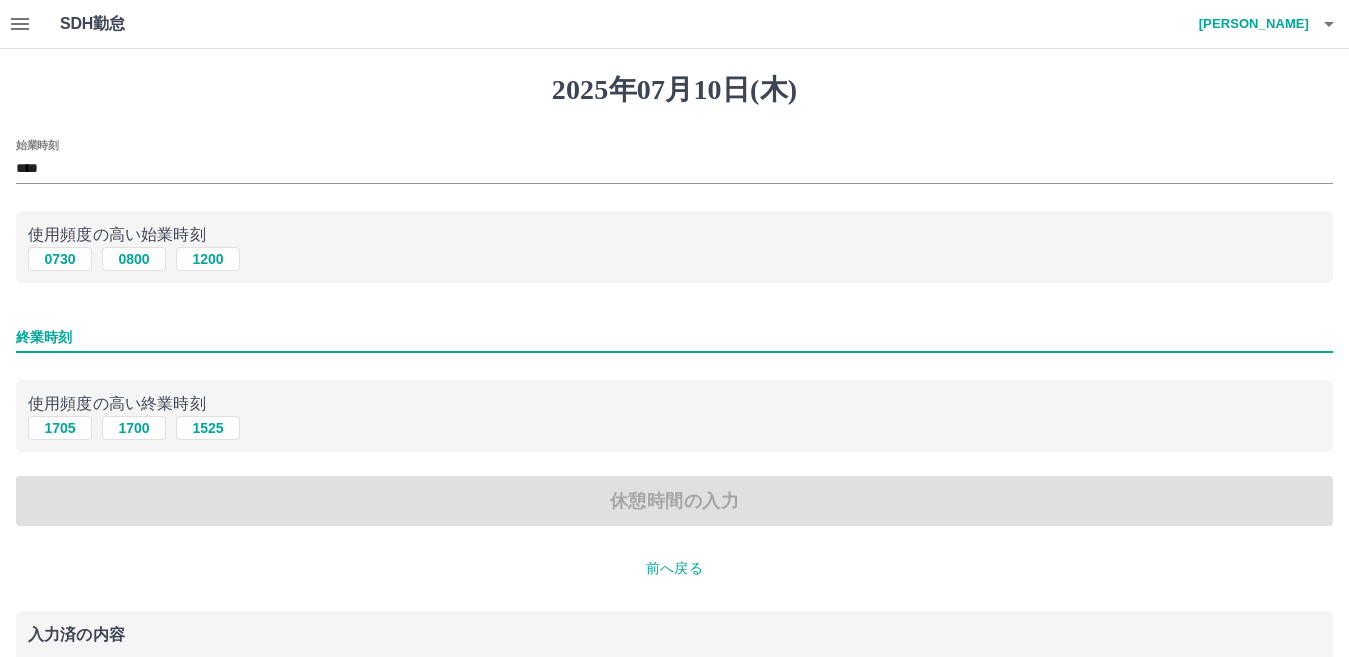 click on "終業時刻" at bounding box center [674, 337] 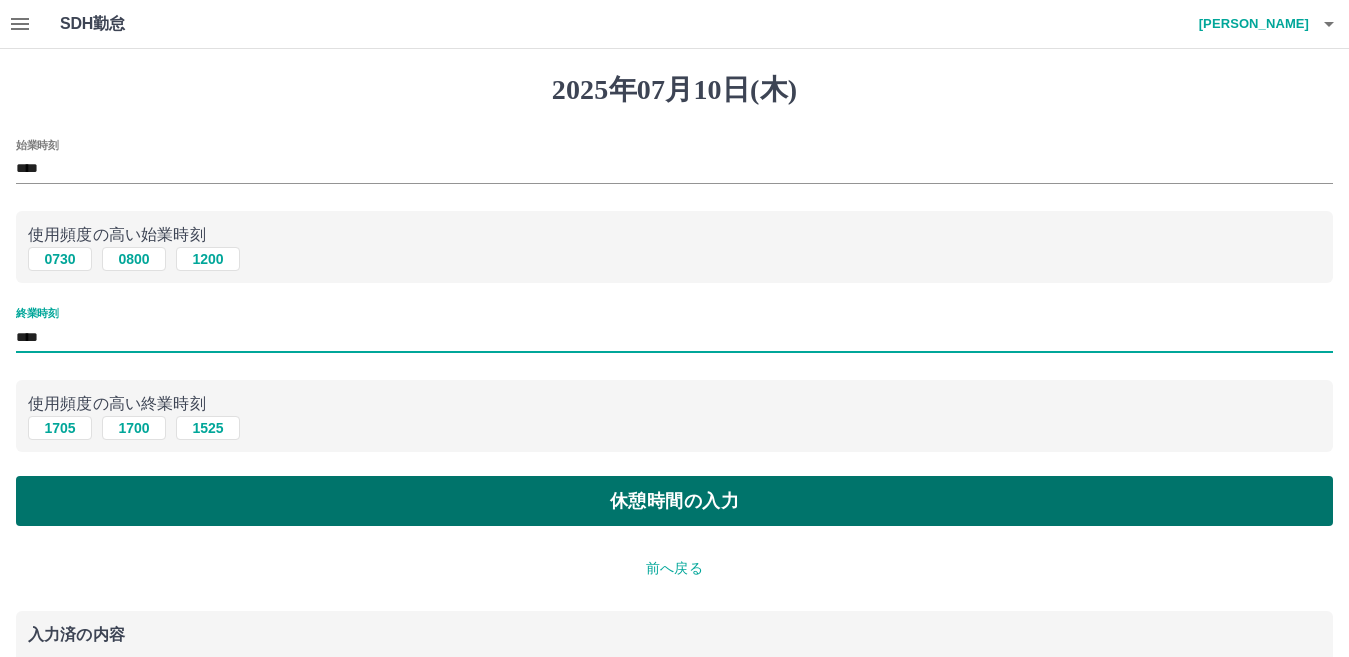 type on "****" 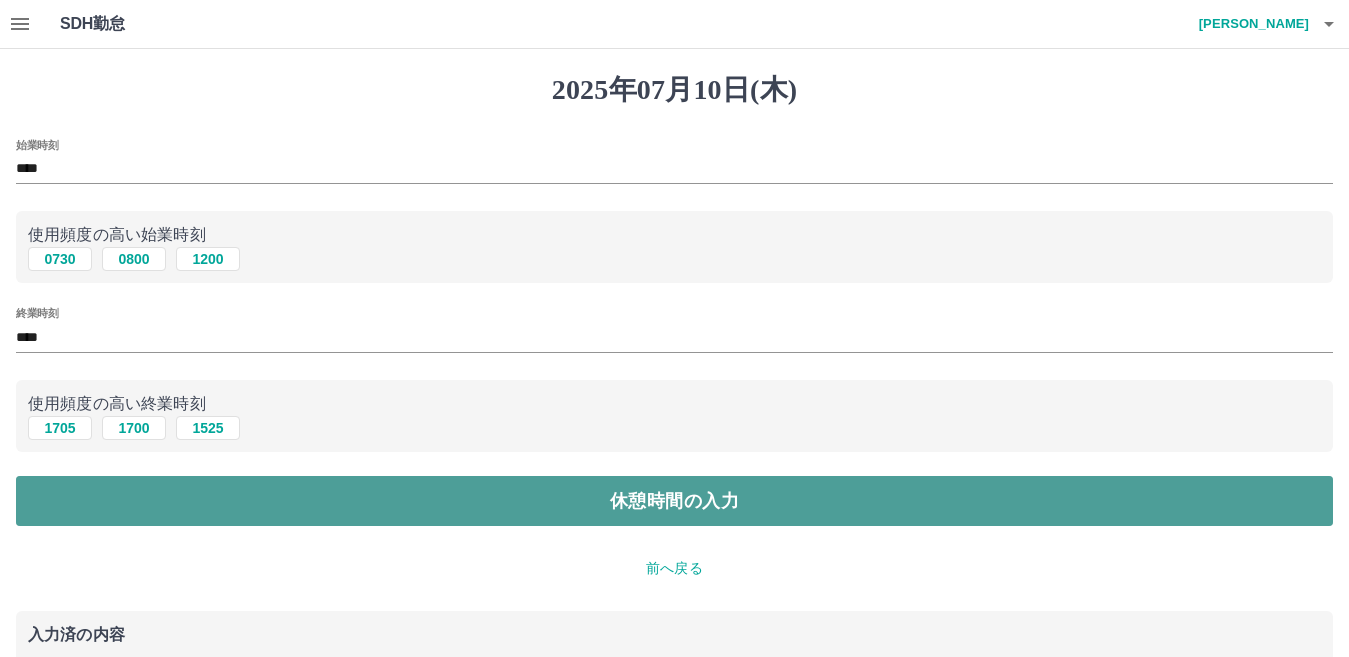 click on "休憩時間の入力" at bounding box center [674, 501] 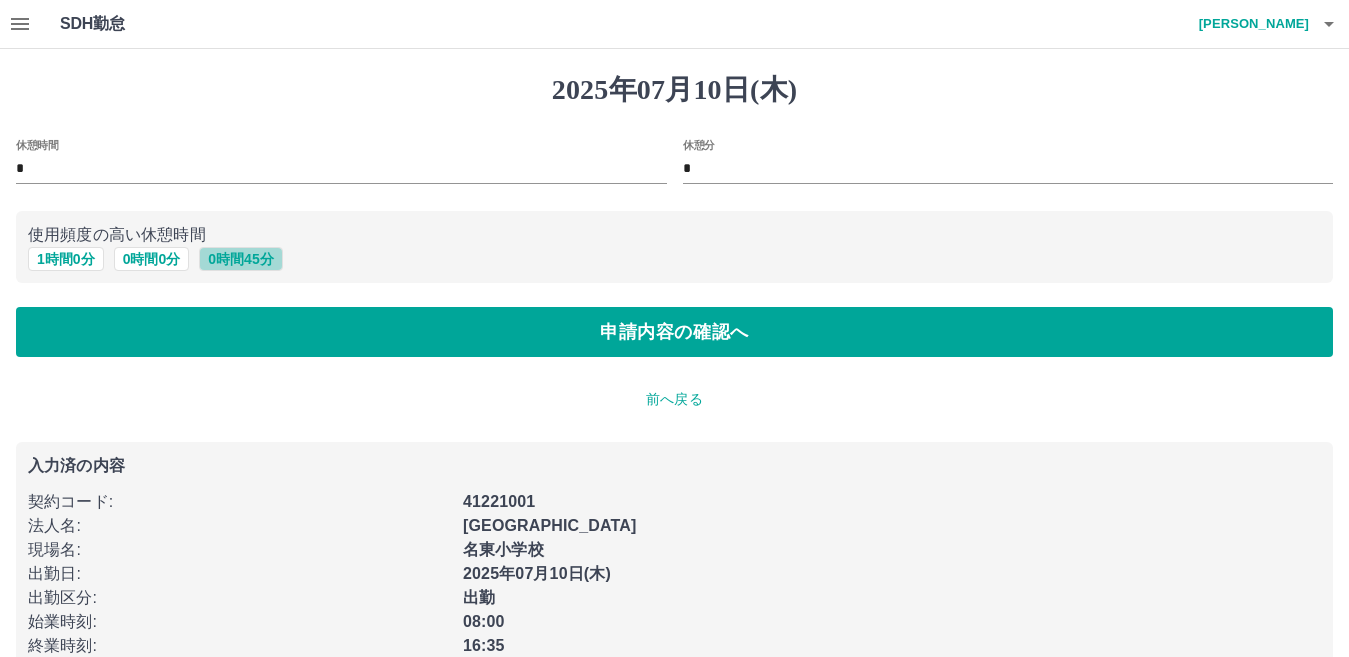 click on "0 時間 45 分" at bounding box center (240, 259) 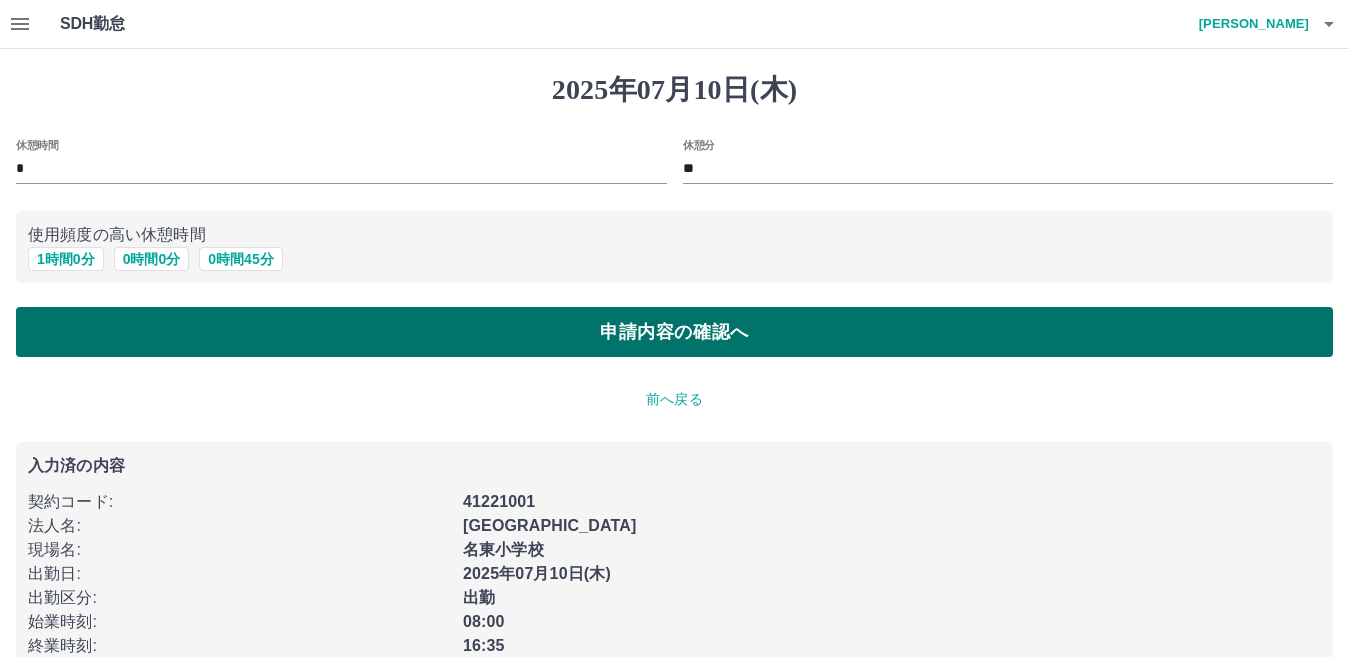 click on "申請内容の確認へ" at bounding box center (674, 332) 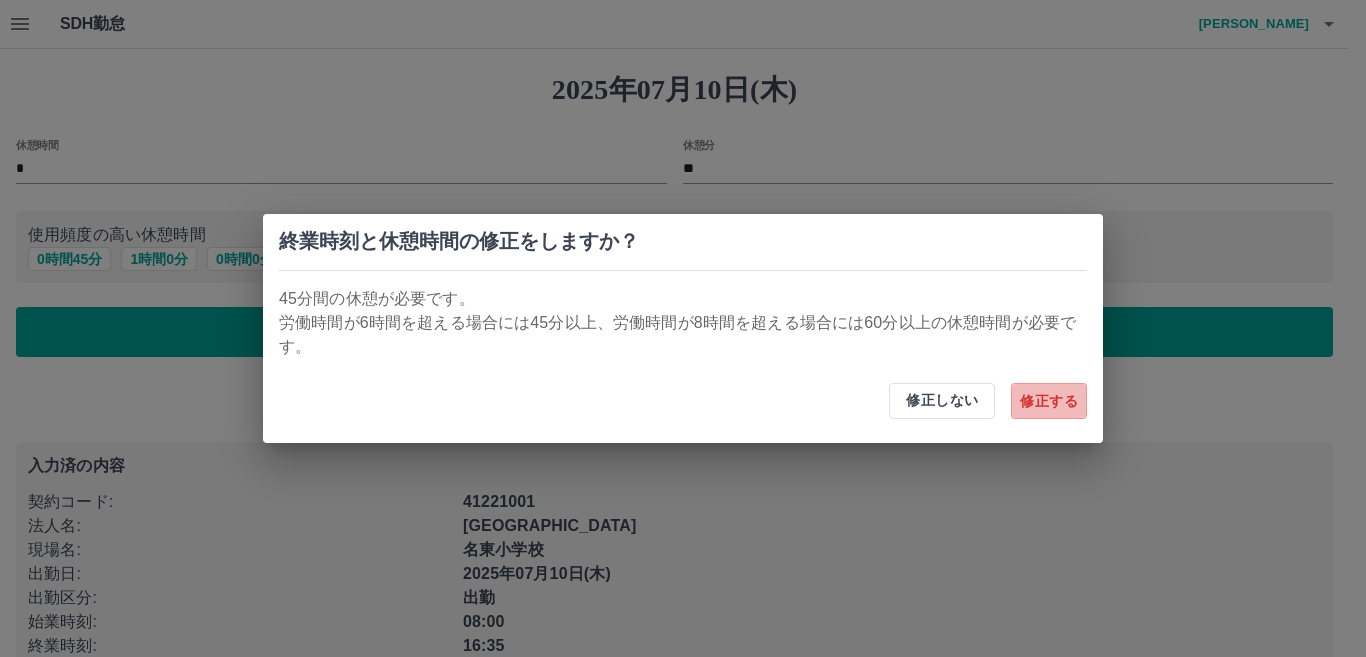 click on "修正する" at bounding box center (1049, 401) 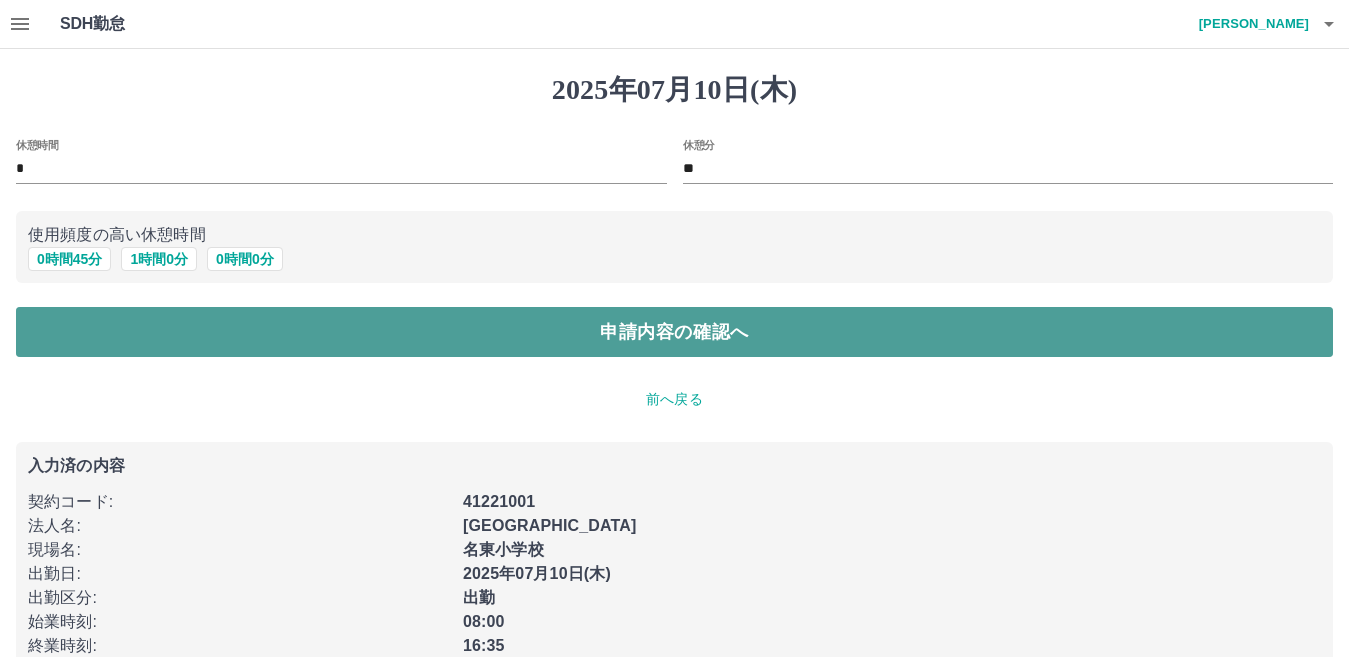 click on "申請内容の確認へ" at bounding box center [674, 332] 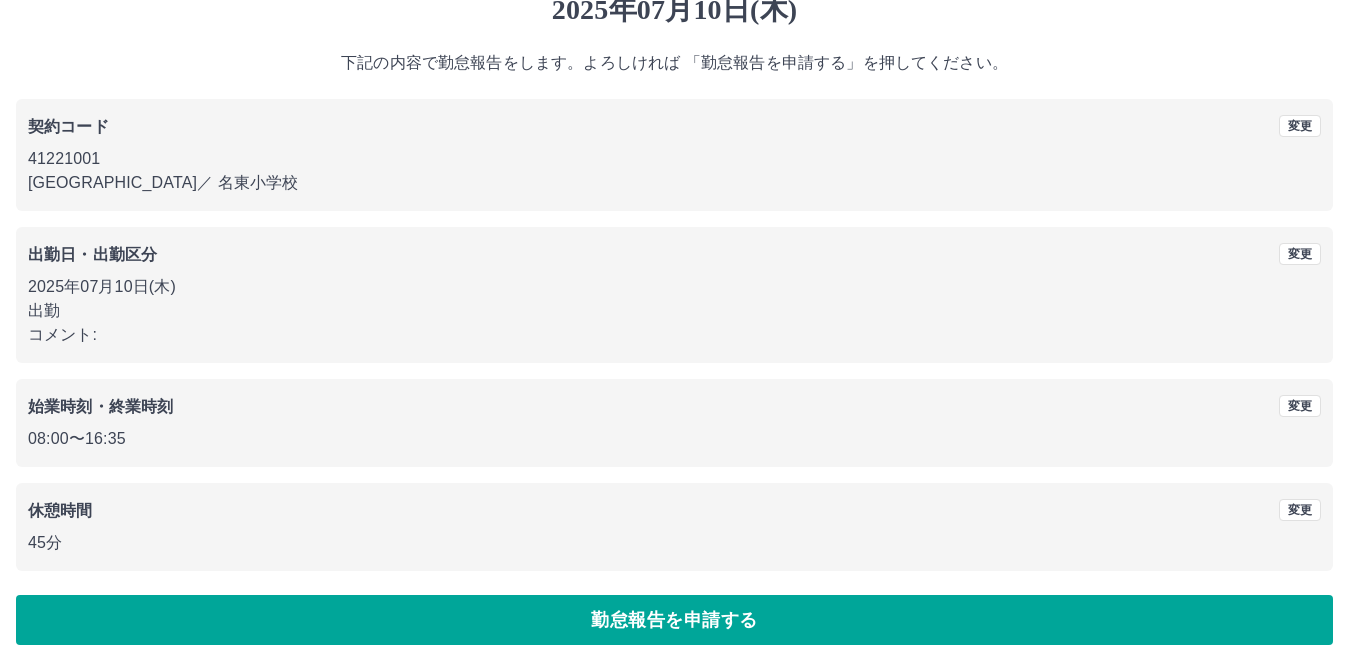 scroll, scrollTop: 92, scrollLeft: 0, axis: vertical 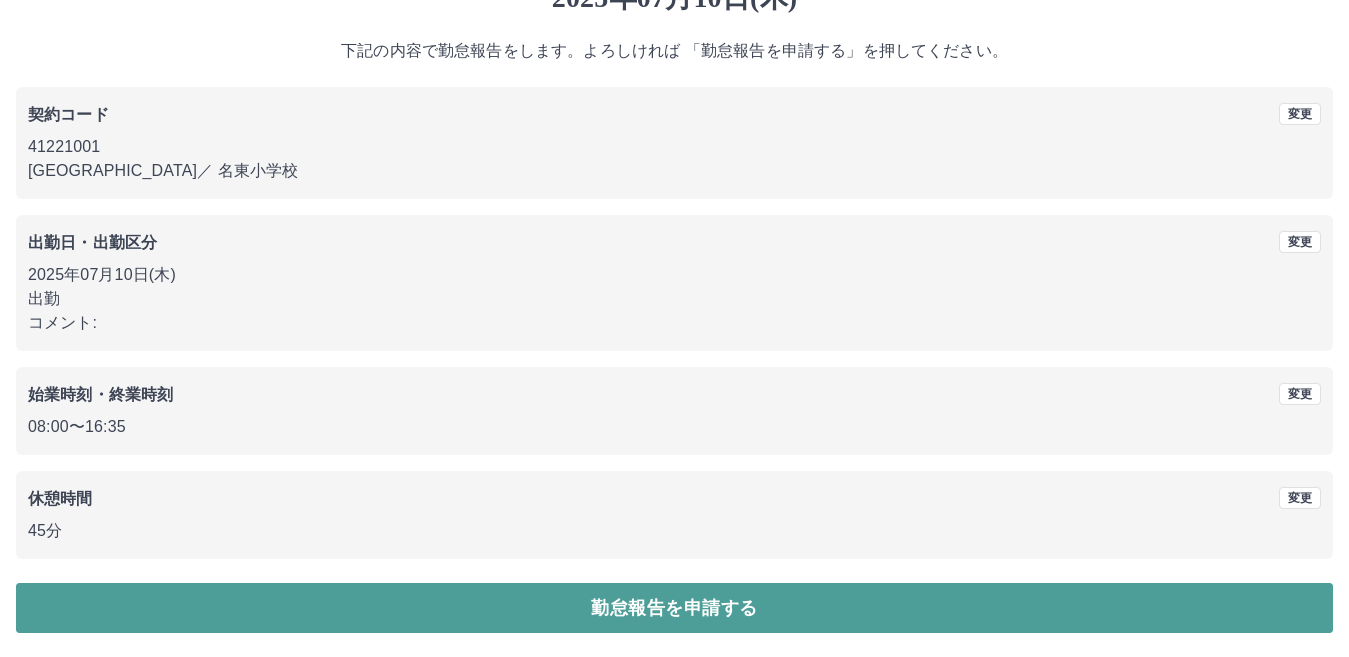click on "勤怠報告を申請する" at bounding box center [674, 608] 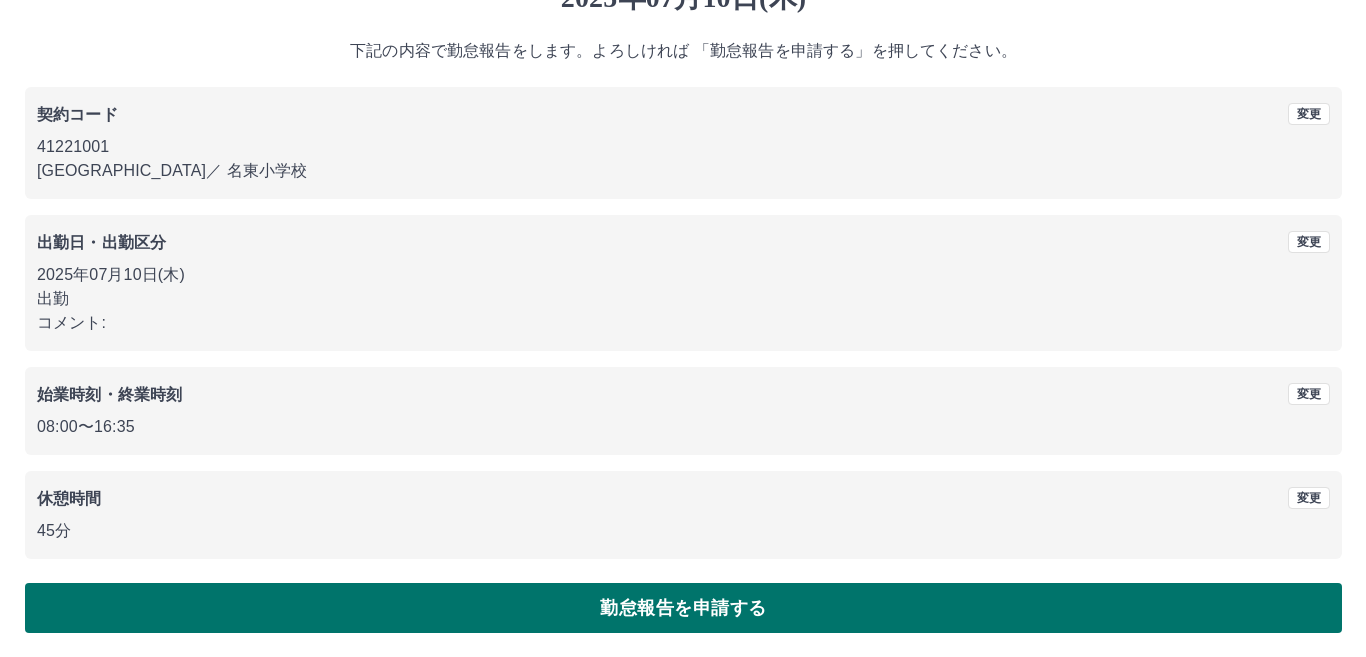 scroll, scrollTop: 0, scrollLeft: 0, axis: both 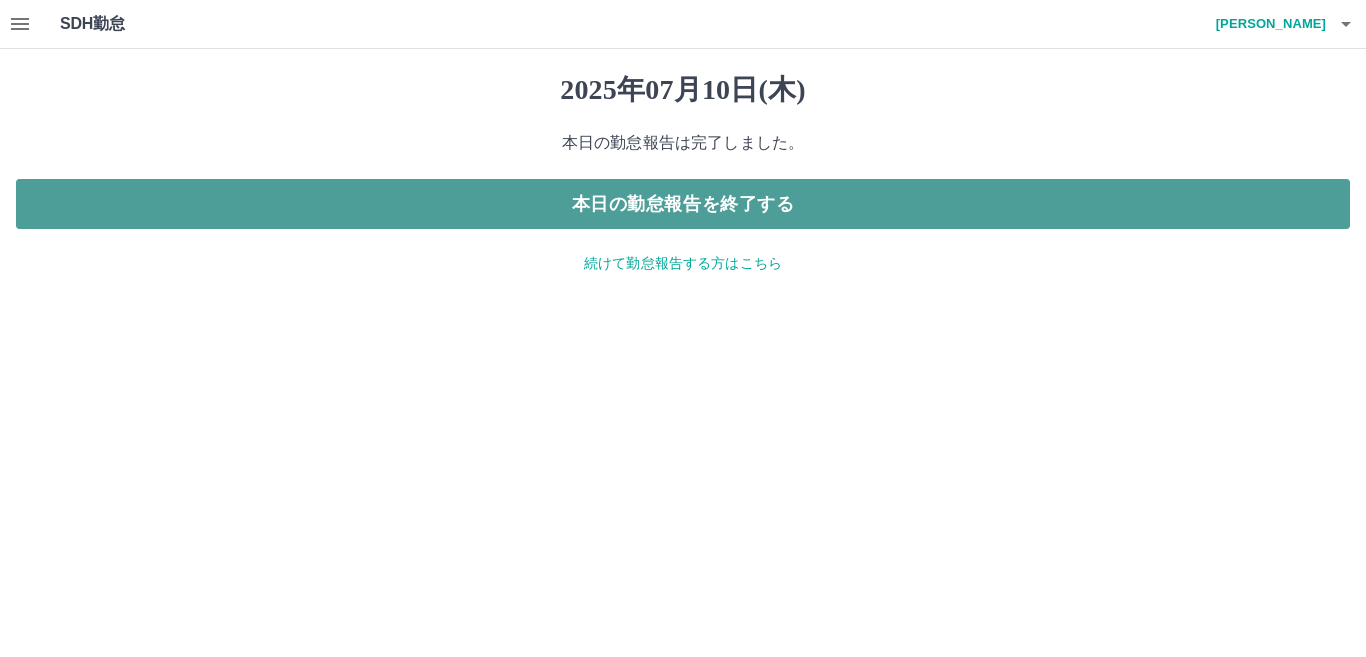 click on "本日の勤怠報告を終了する" at bounding box center (683, 204) 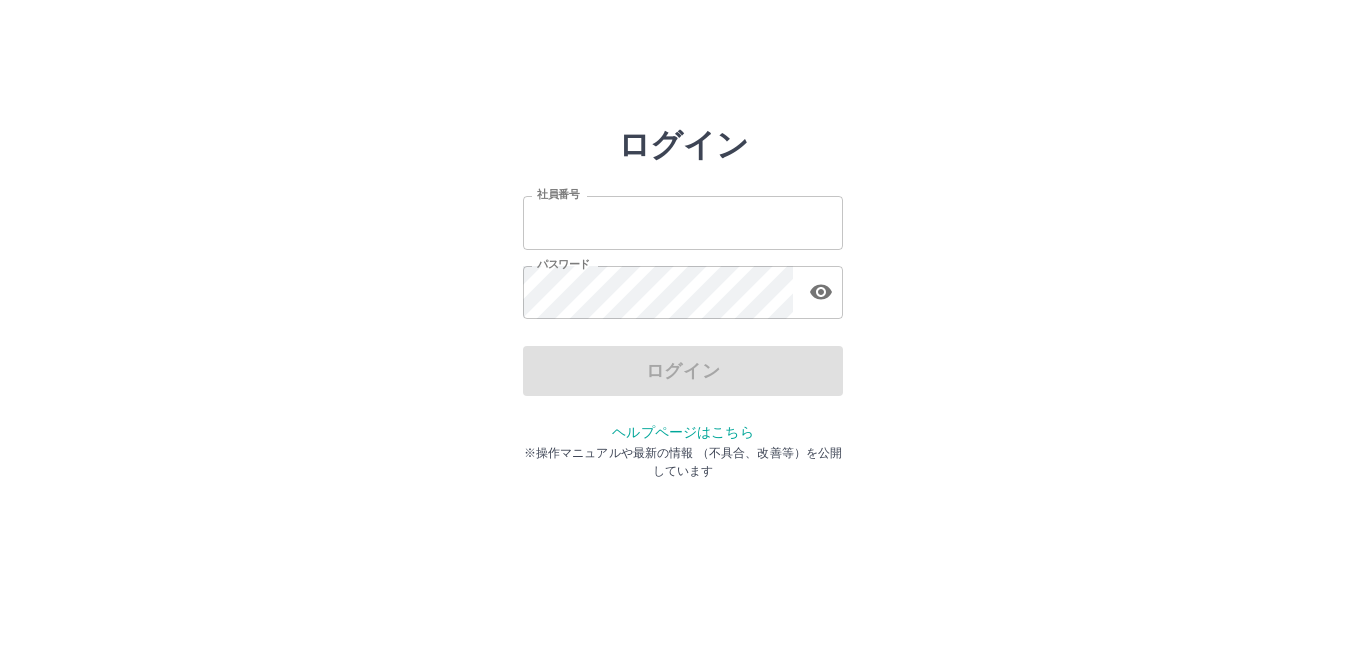scroll, scrollTop: 0, scrollLeft: 0, axis: both 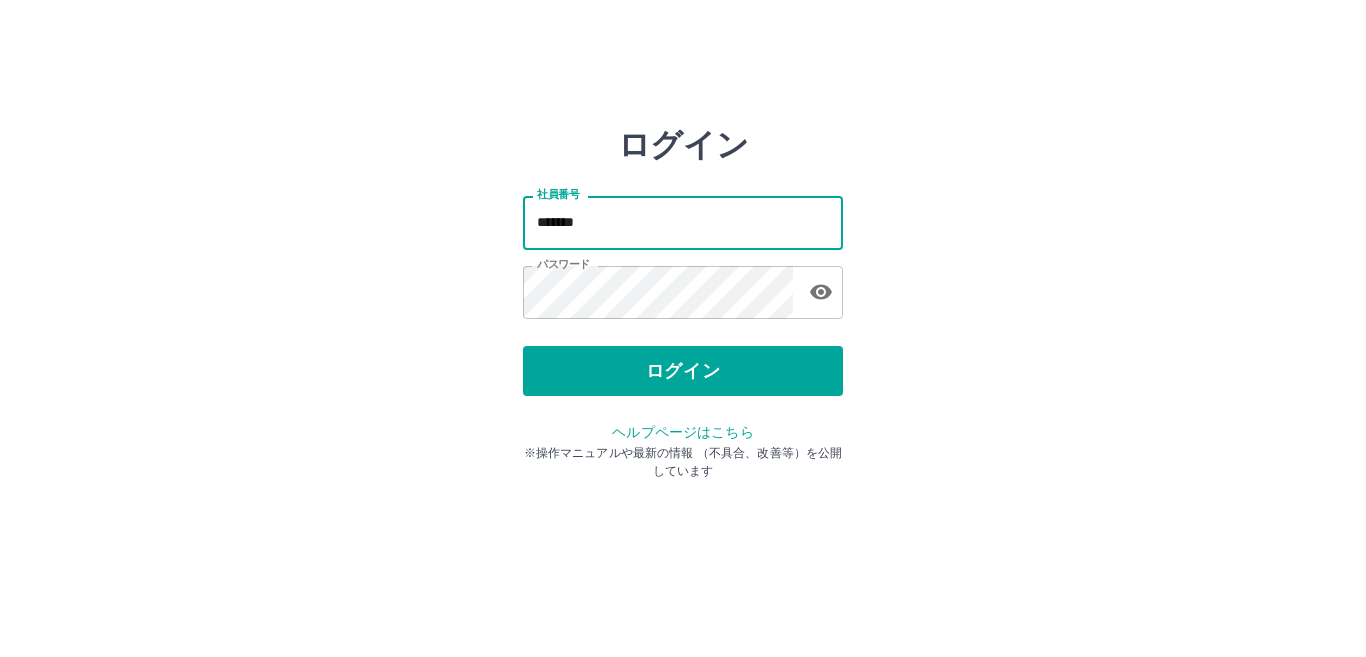 click on "*******" at bounding box center [683, 222] 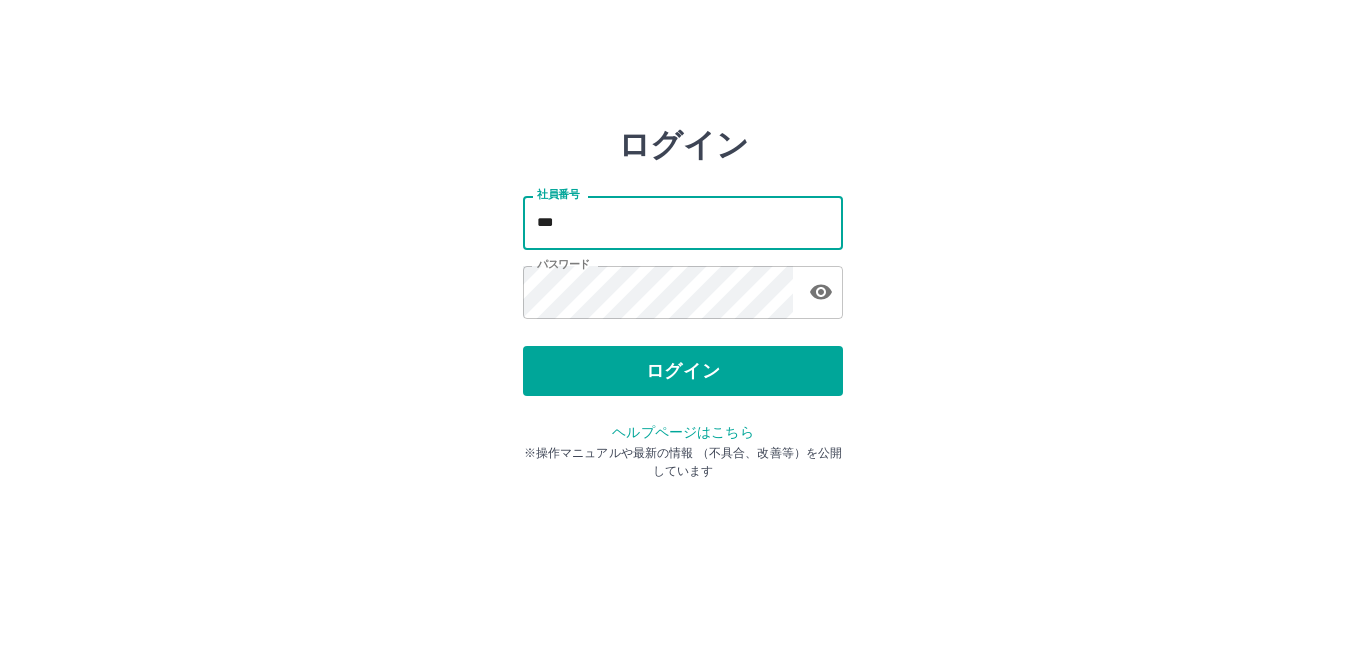 type on "*******" 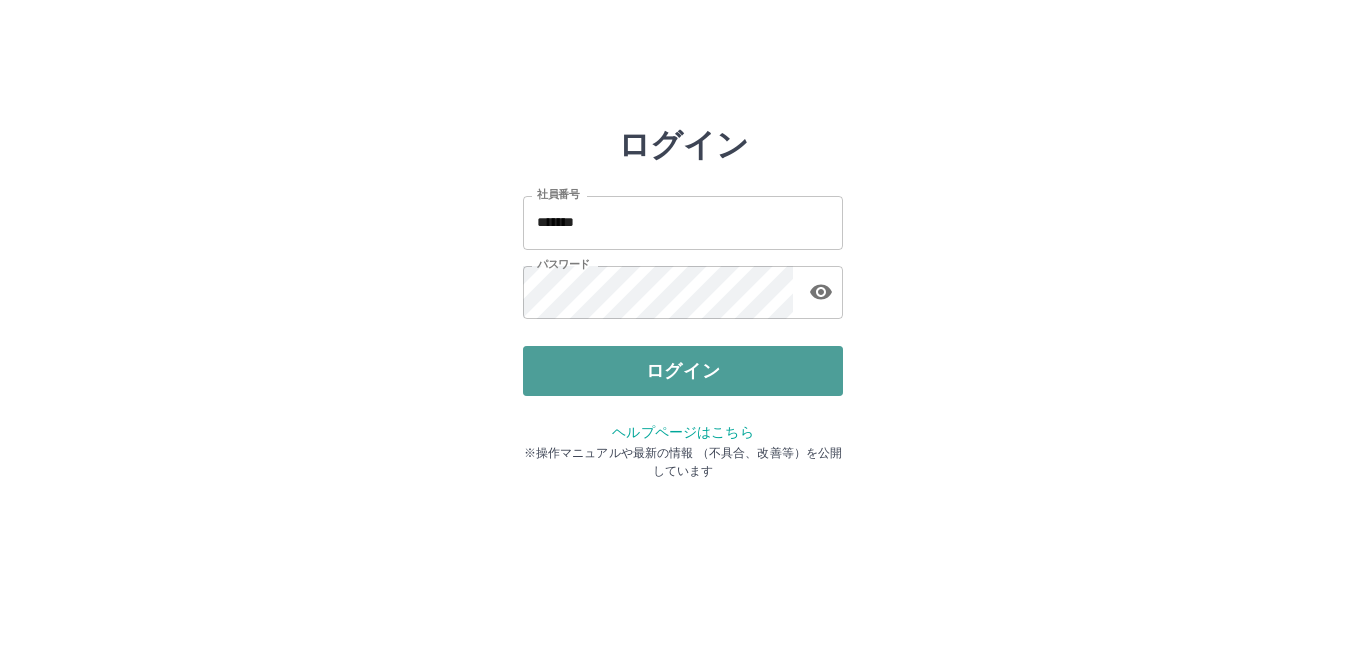 click on "ログイン" at bounding box center [683, 371] 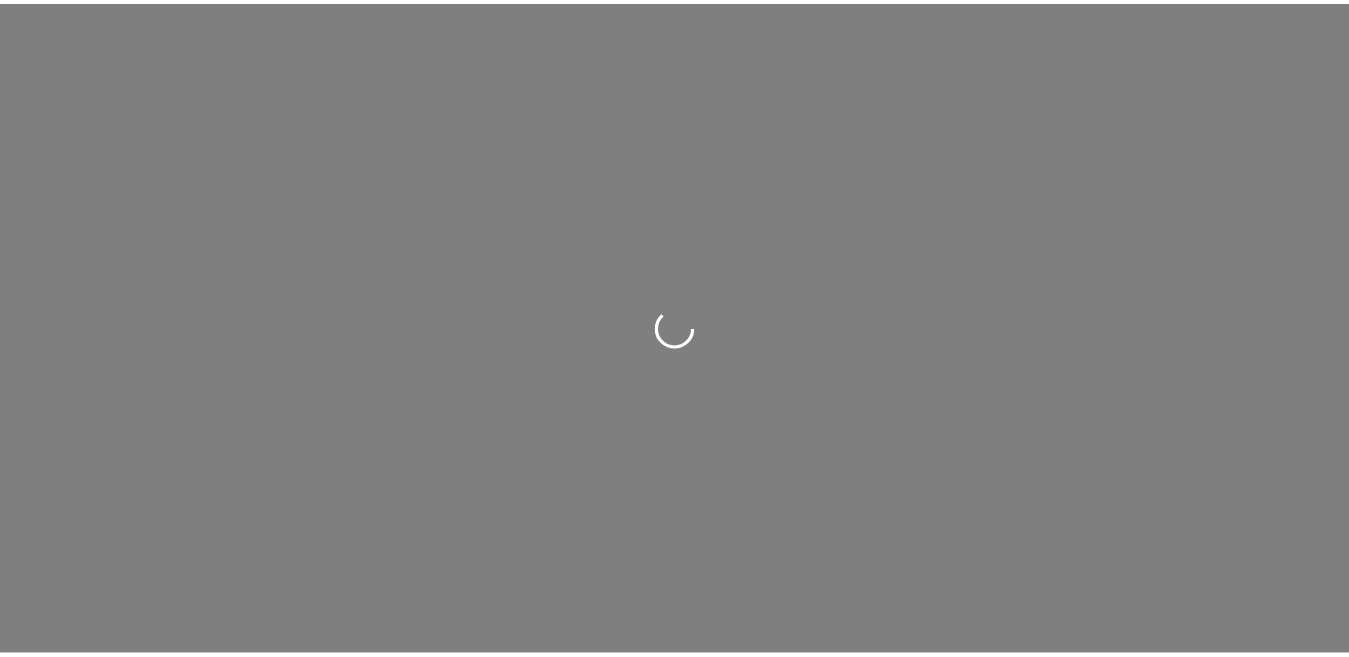 scroll, scrollTop: 0, scrollLeft: 0, axis: both 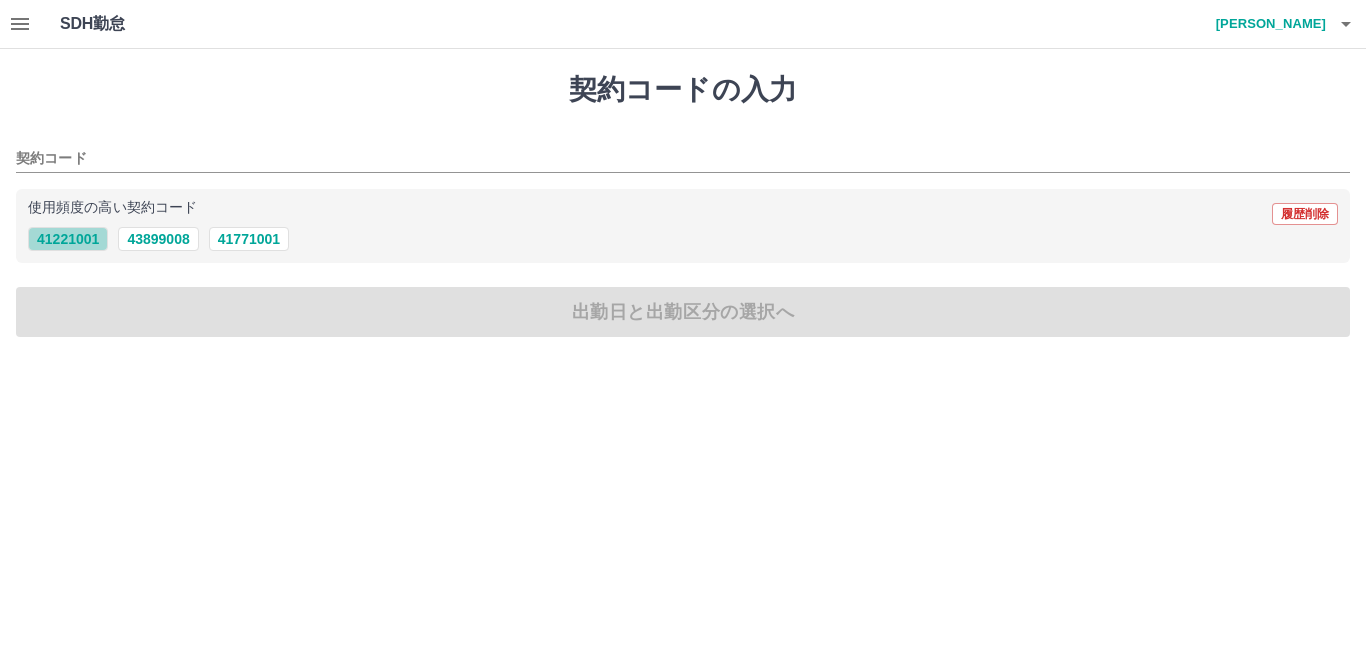 click on "41221001" at bounding box center [68, 239] 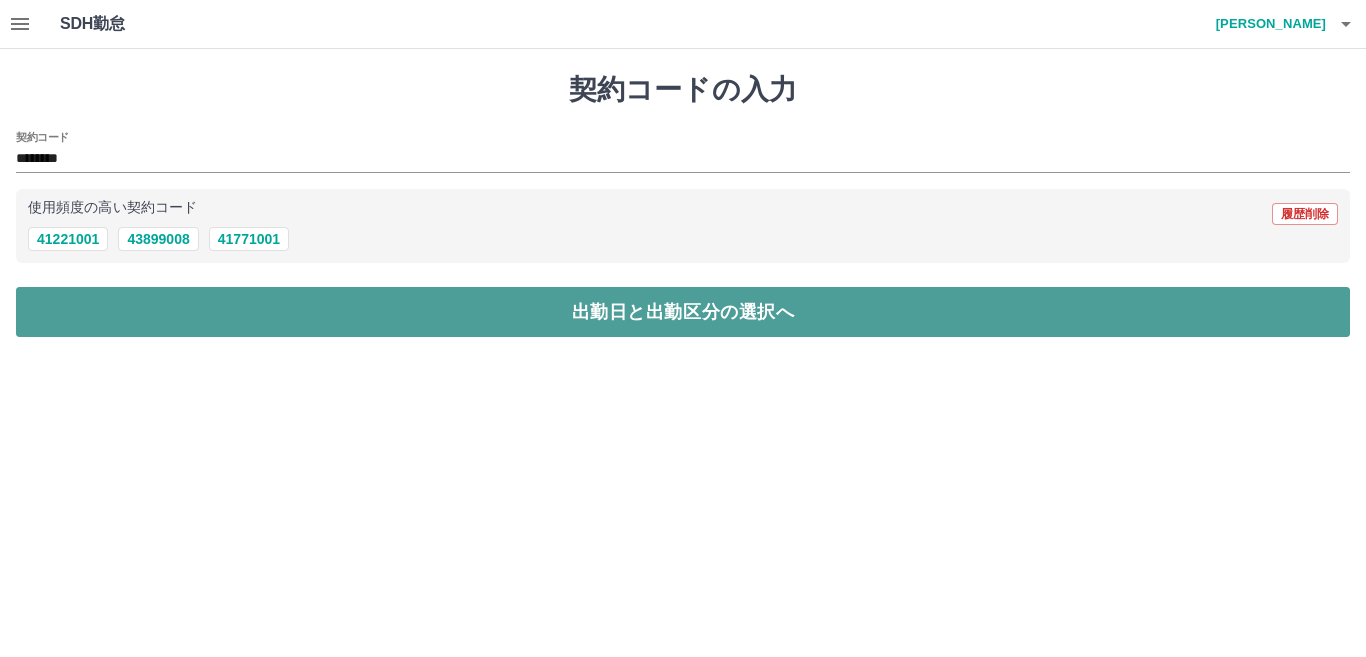 click on "出勤日と出勤区分の選択へ" at bounding box center (683, 312) 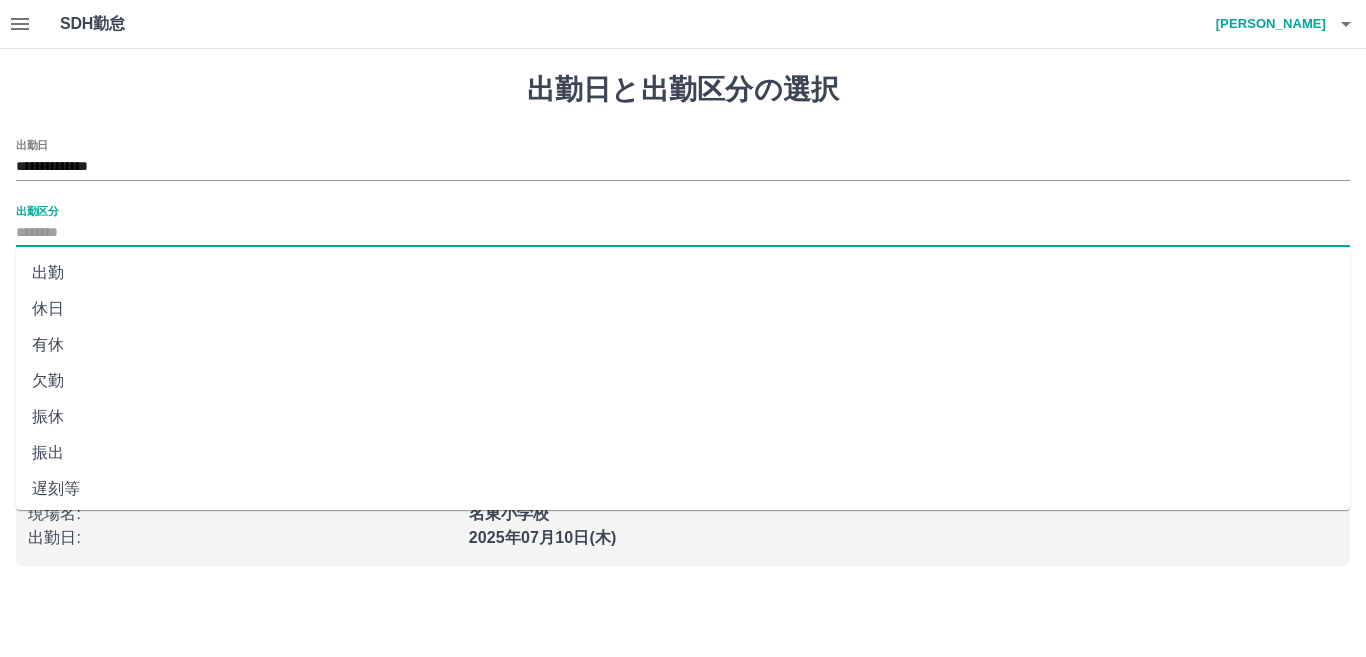 click on "出勤区分" at bounding box center [683, 233] 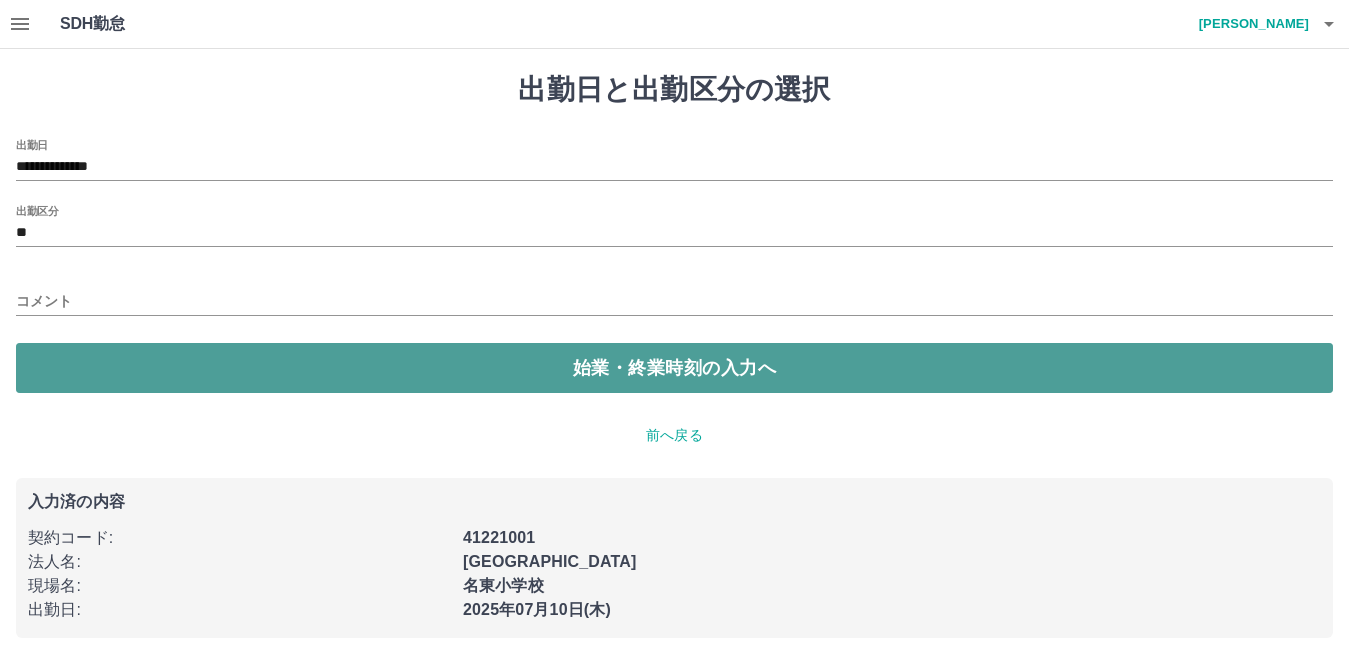 click on "始業・終業時刻の入力へ" at bounding box center [674, 368] 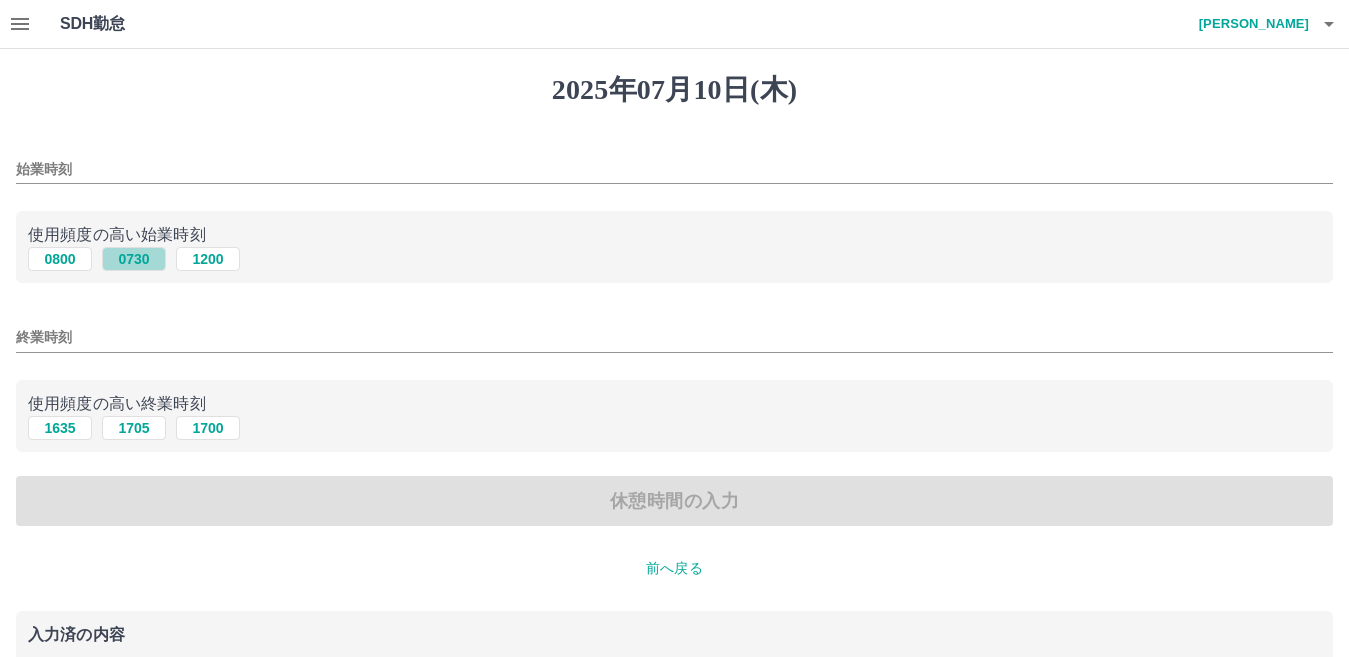 click on "0730" at bounding box center (134, 259) 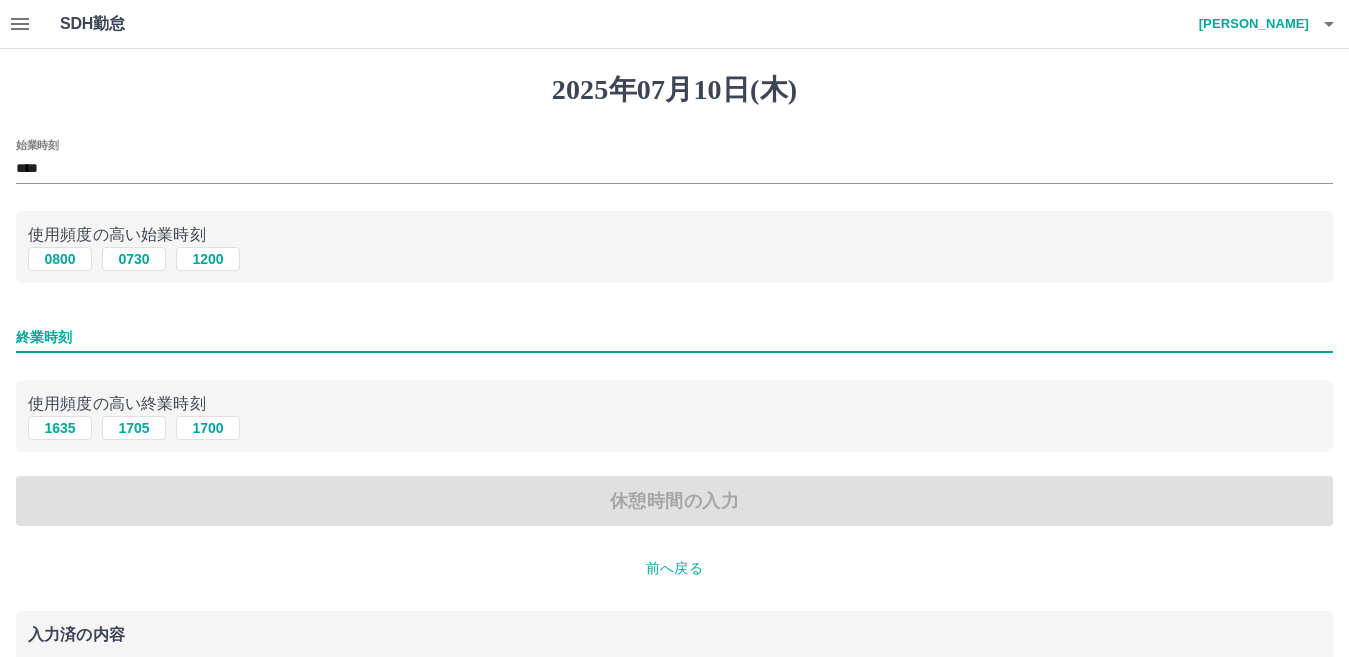 click on "終業時刻" at bounding box center (674, 337) 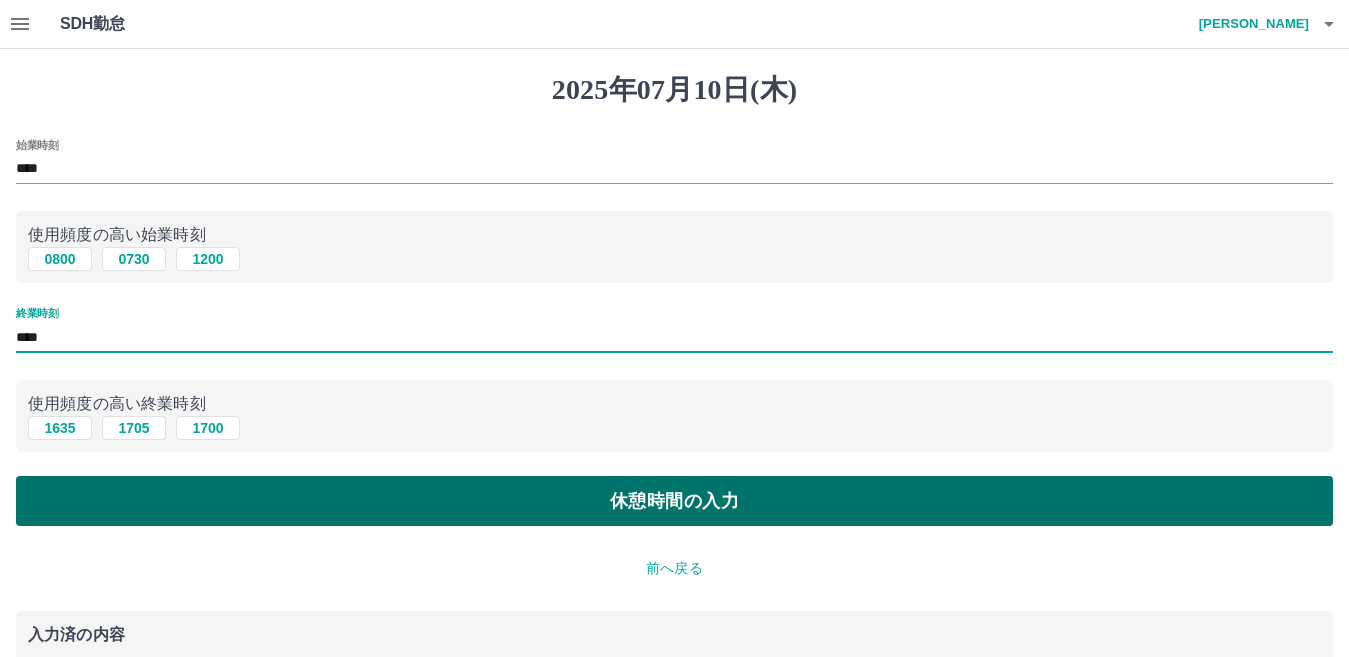 type on "****" 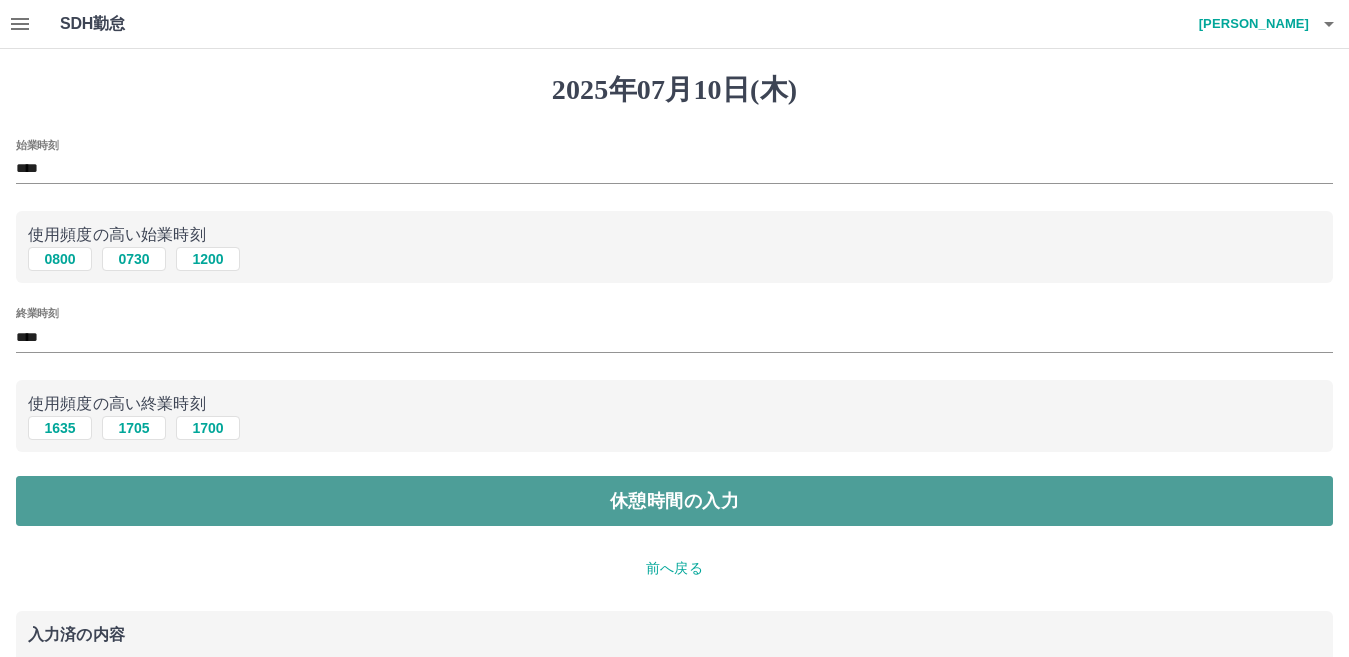 click on "休憩時間の入力" at bounding box center [674, 501] 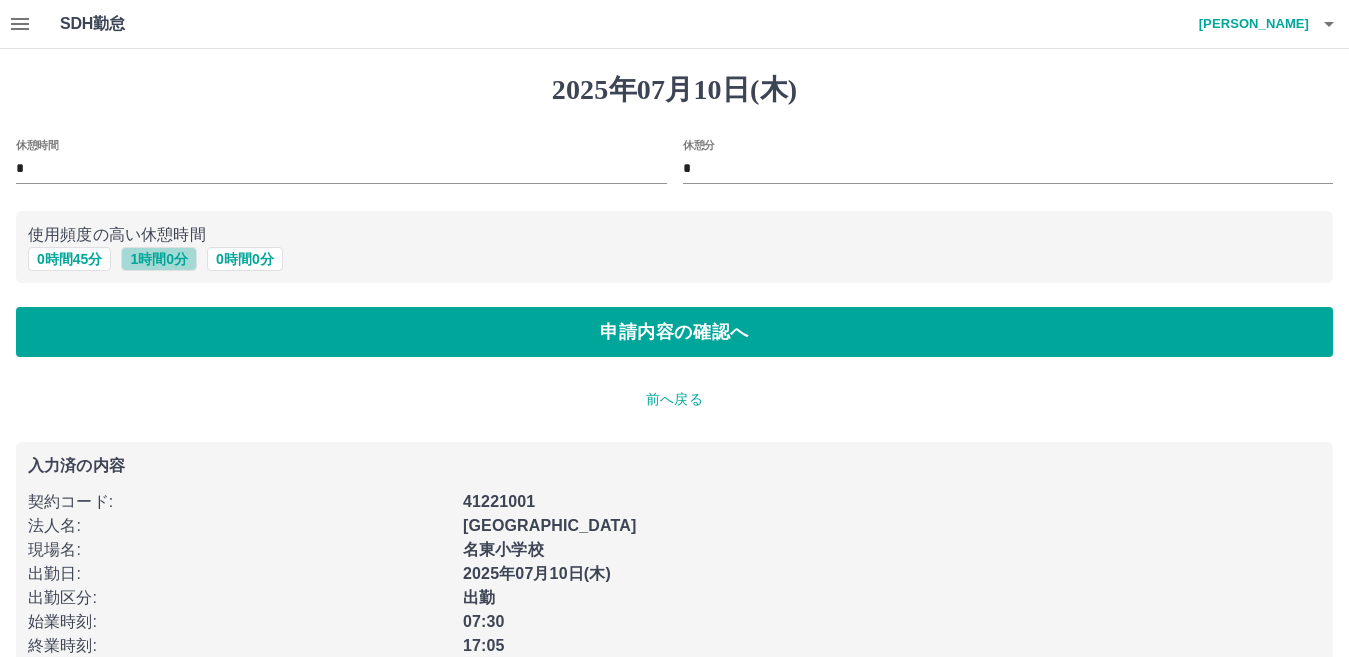 click on "1 時間 0 分" at bounding box center (159, 259) 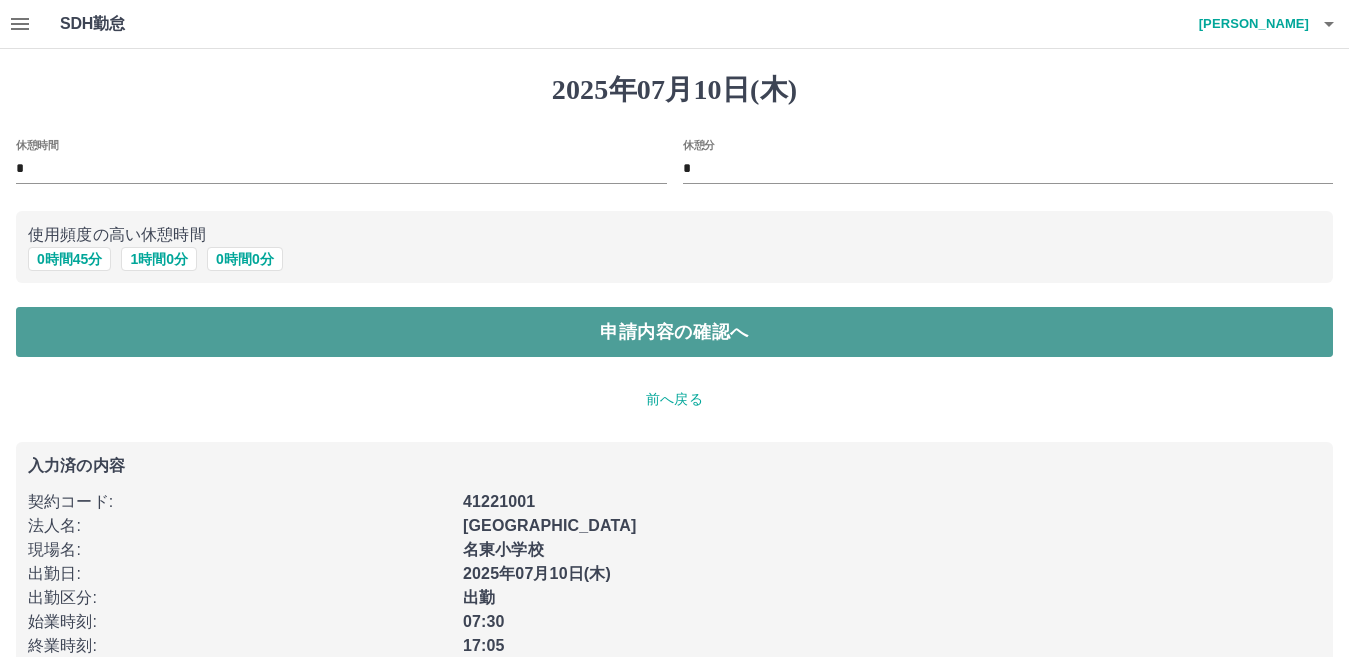 click on "申請内容の確認へ" at bounding box center [674, 332] 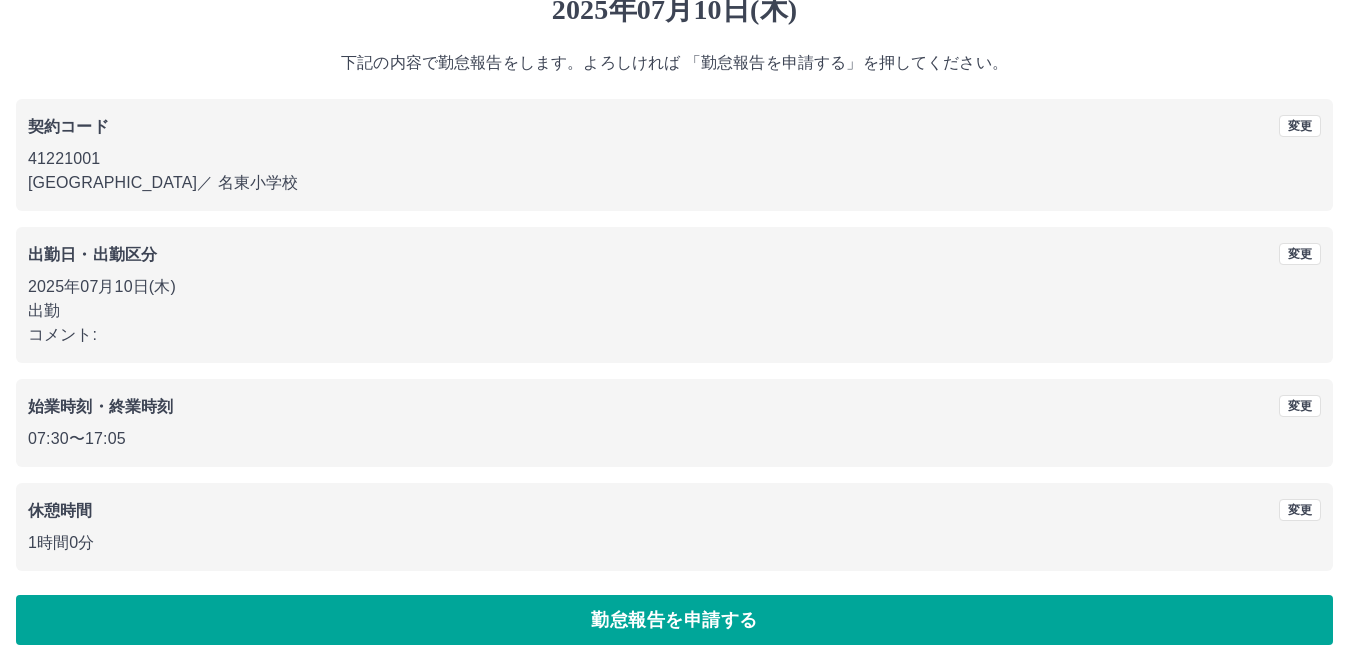 scroll, scrollTop: 92, scrollLeft: 0, axis: vertical 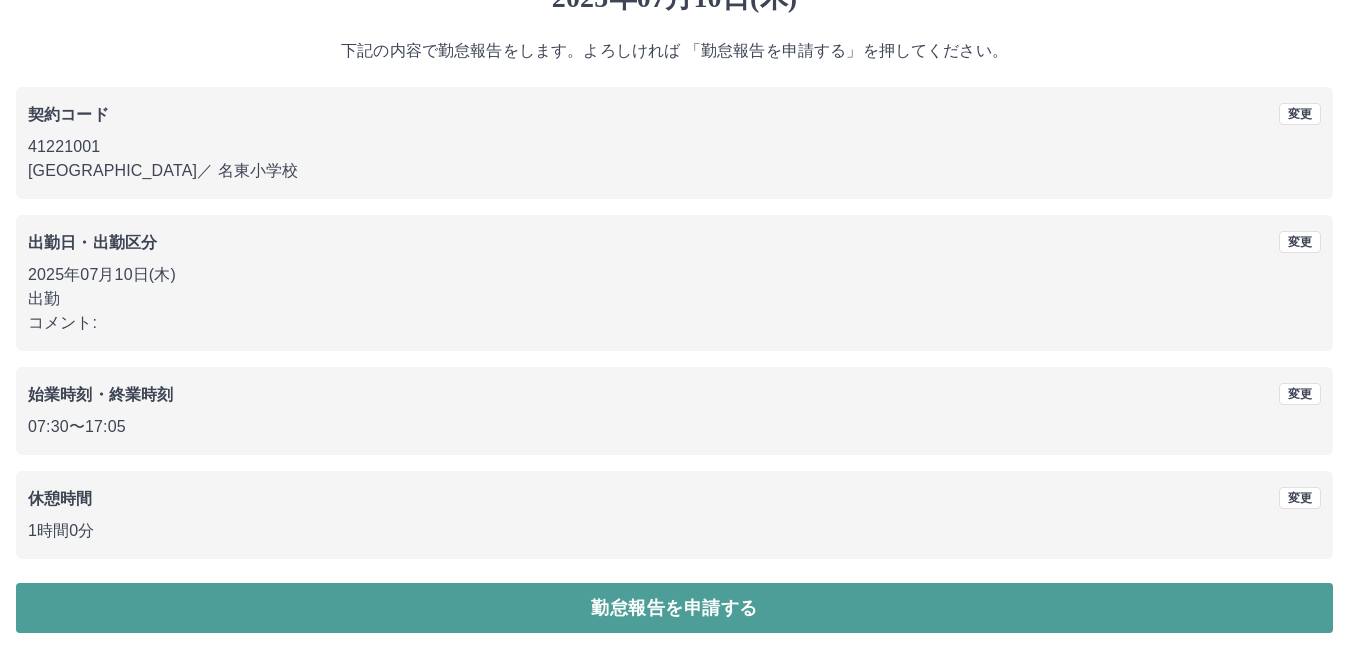 click on "勤怠報告を申請する" at bounding box center [674, 608] 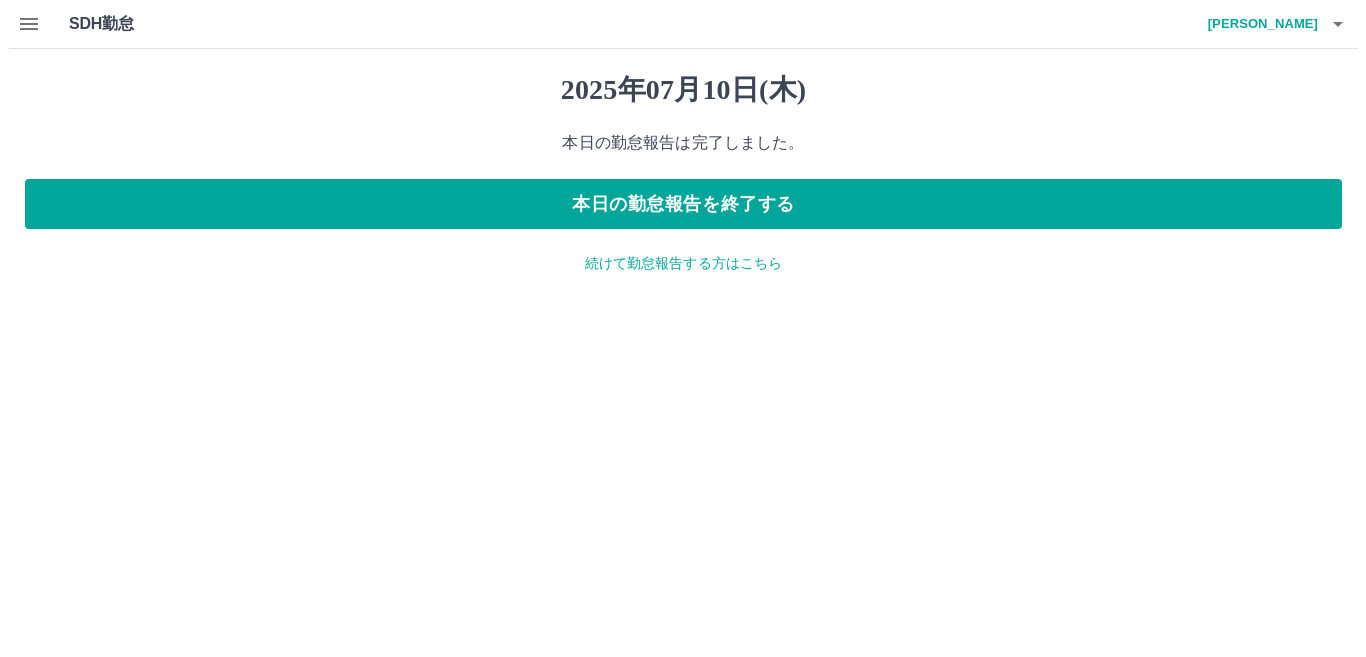 scroll, scrollTop: 0, scrollLeft: 0, axis: both 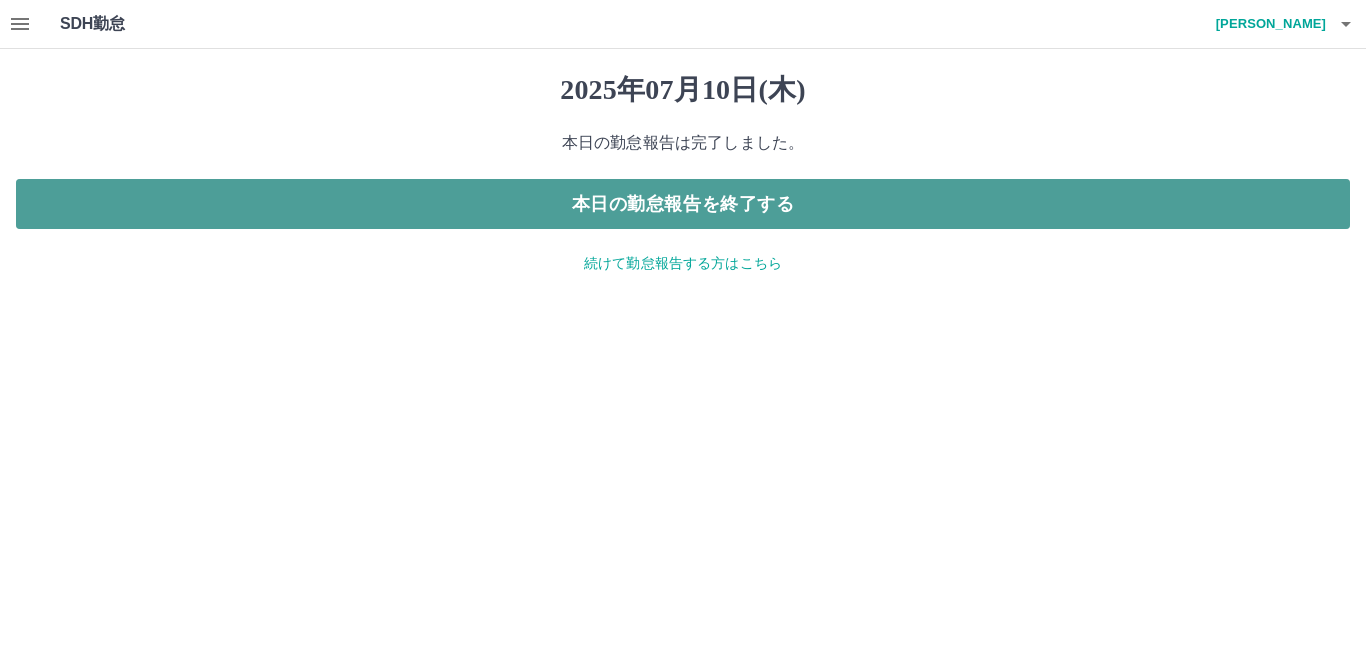 click on "本日の勤怠報告を終了する" at bounding box center (683, 204) 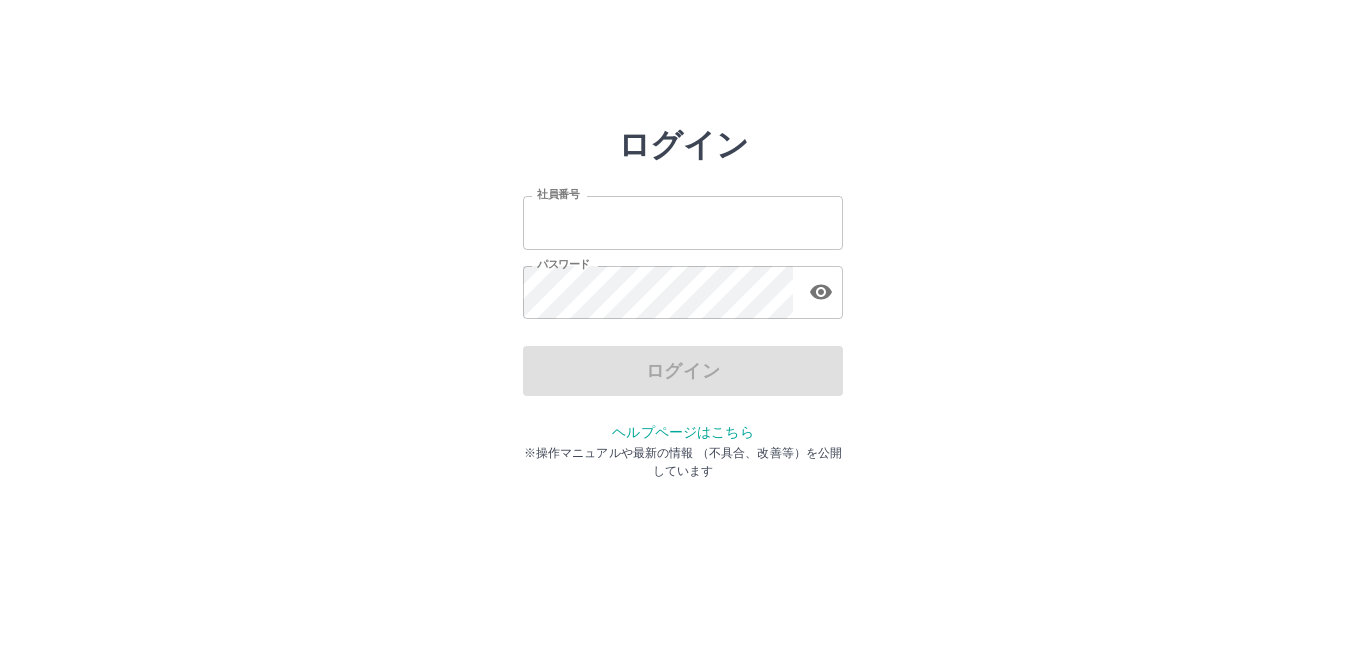 scroll, scrollTop: 0, scrollLeft: 0, axis: both 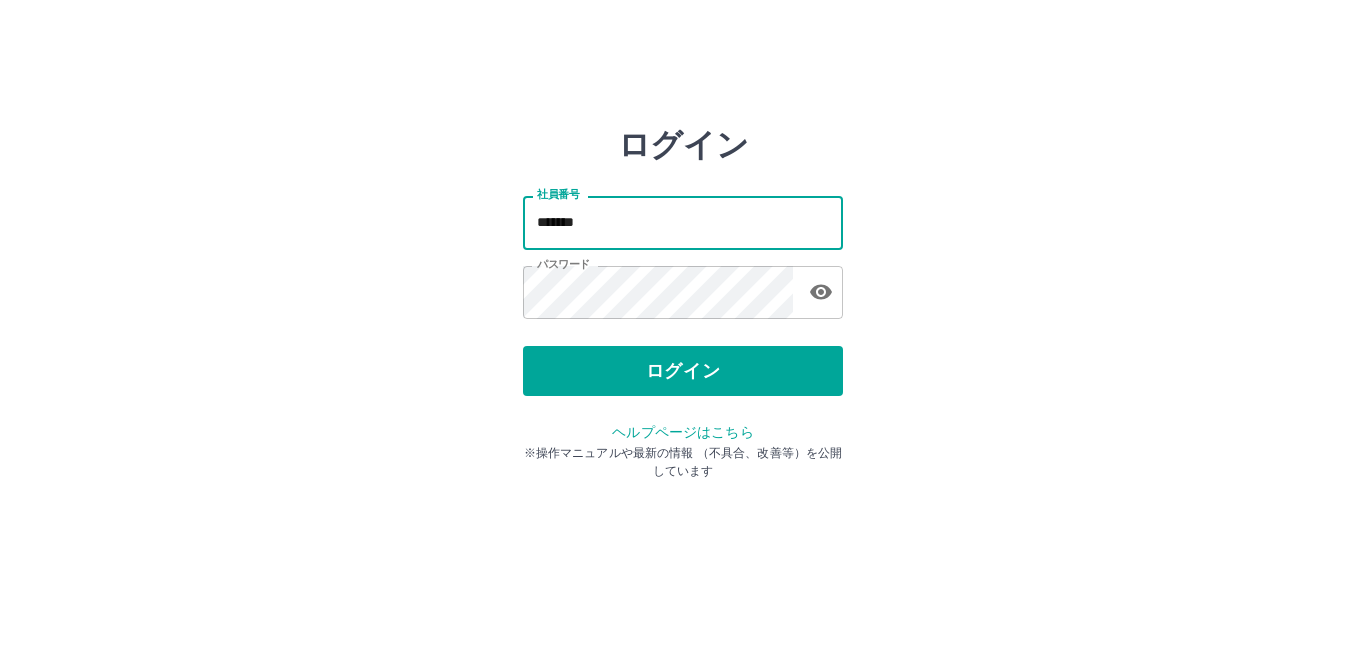 click on "*******" at bounding box center (683, 222) 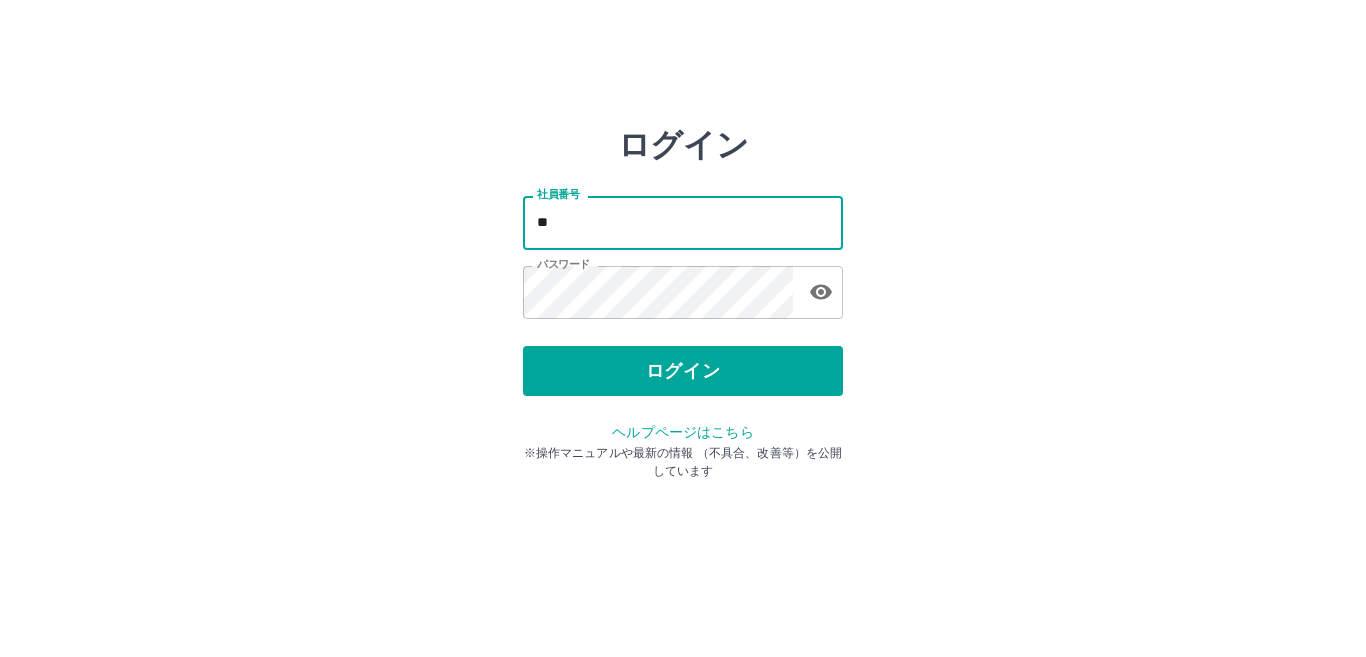 type on "*" 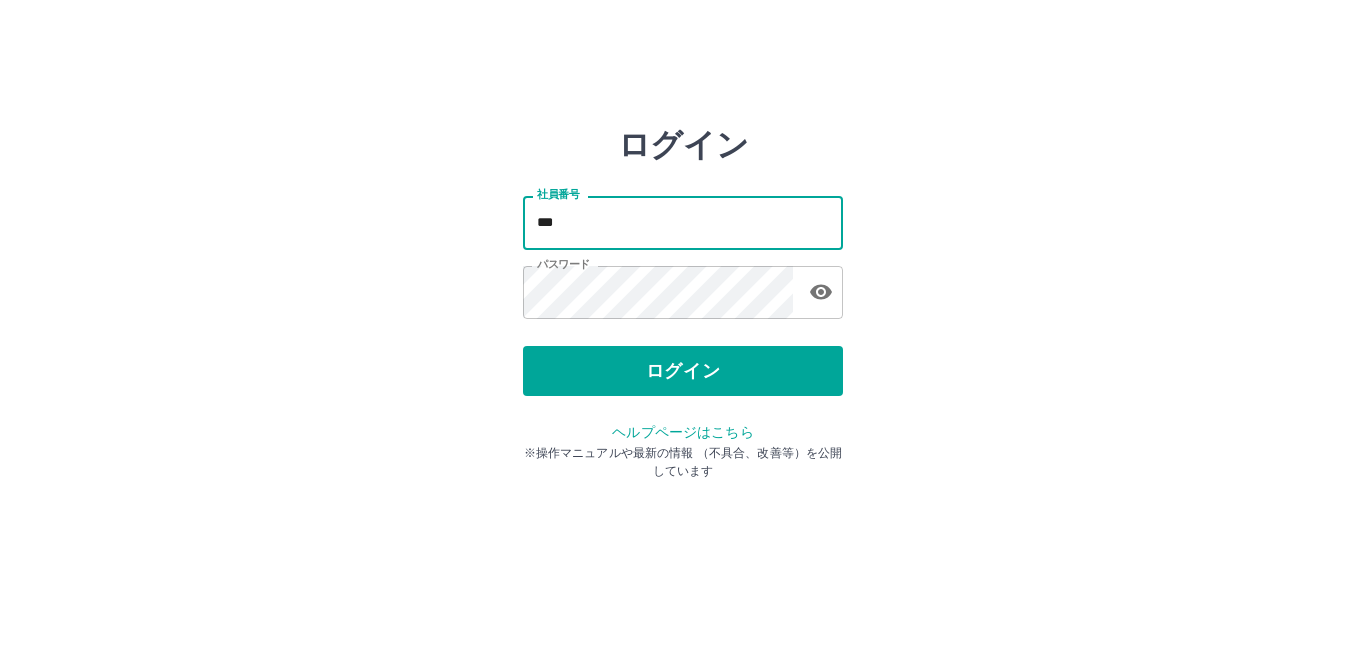 type on "*******" 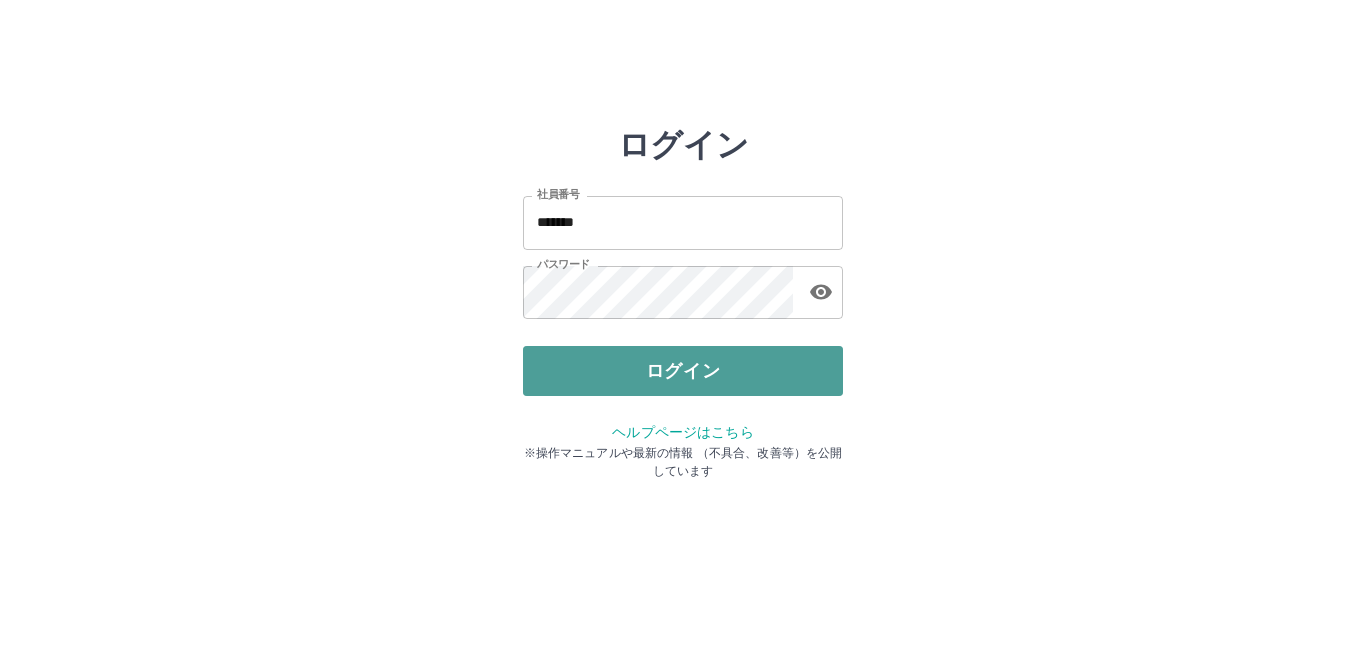 click on "ログイン" at bounding box center [683, 371] 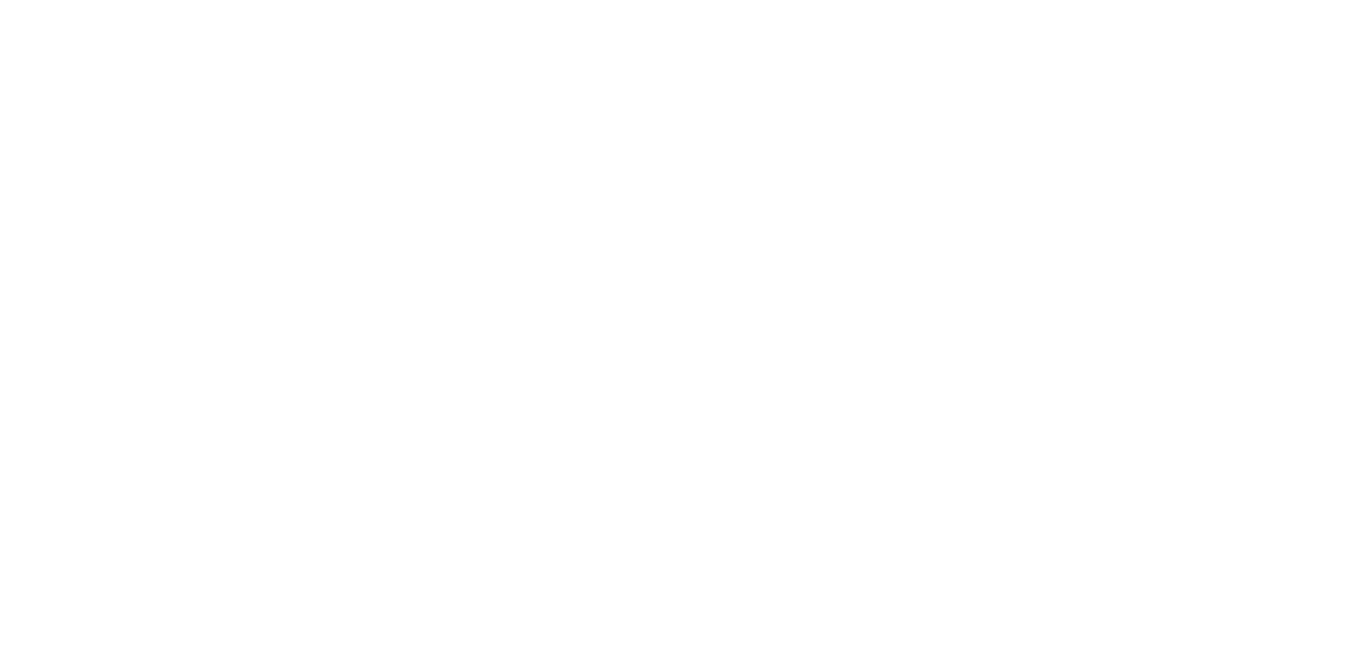 scroll, scrollTop: 0, scrollLeft: 0, axis: both 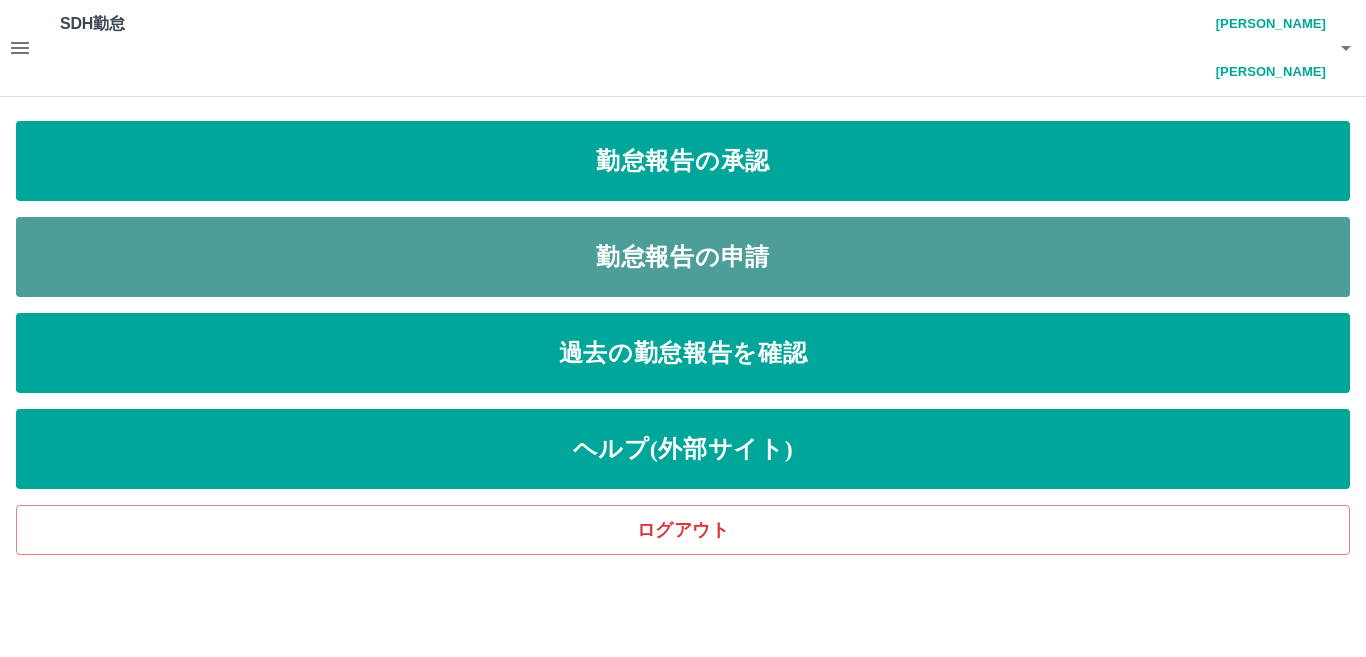 click on "勤怠報告の申請" at bounding box center [683, 257] 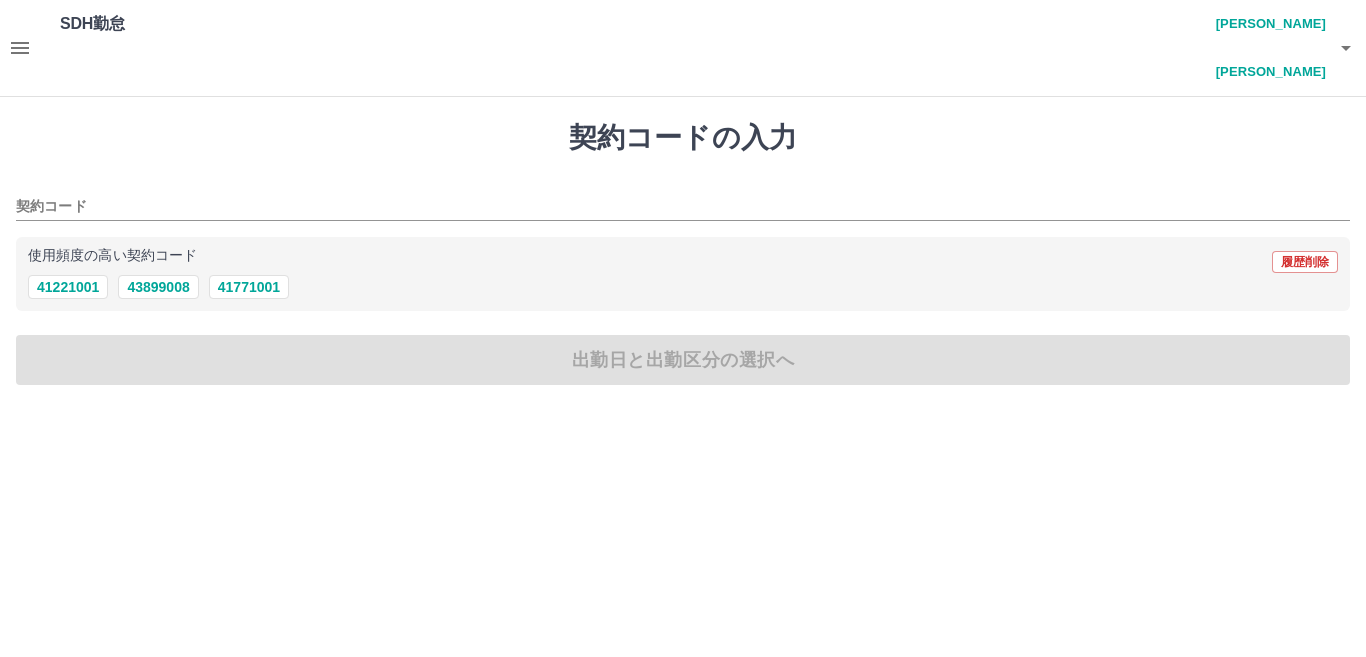 click on "SDH勤怠 永田　多美栄 契約コードの入力 契約コード 使用頻度の高い契約コード 履歴削除 41221001 43899008 41771001 出勤日と出勤区分の選択へ SDH勤怠" at bounding box center (683, 204) 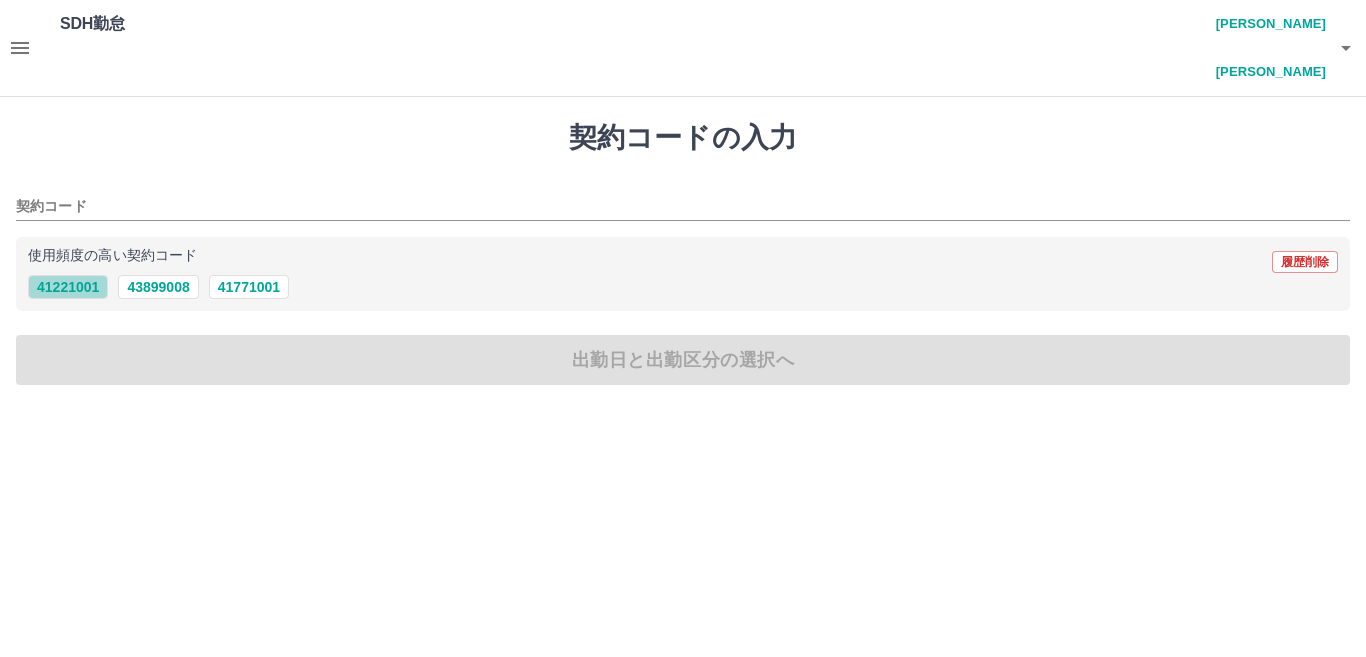 click on "41221001" at bounding box center [68, 287] 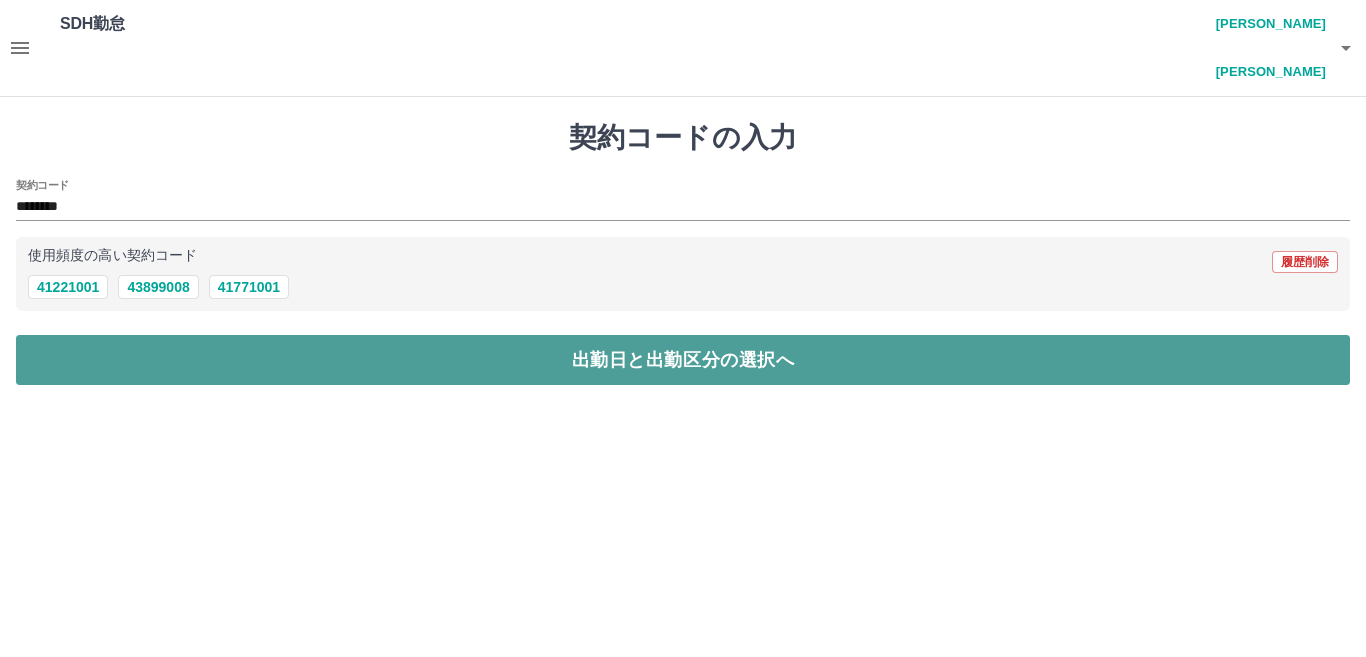 click on "出勤日と出勤区分の選択へ" at bounding box center (683, 360) 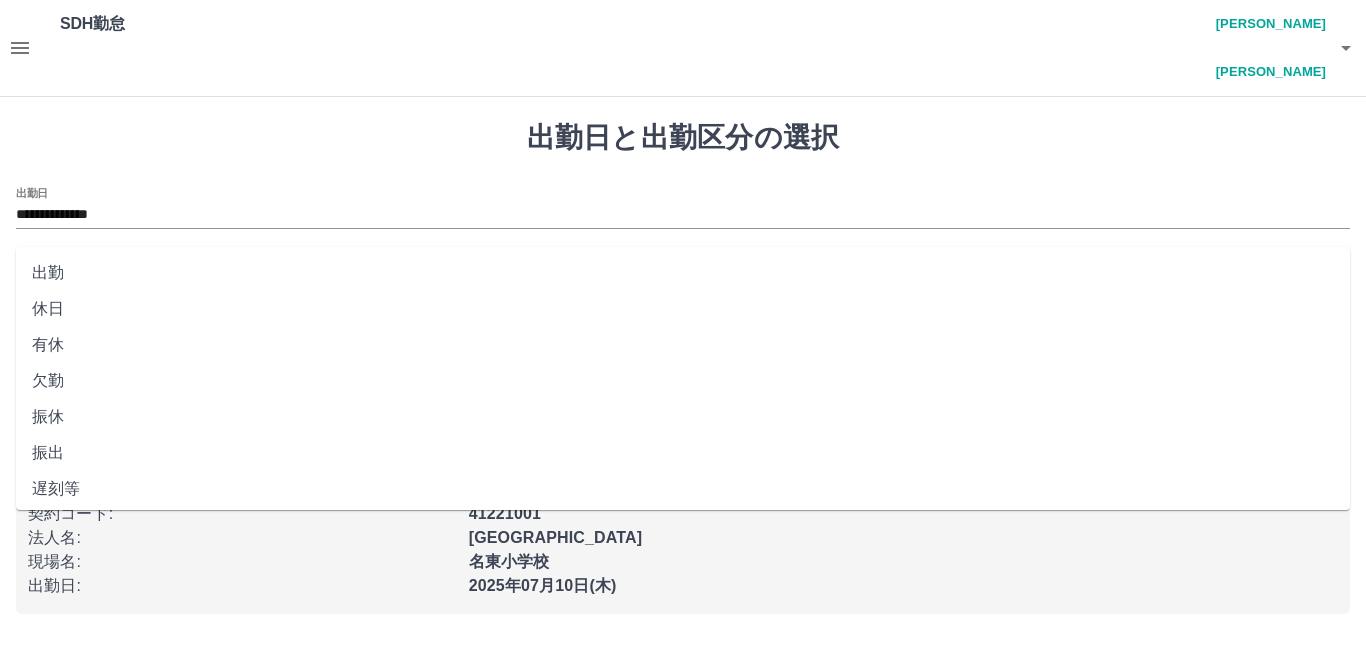 click on "出勤区分" at bounding box center (683, 281) 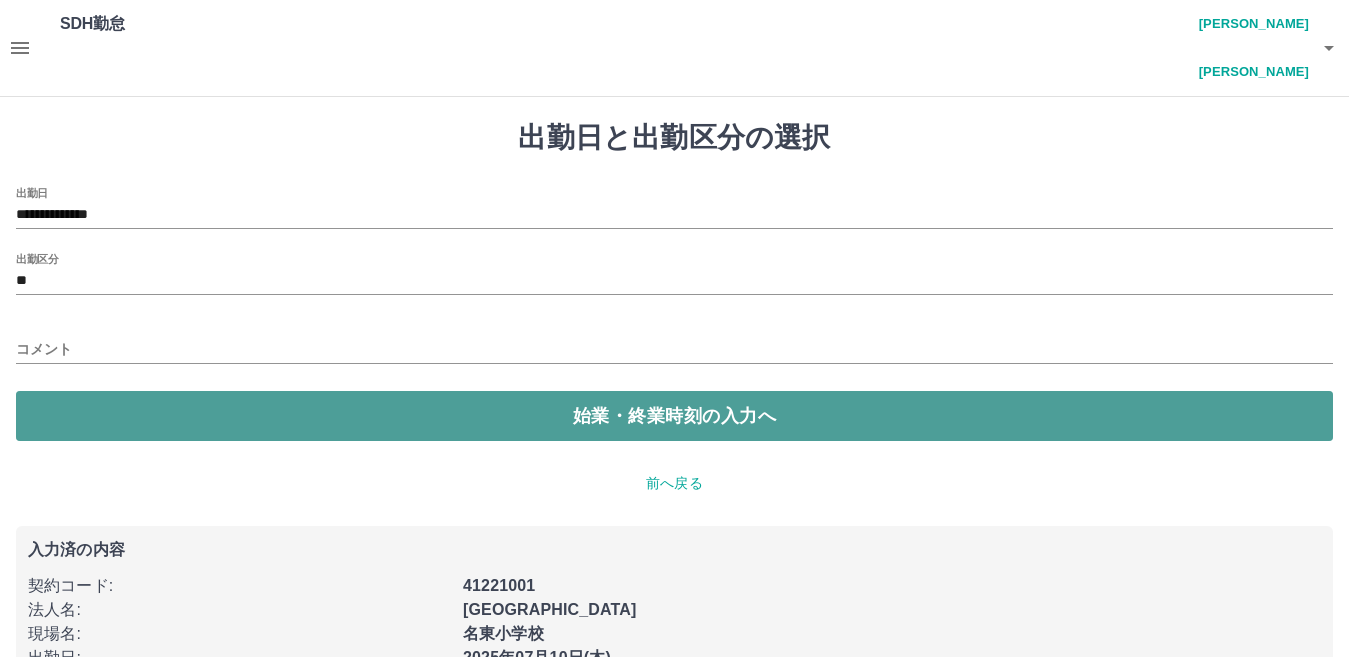 click on "始業・終業時刻の入力へ" at bounding box center [674, 416] 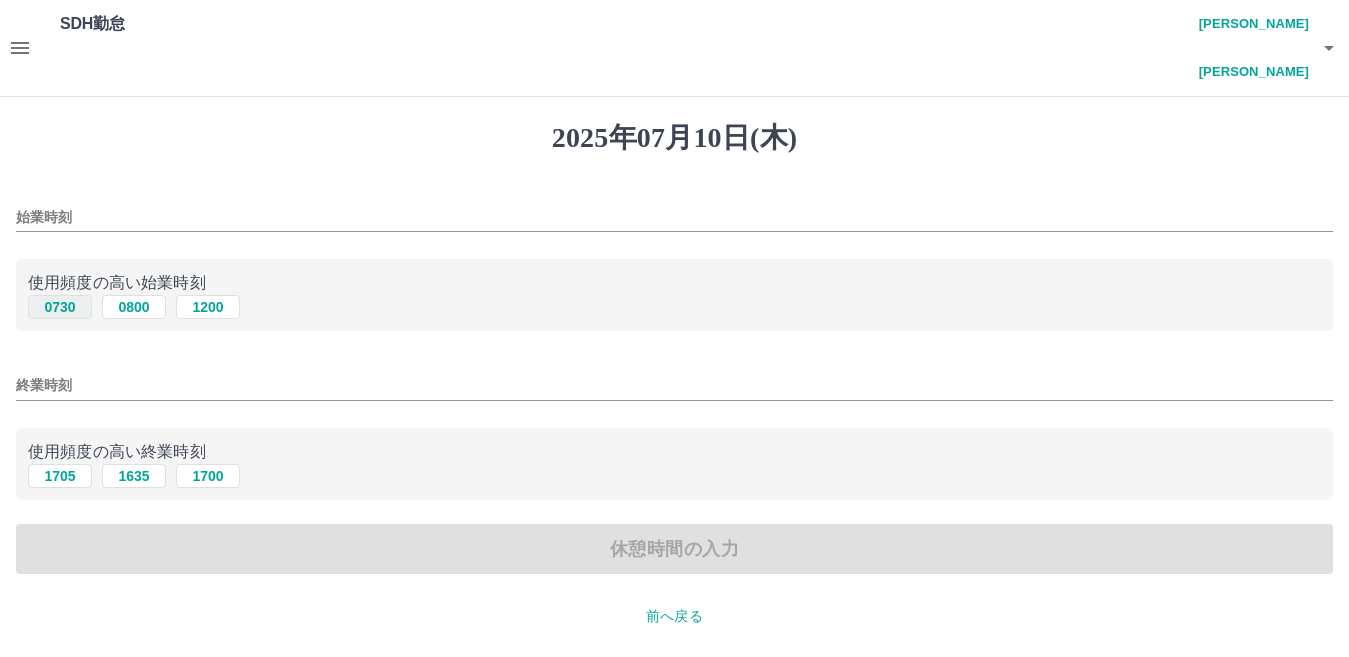 click on "0730" at bounding box center [60, 307] 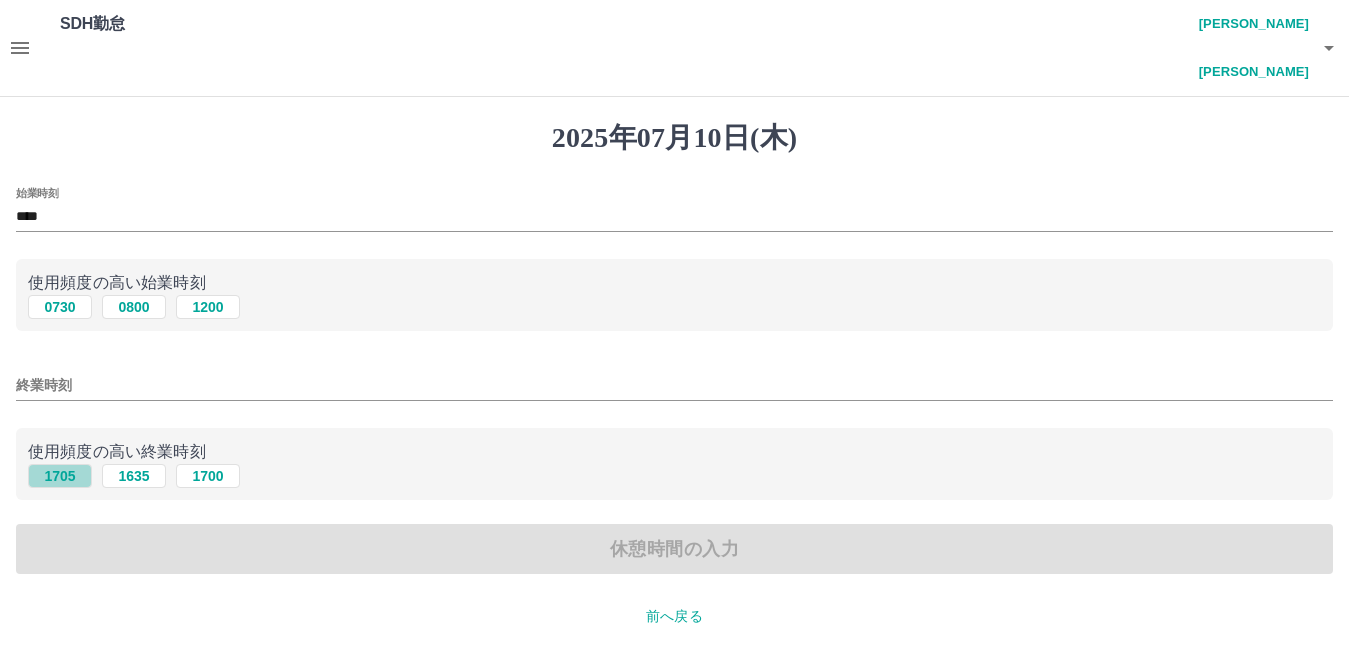 click on "1705" at bounding box center (60, 476) 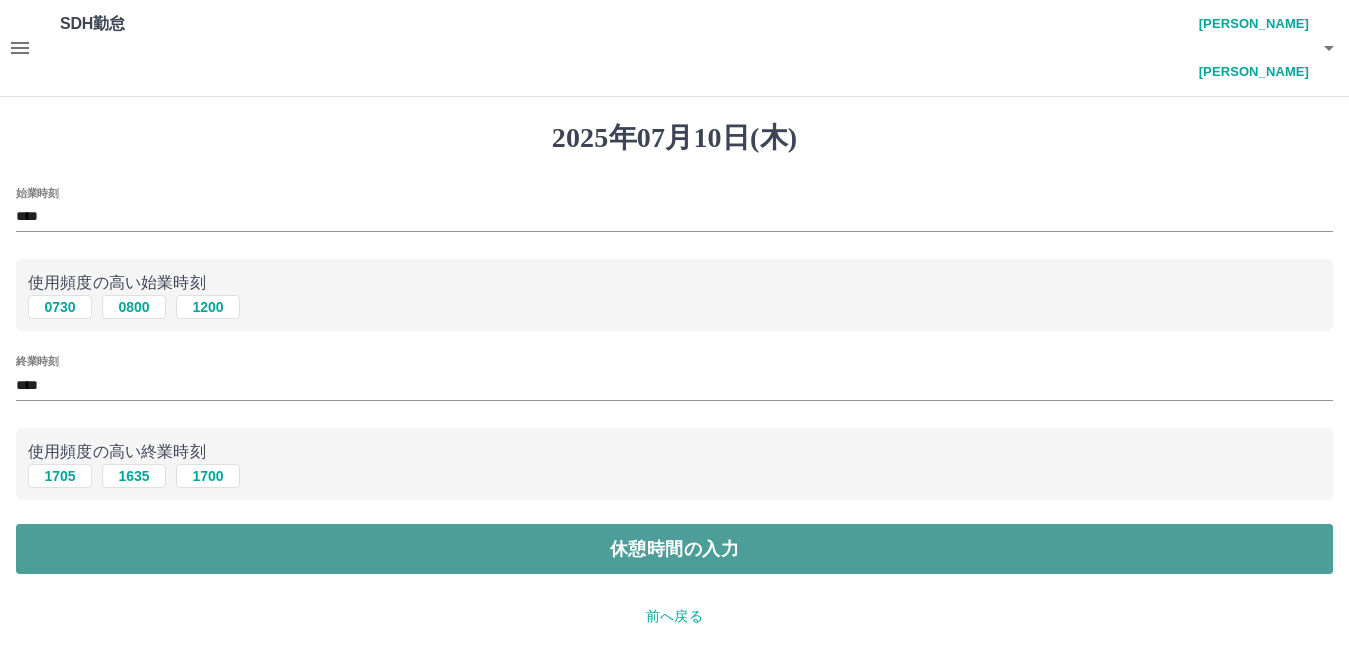 click on "休憩時間の入力" at bounding box center [674, 549] 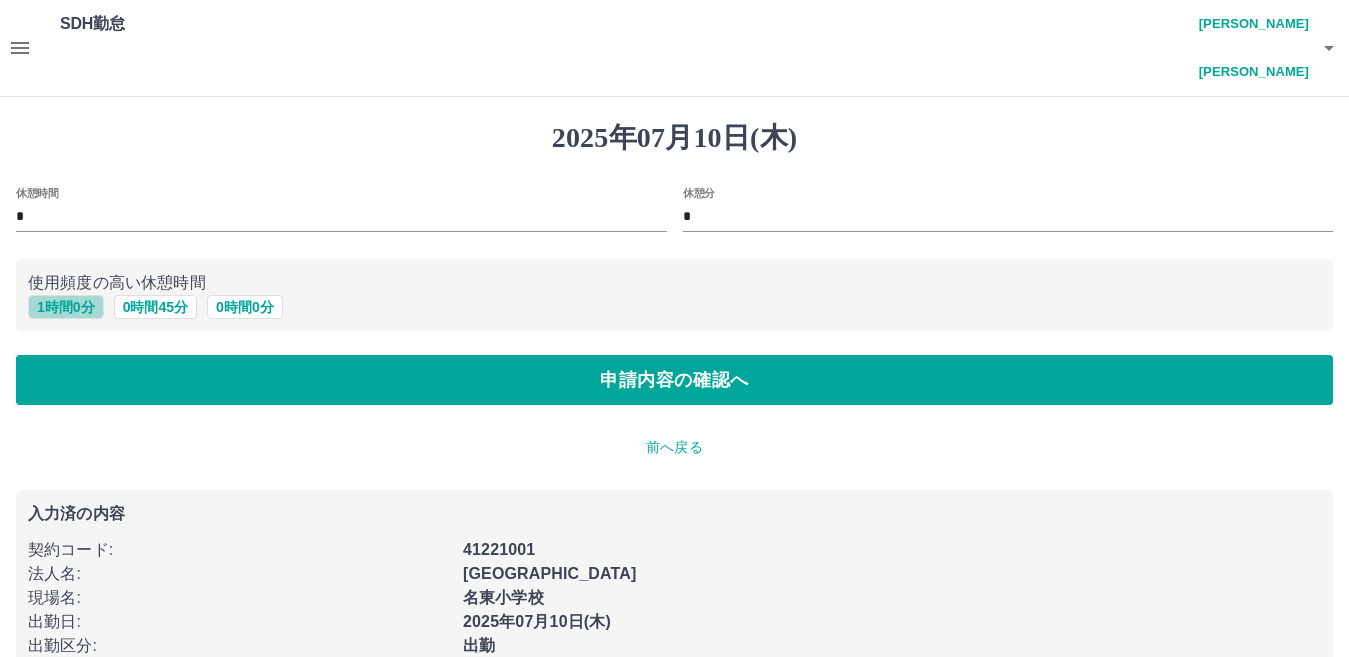 click on "1 時間 0 分" at bounding box center [66, 307] 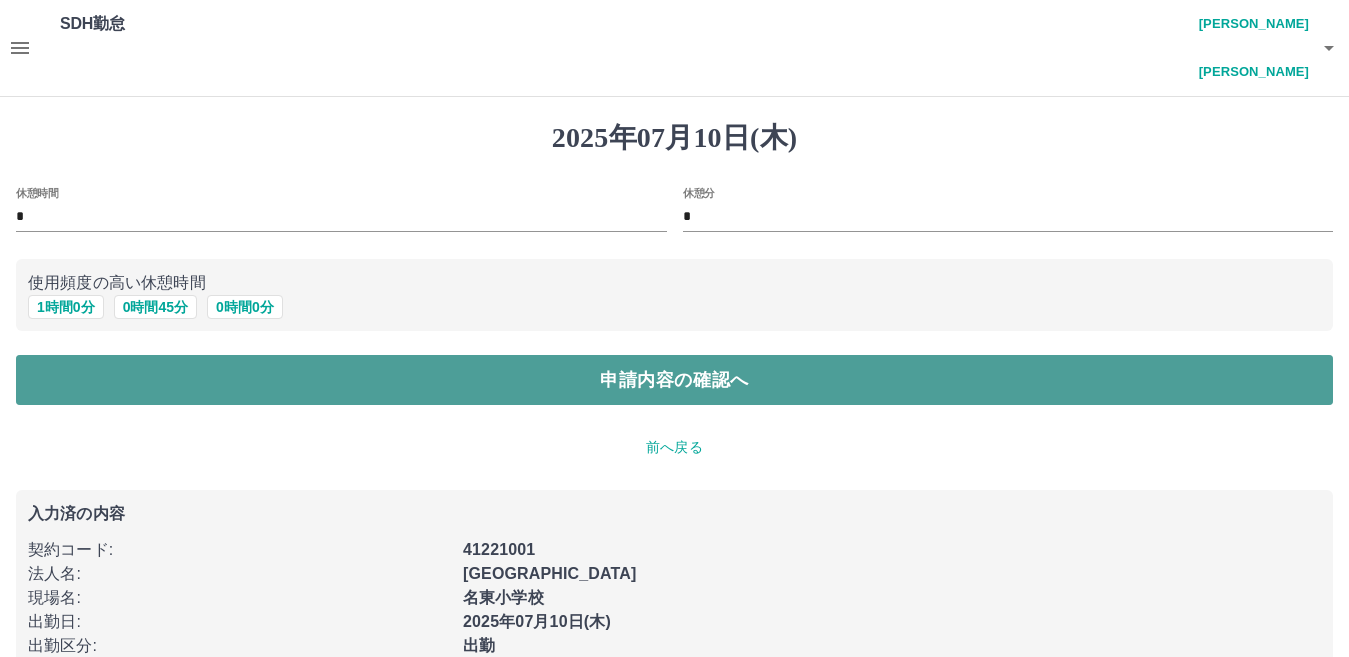 click on "申請内容の確認へ" at bounding box center [674, 380] 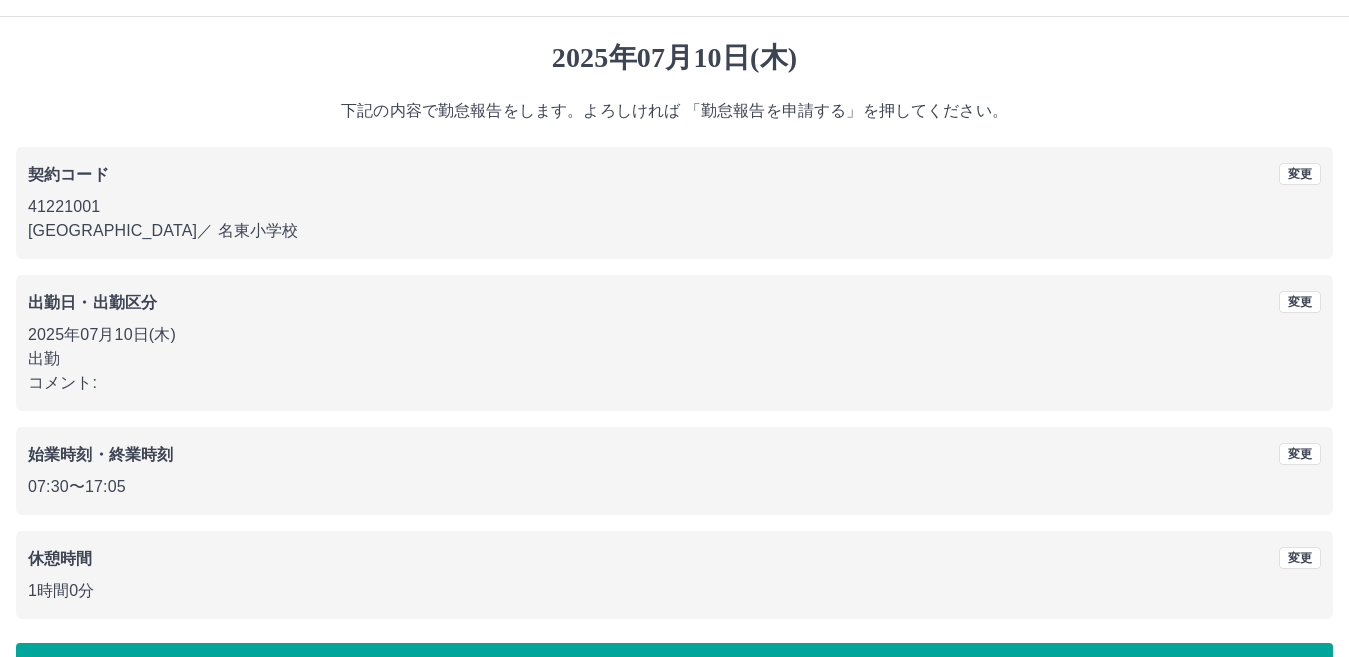 scroll, scrollTop: 92, scrollLeft: 0, axis: vertical 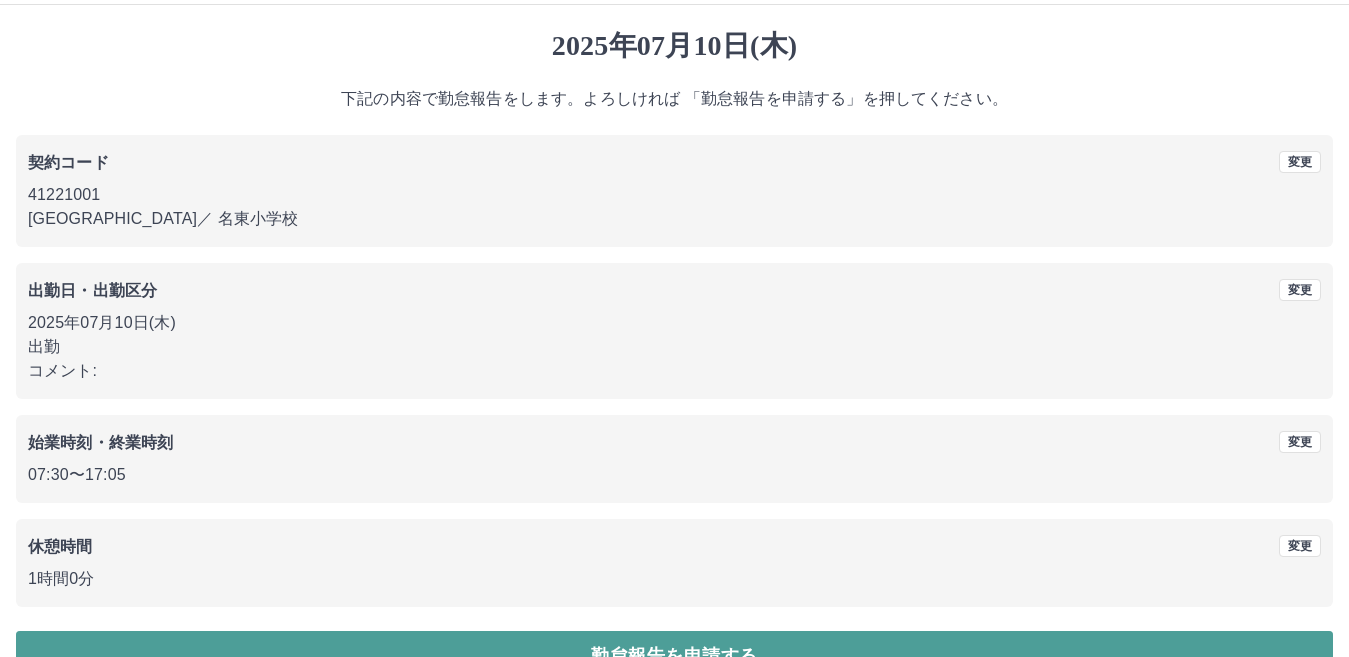 click on "勤怠報告を申請する" at bounding box center (674, 656) 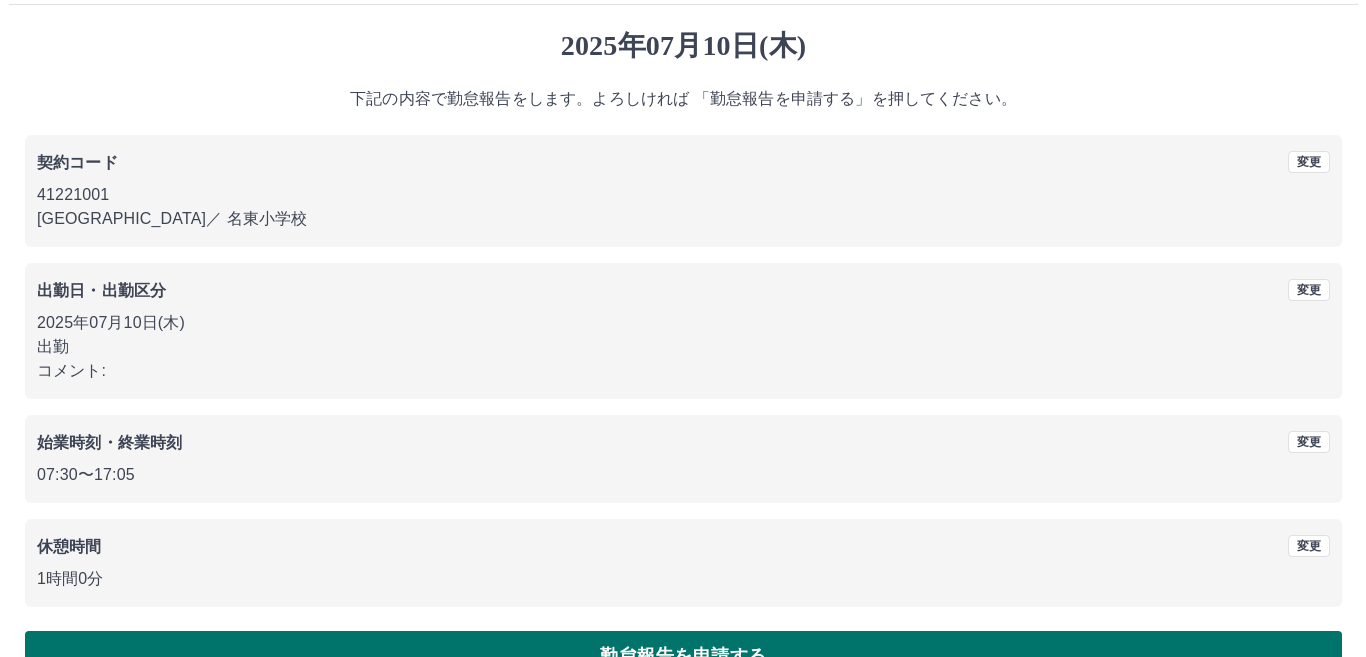 scroll, scrollTop: 0, scrollLeft: 0, axis: both 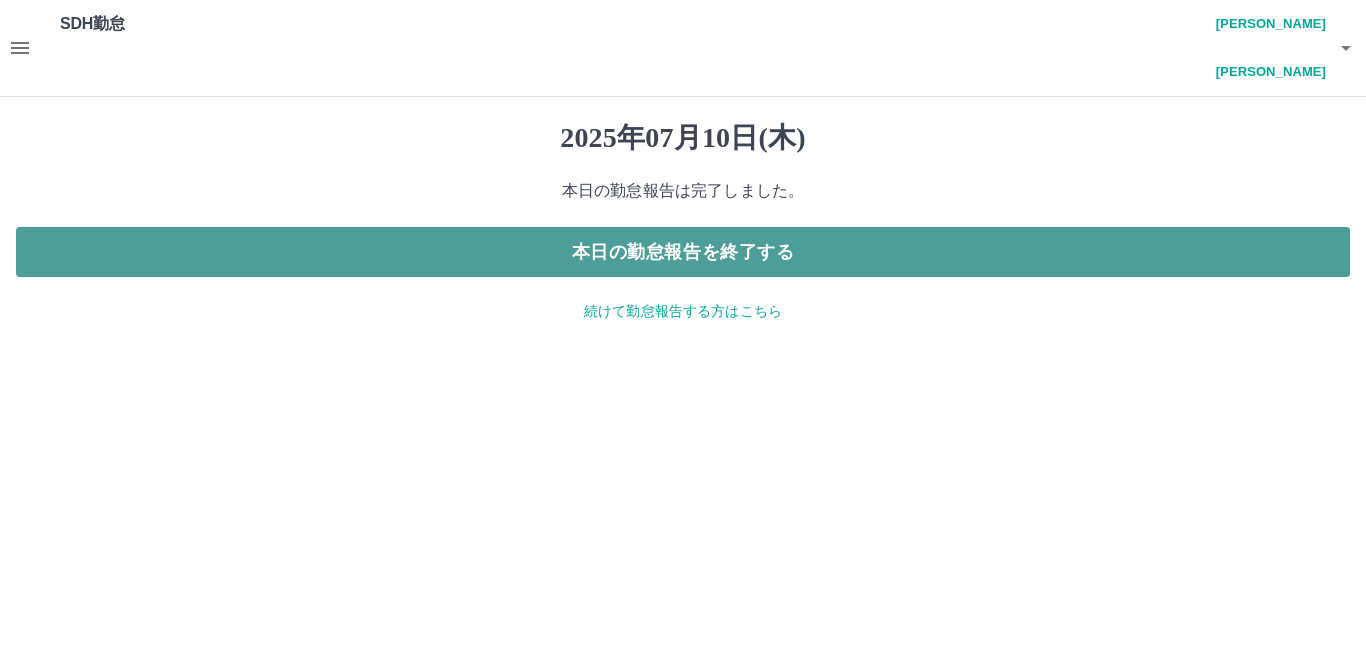 click on "本日の勤怠報告を終了する" at bounding box center (683, 252) 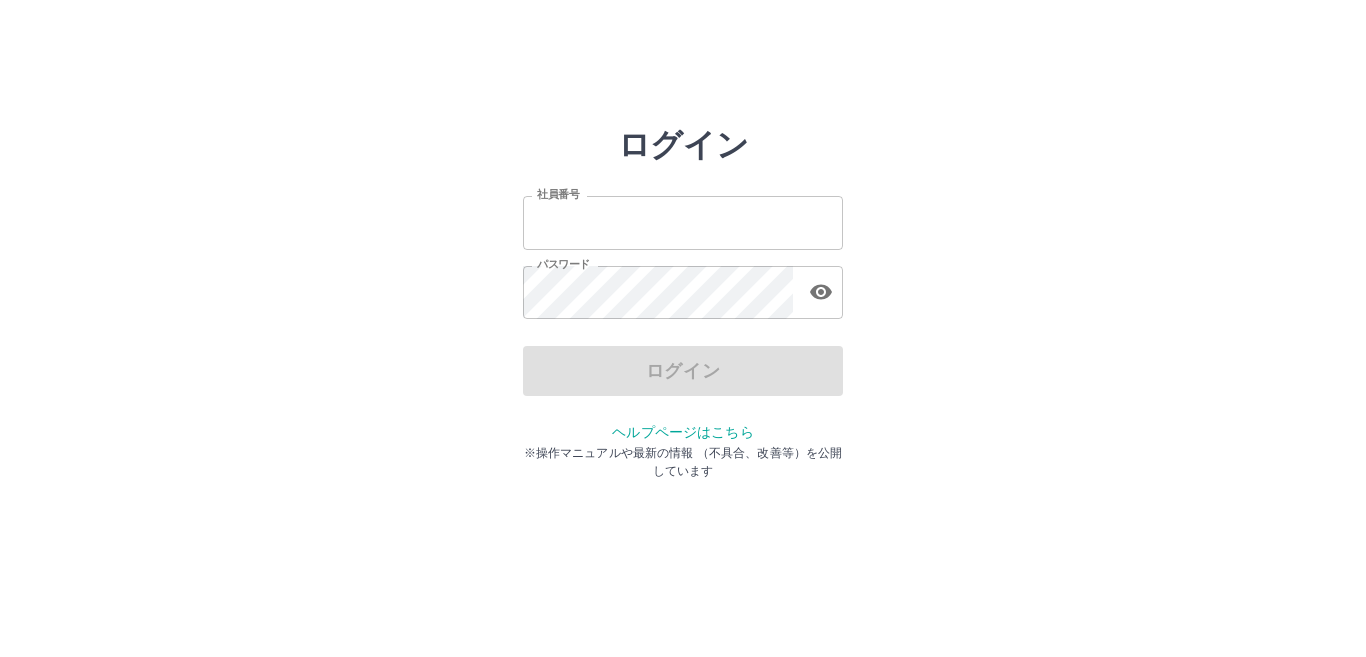 scroll, scrollTop: 0, scrollLeft: 0, axis: both 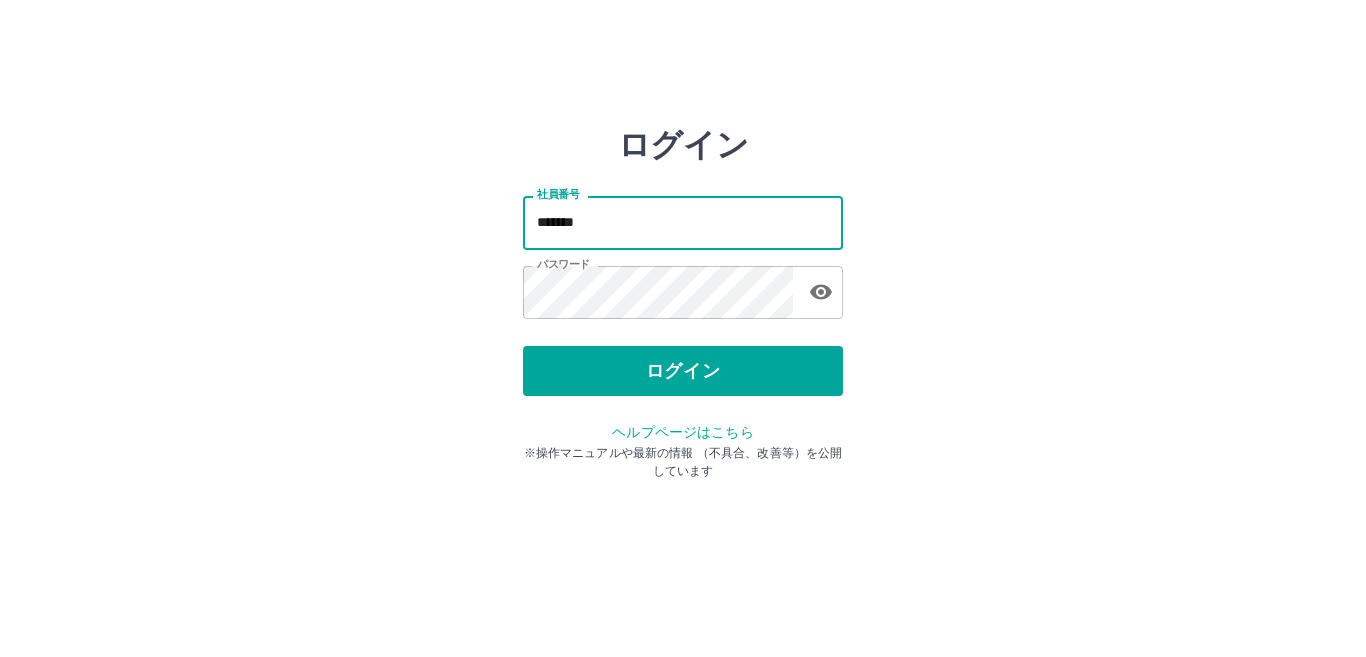 click on "*******" at bounding box center [683, 222] 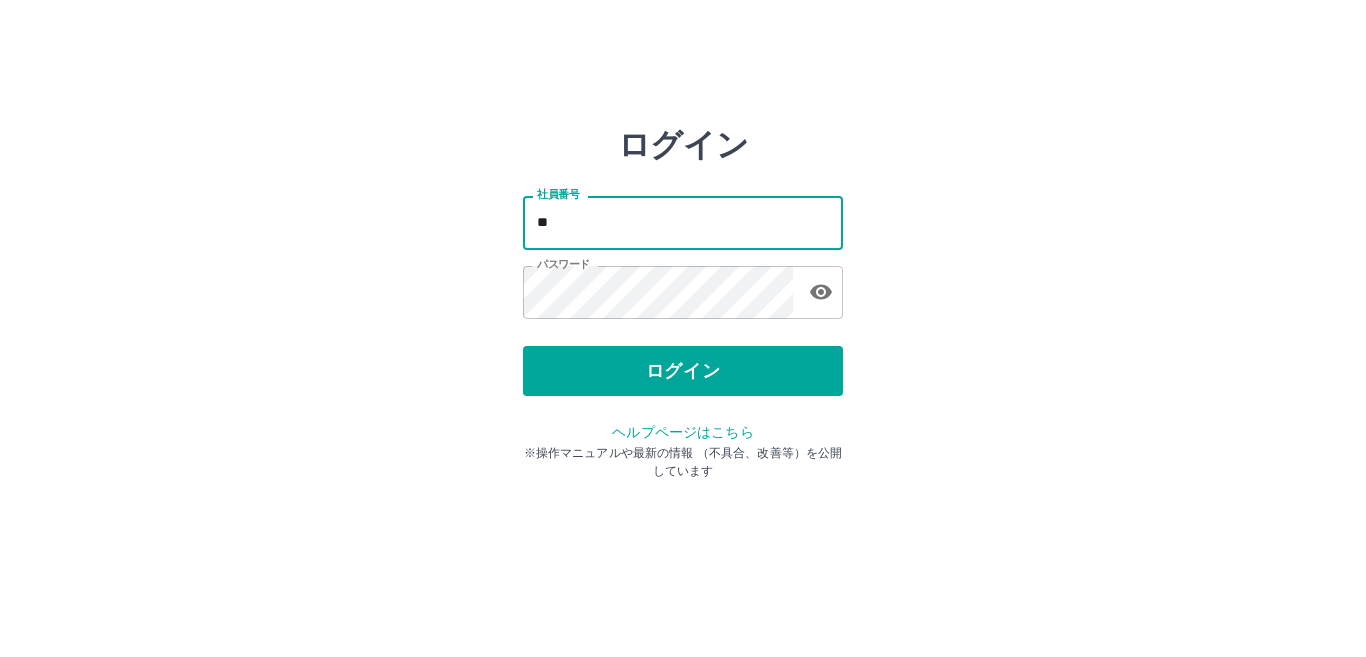 type on "*" 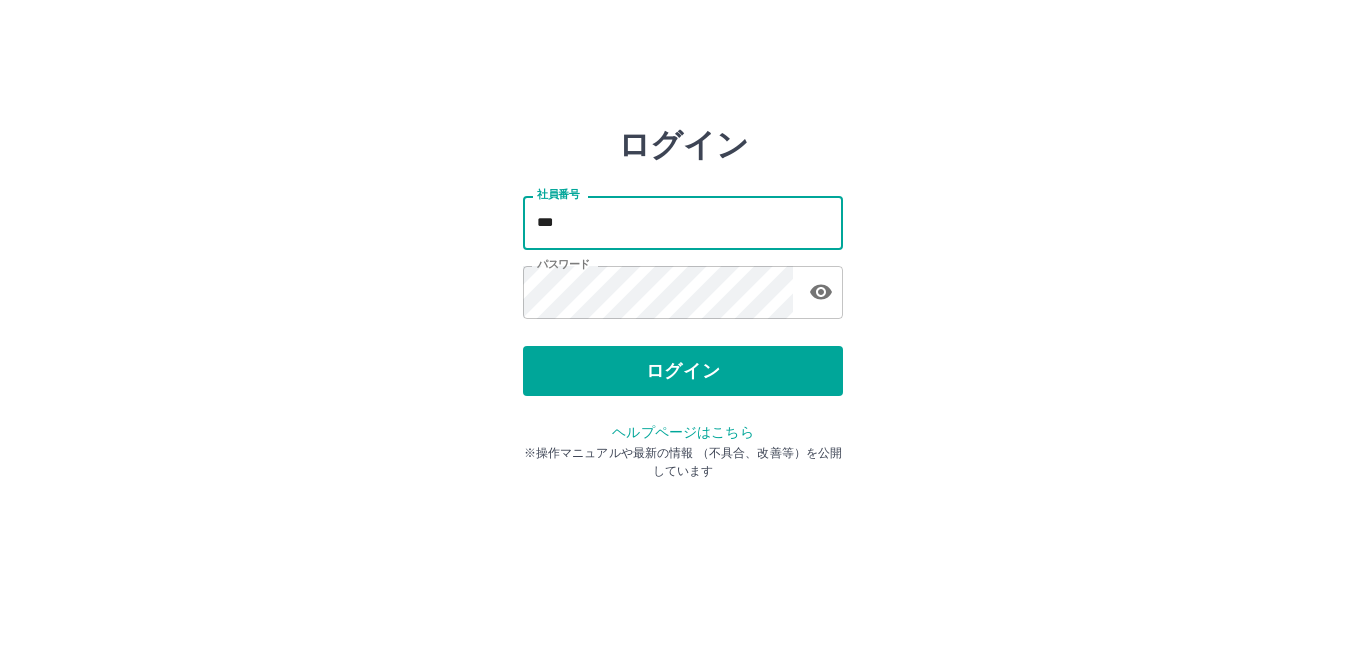 type on "*******" 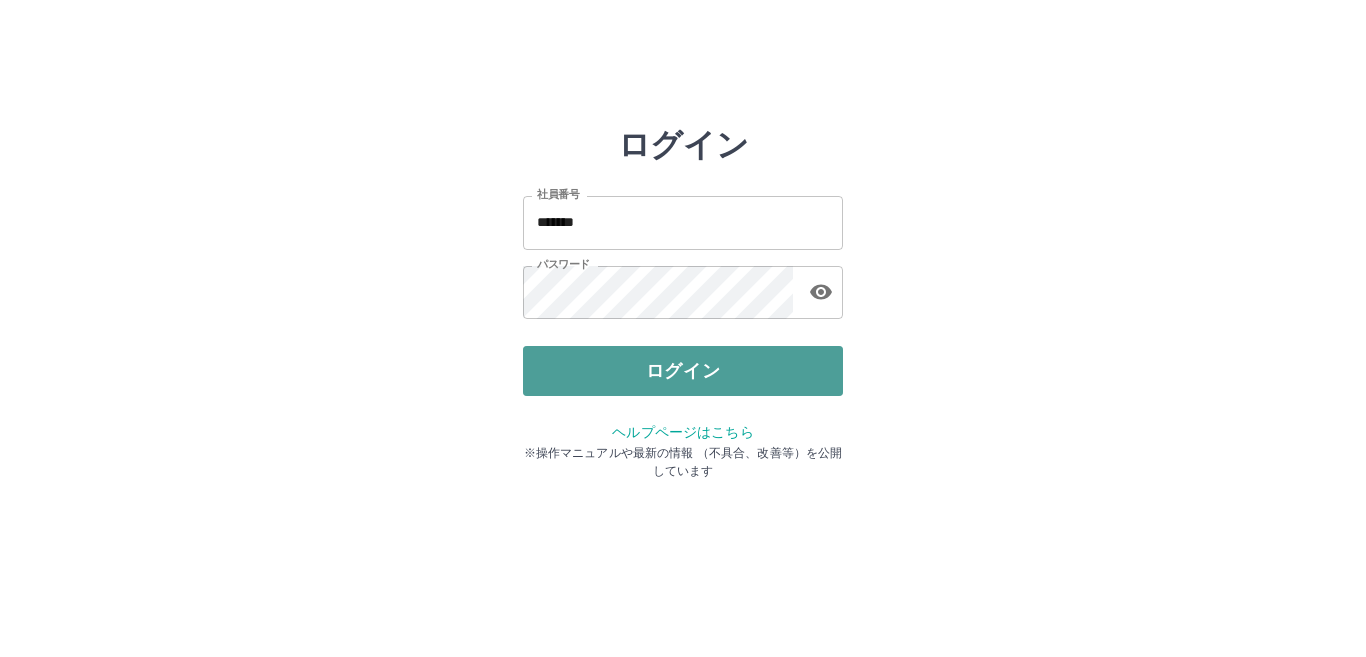 click on "ログイン" at bounding box center (683, 371) 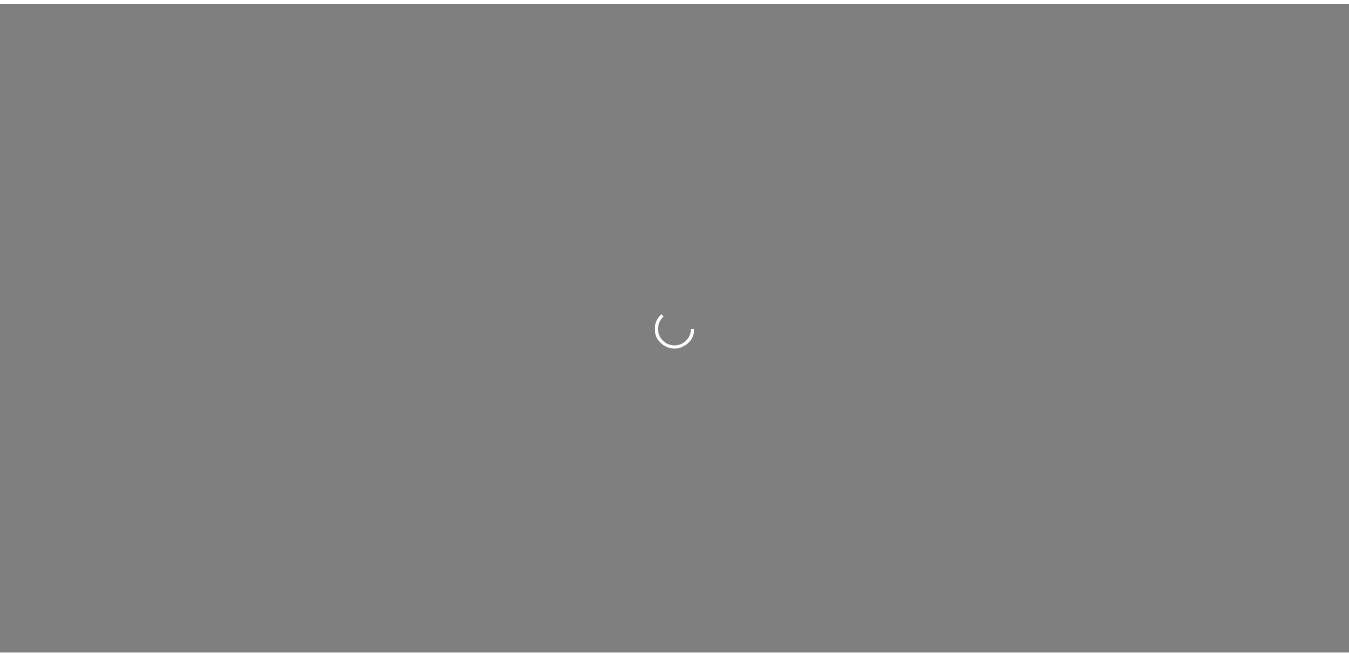 scroll, scrollTop: 0, scrollLeft: 0, axis: both 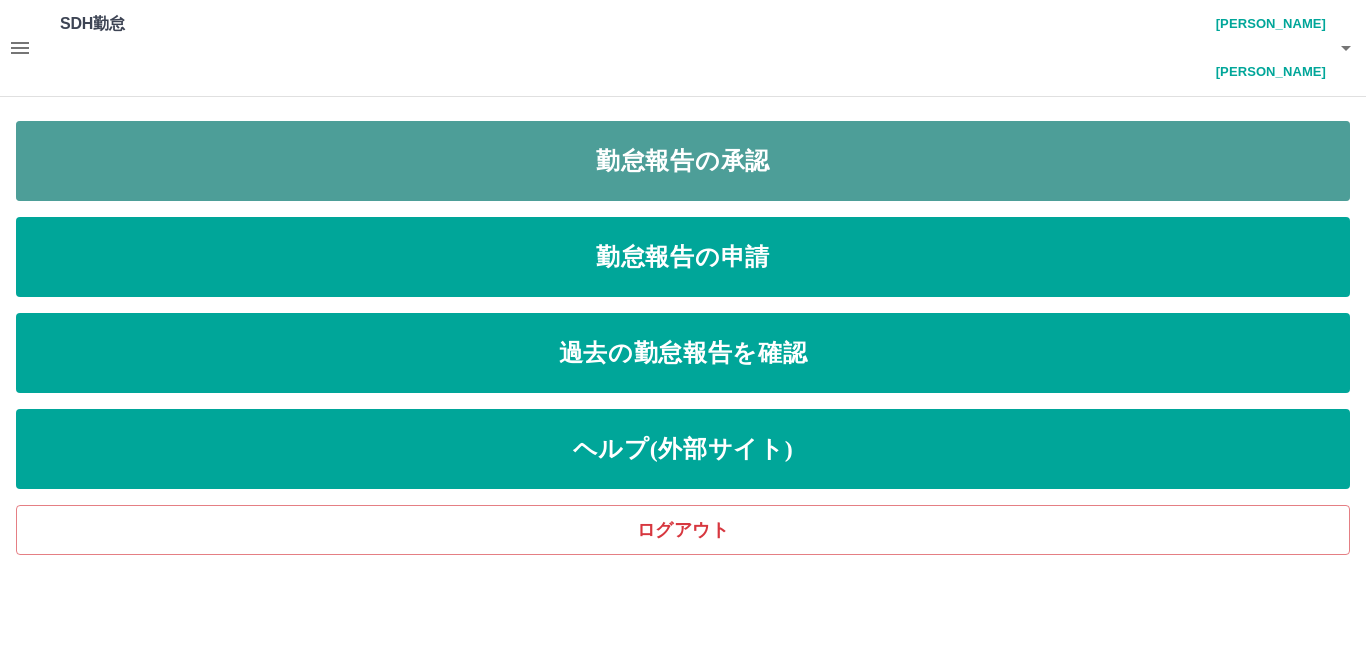 click on "勤怠報告の承認" at bounding box center [683, 161] 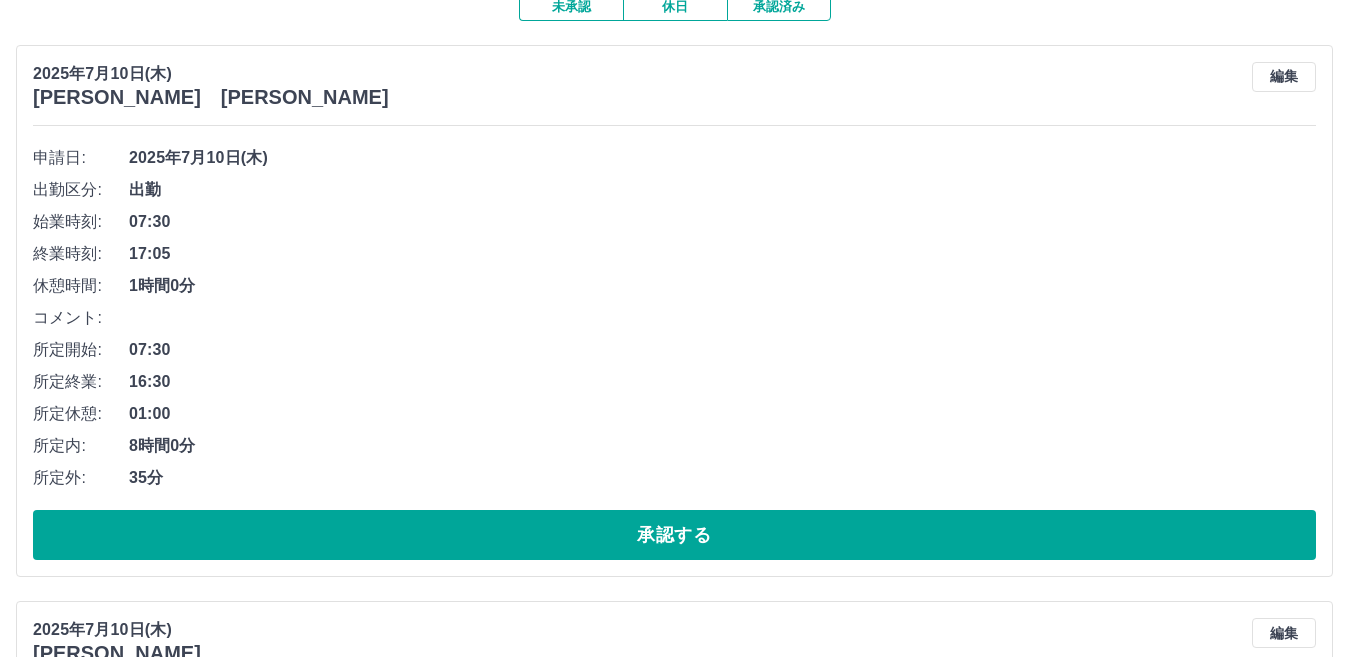 scroll, scrollTop: 240, scrollLeft: 0, axis: vertical 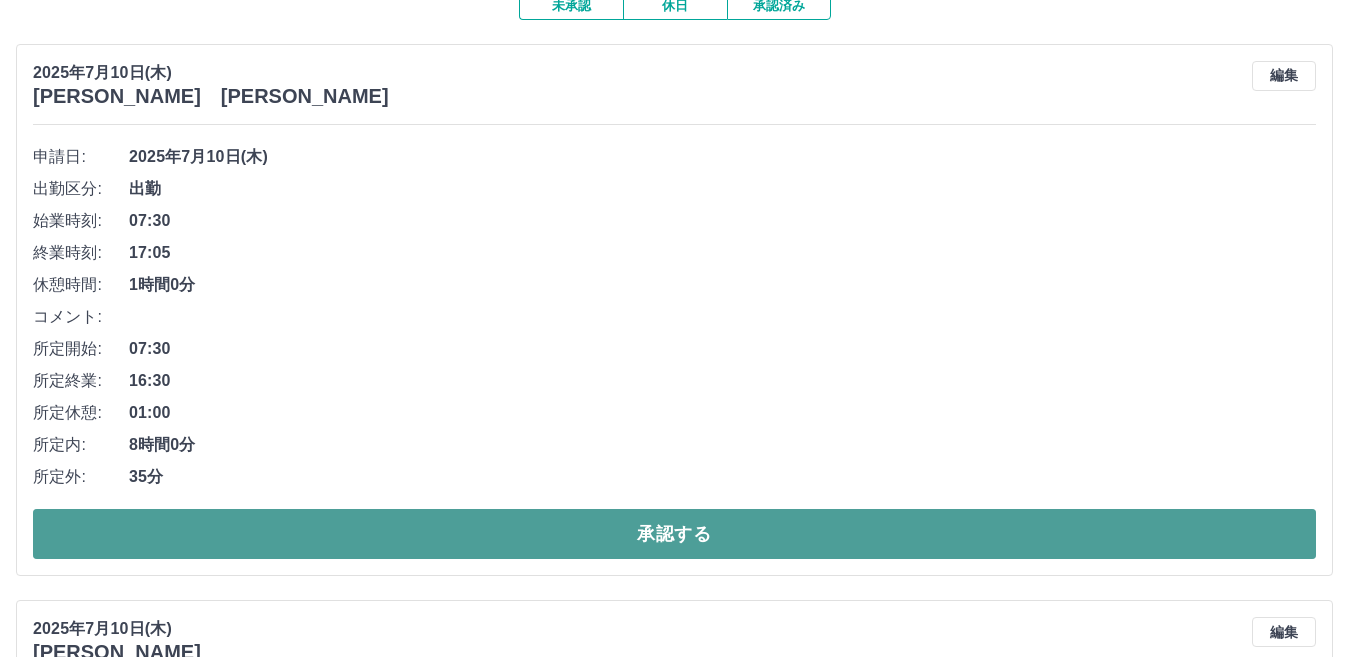 click on "承認する" at bounding box center (674, 534) 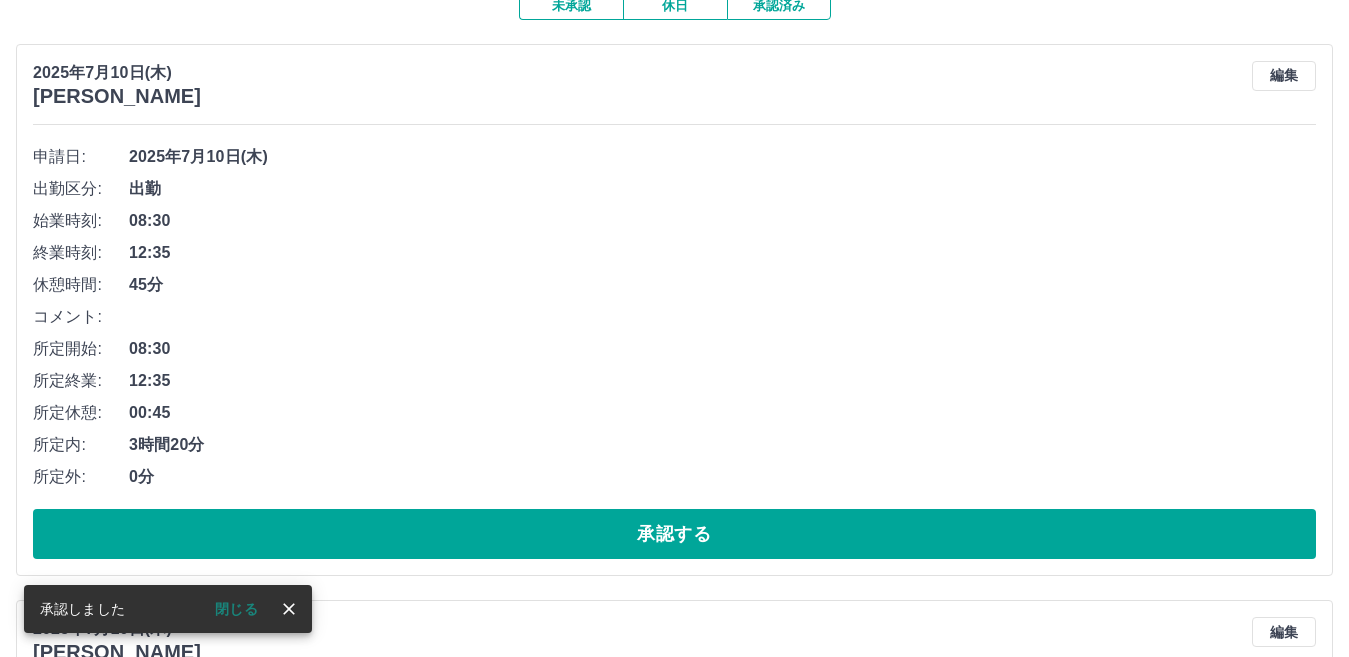 scroll, scrollTop: 0, scrollLeft: 0, axis: both 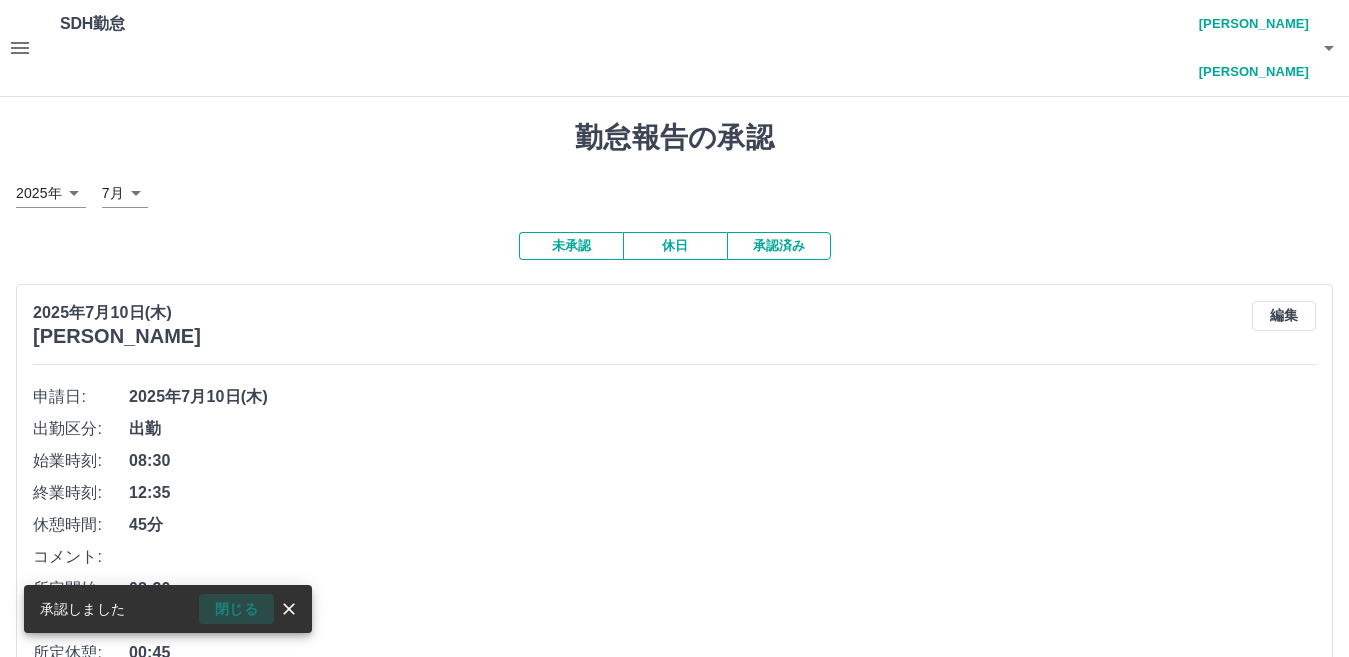 click on "閉じる" at bounding box center (236, 609) 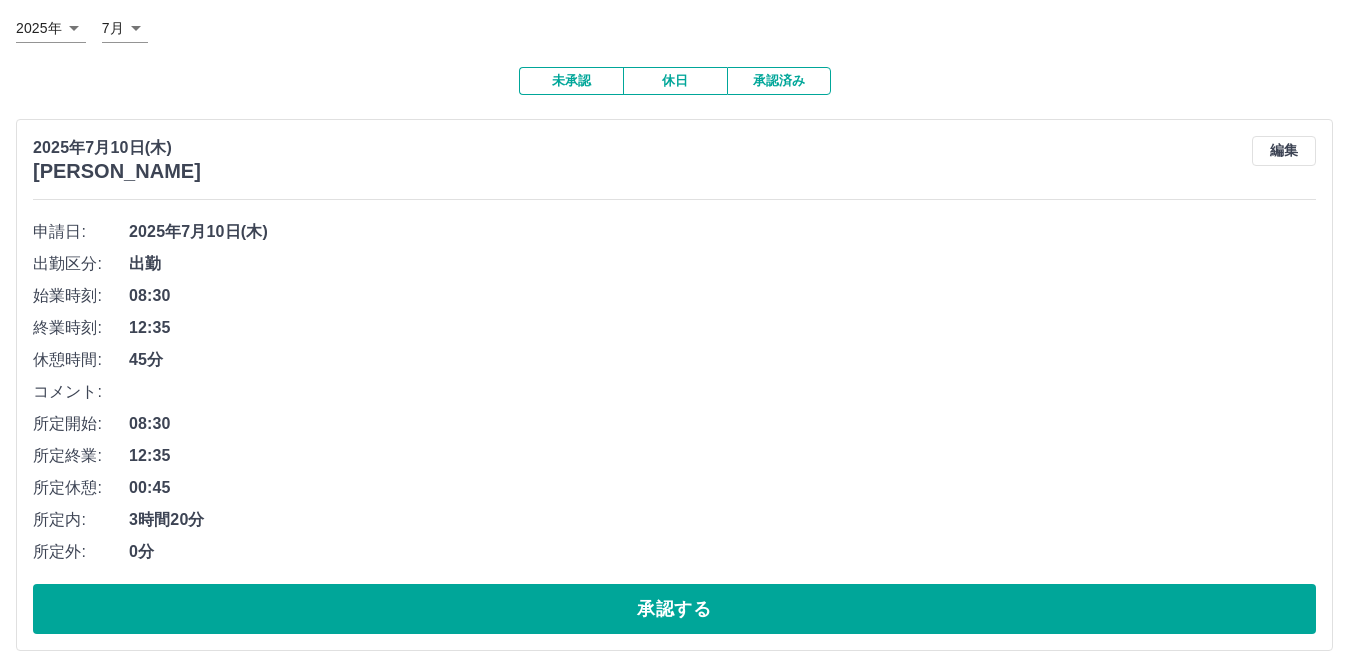 scroll, scrollTop: 200, scrollLeft: 0, axis: vertical 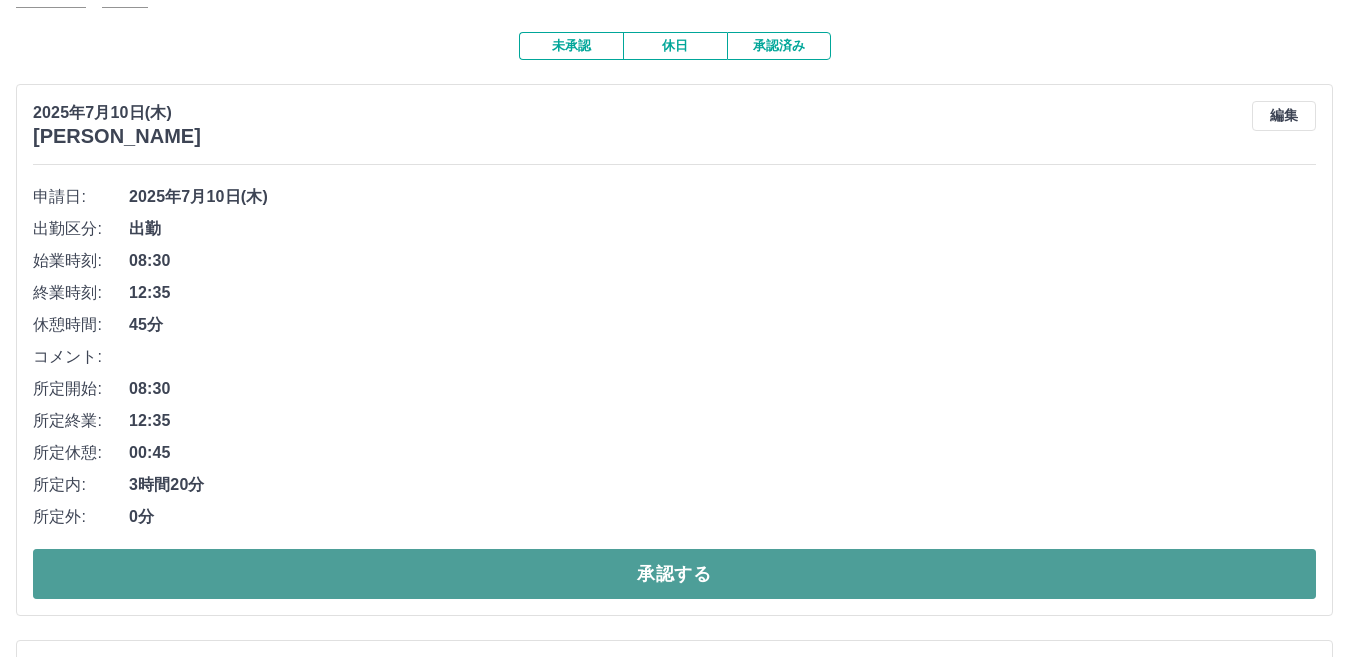 click on "承認する" at bounding box center (674, 574) 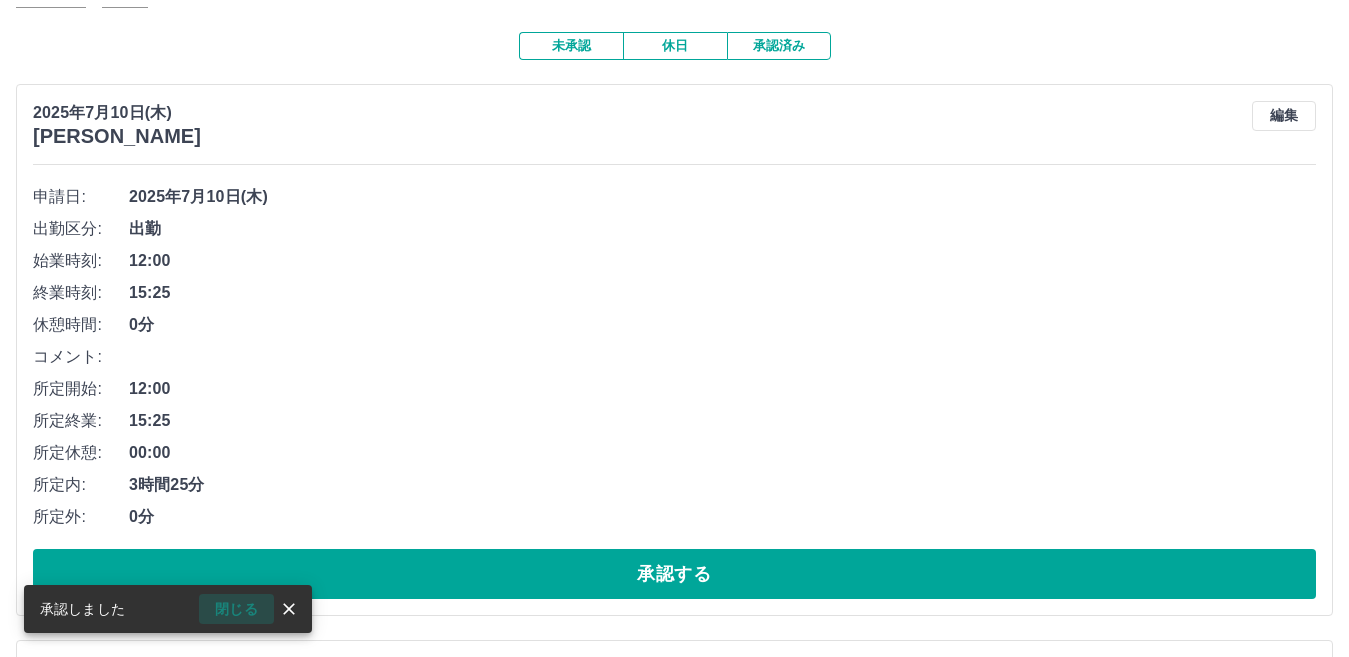 click on "閉じる" at bounding box center (236, 609) 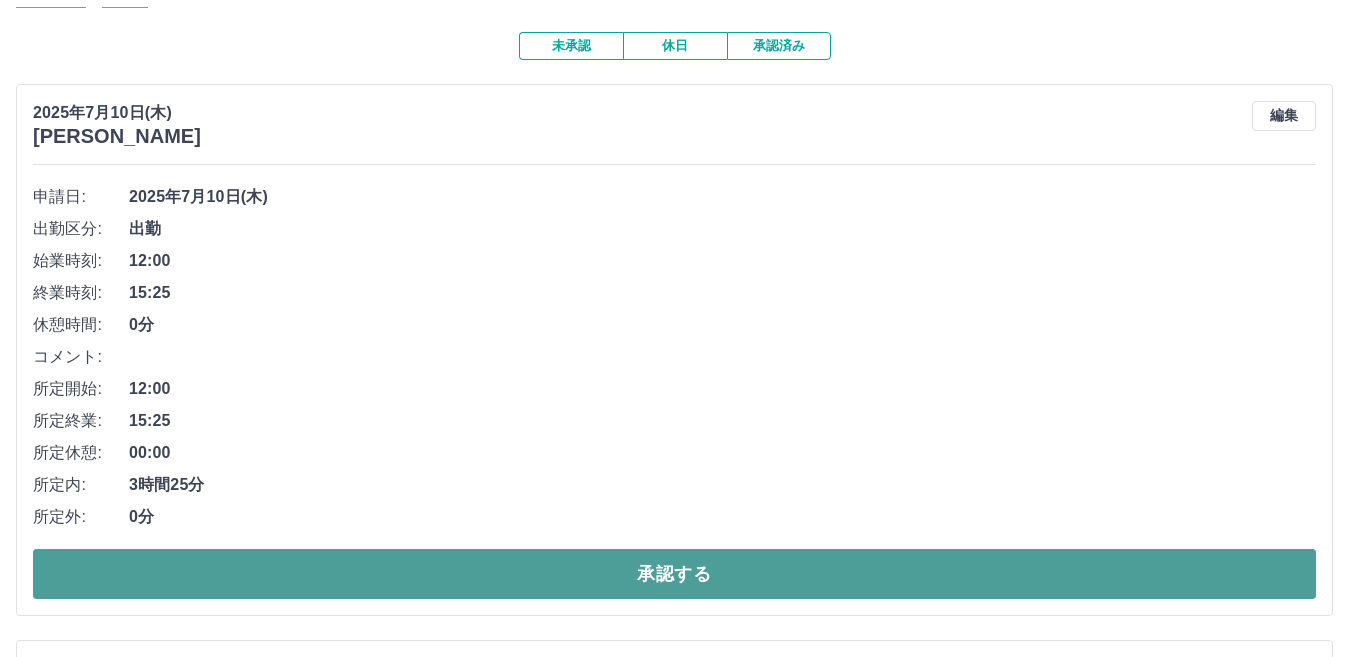 click on "承認する" at bounding box center [674, 574] 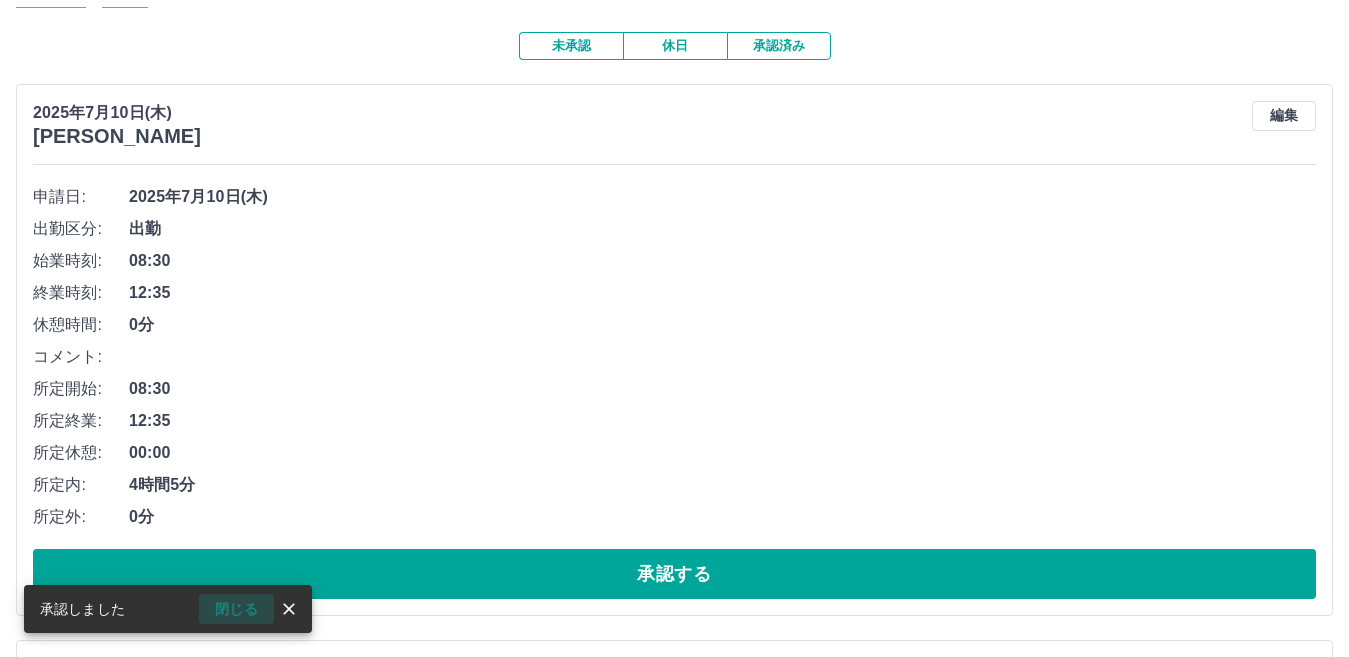 click on "閉じる" at bounding box center [236, 609] 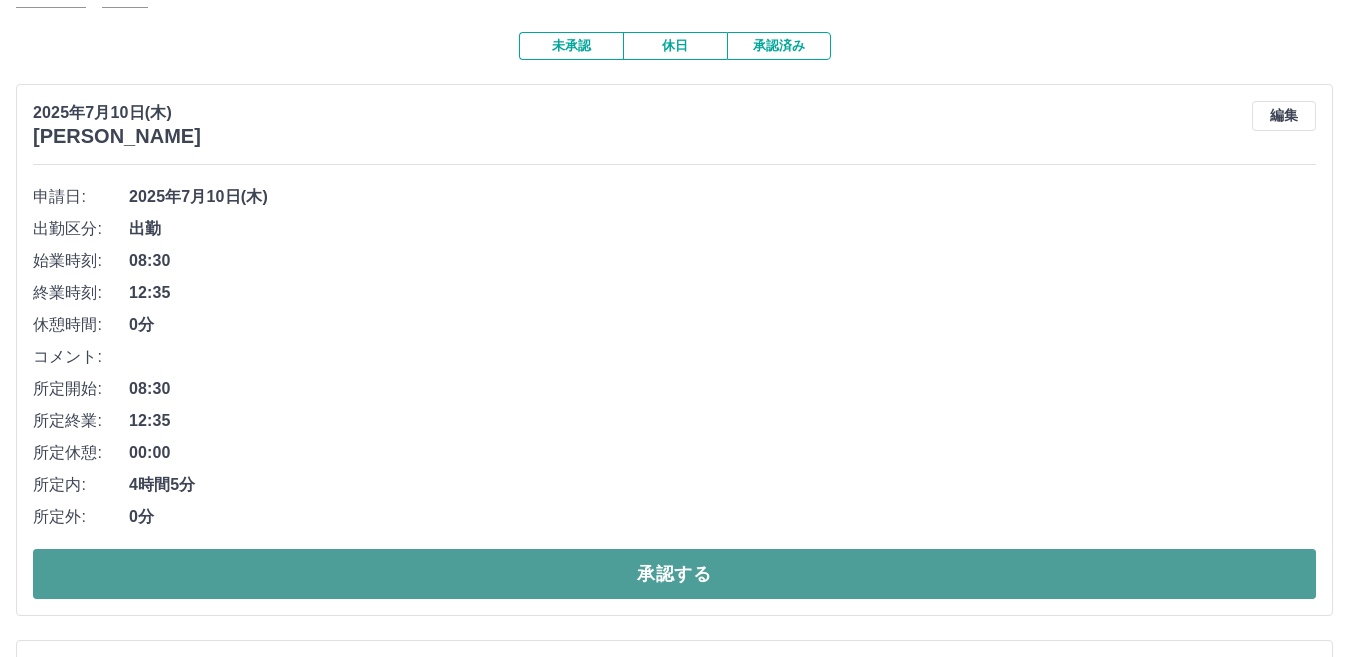 click on "承認する" at bounding box center [674, 574] 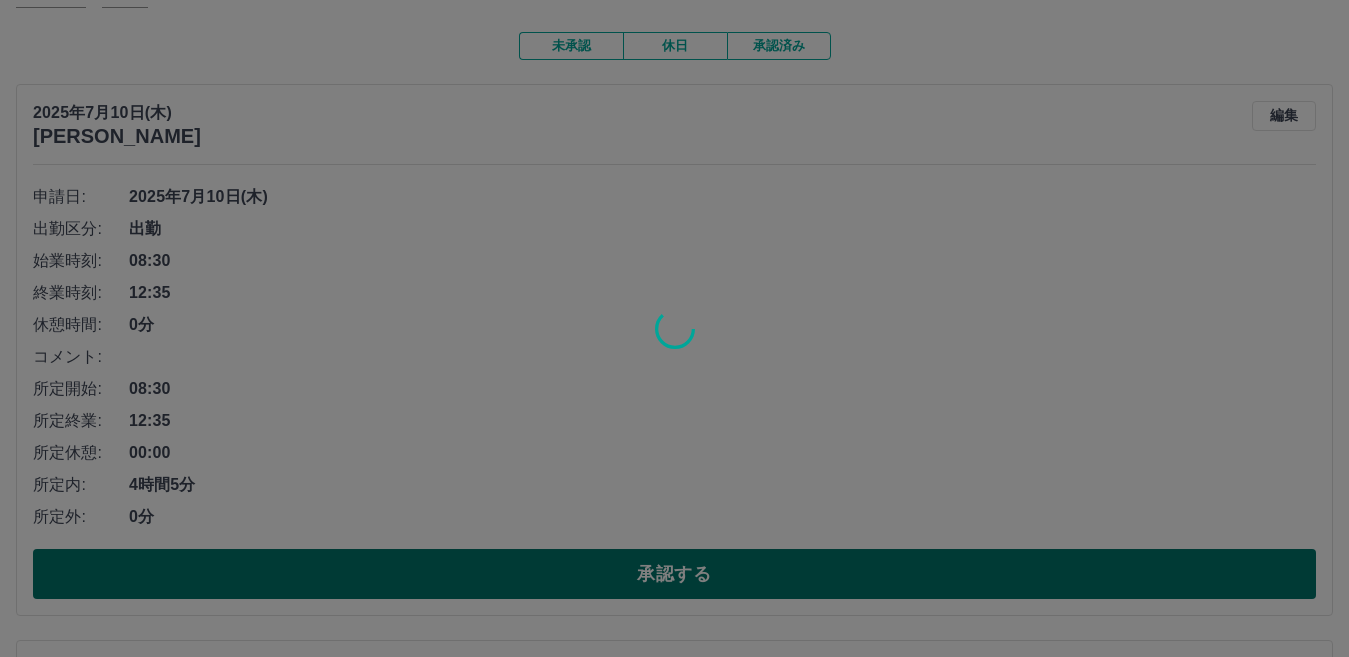 click at bounding box center [674, 328] 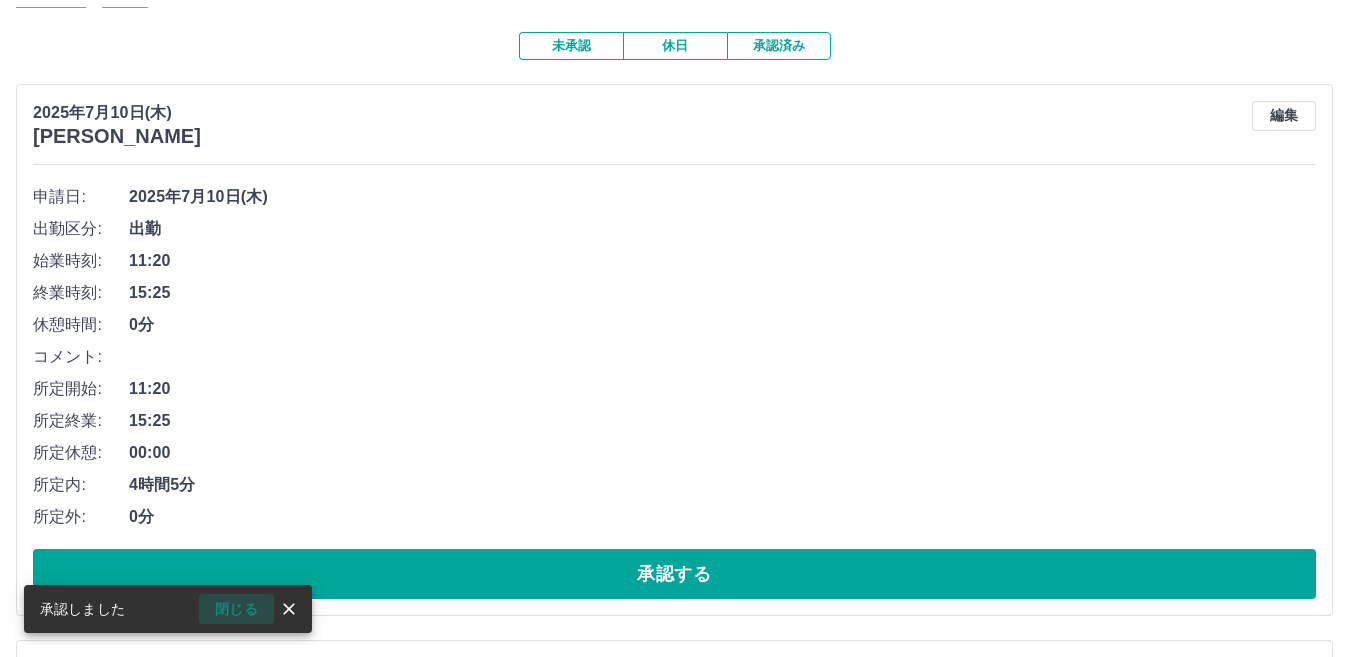 click on "閉じる" at bounding box center (236, 609) 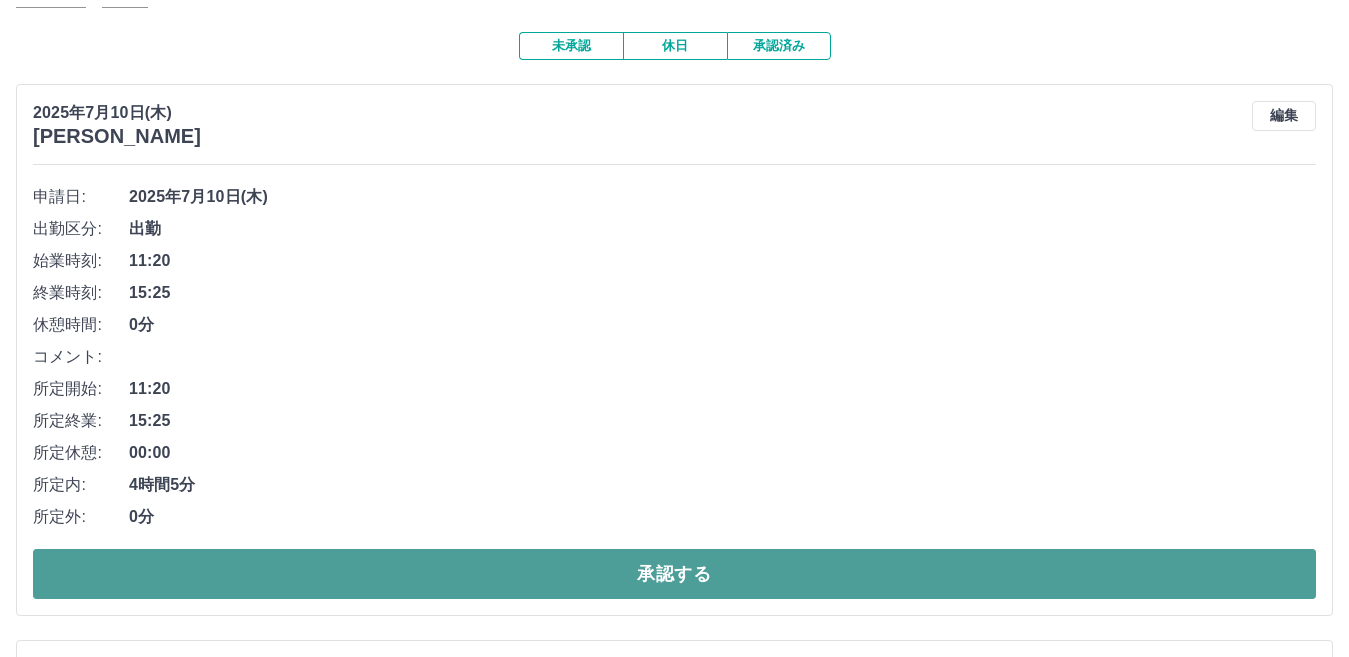 click on "承認する" at bounding box center [674, 574] 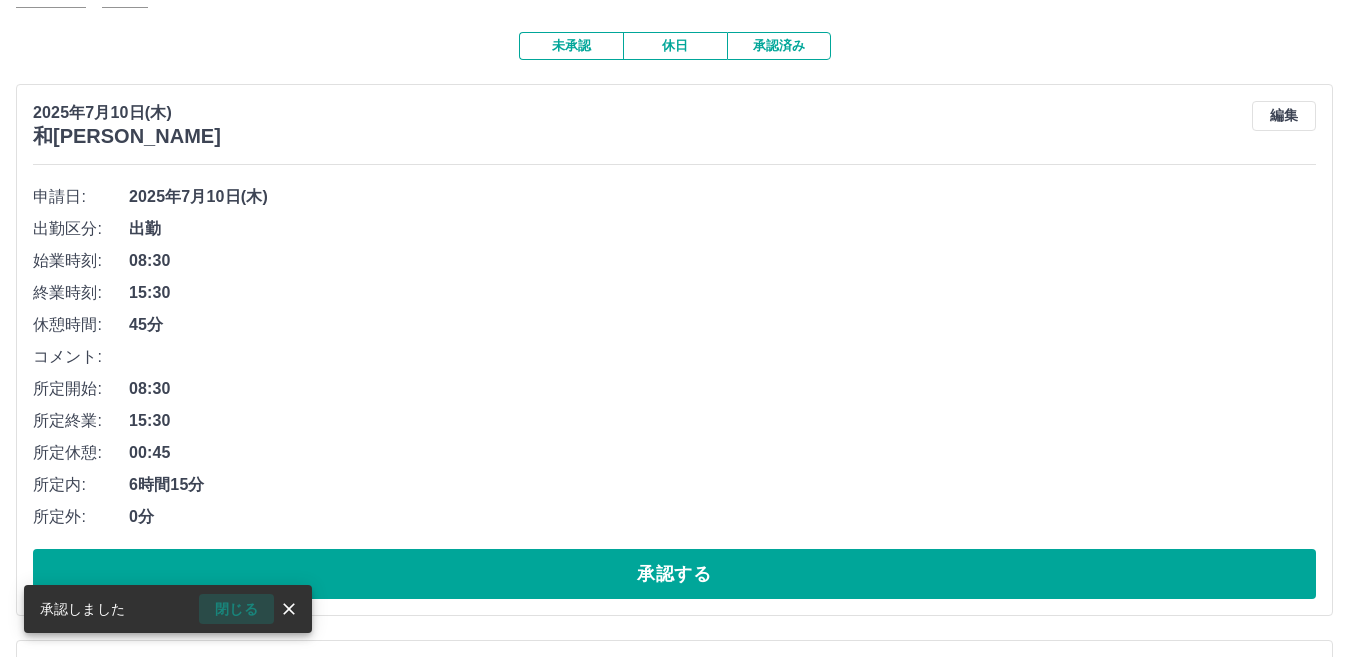 click on "閉じる" at bounding box center (236, 609) 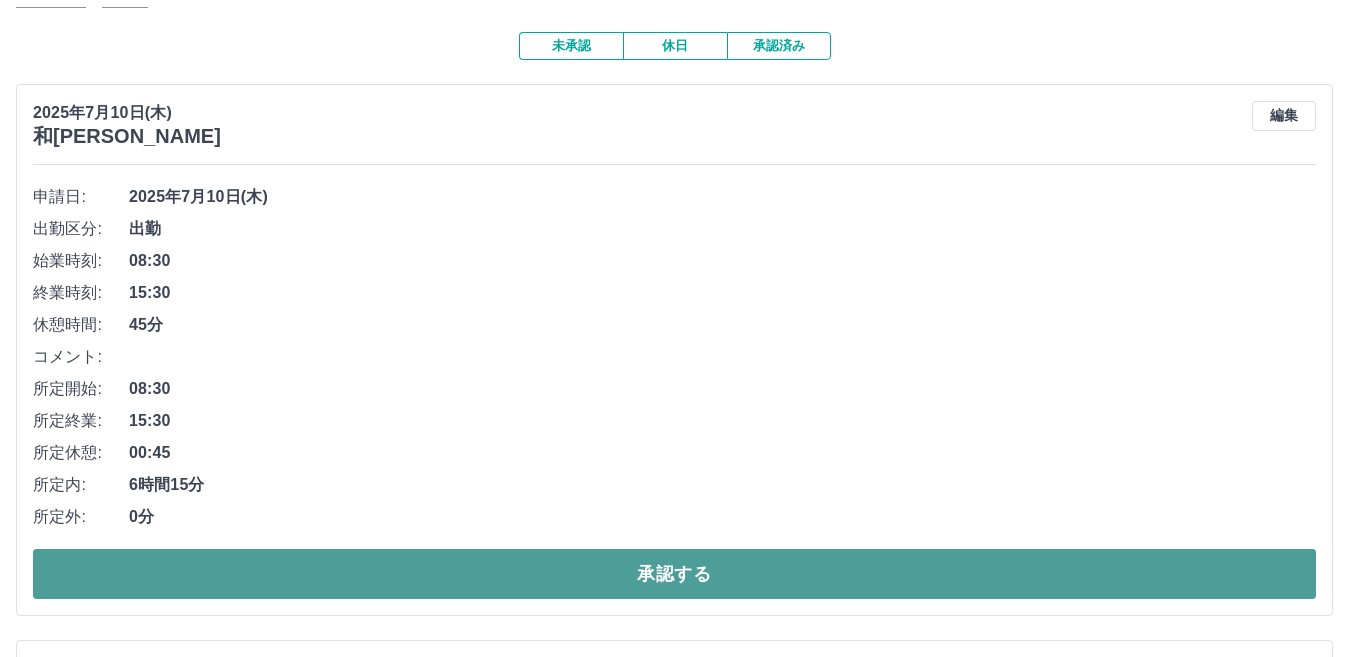 click on "承認する" at bounding box center (674, 574) 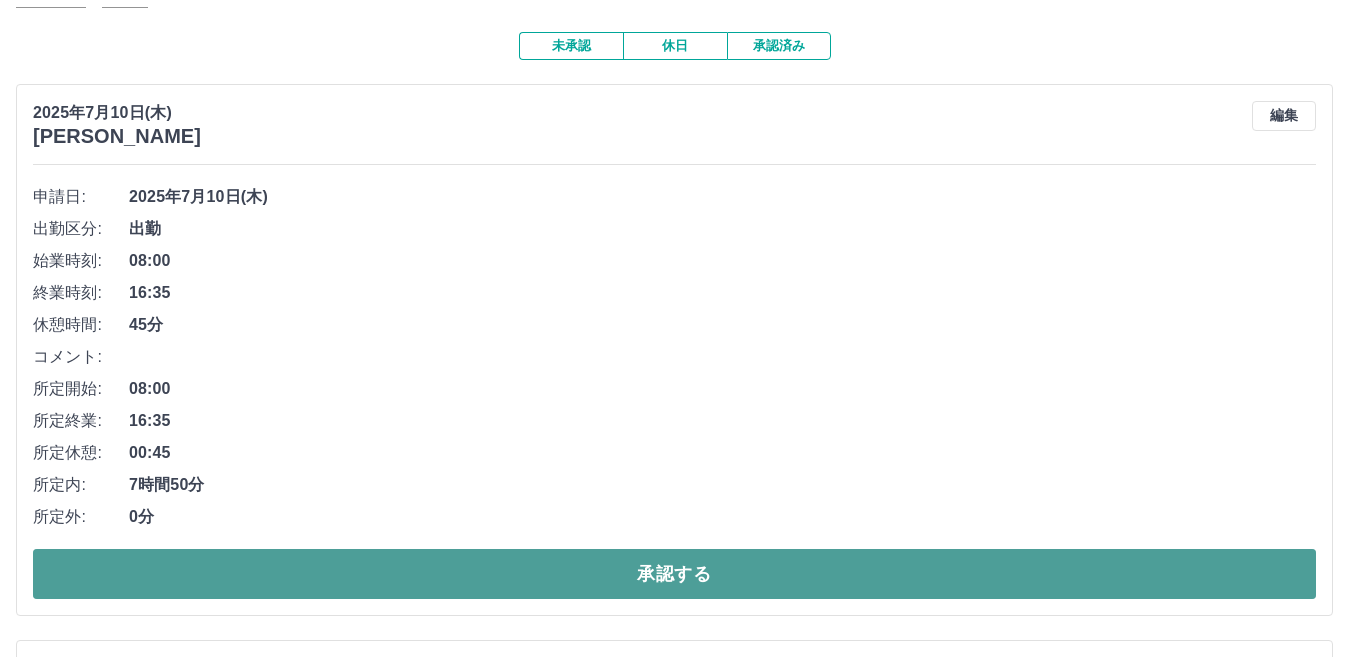 click on "承認する" at bounding box center (674, 574) 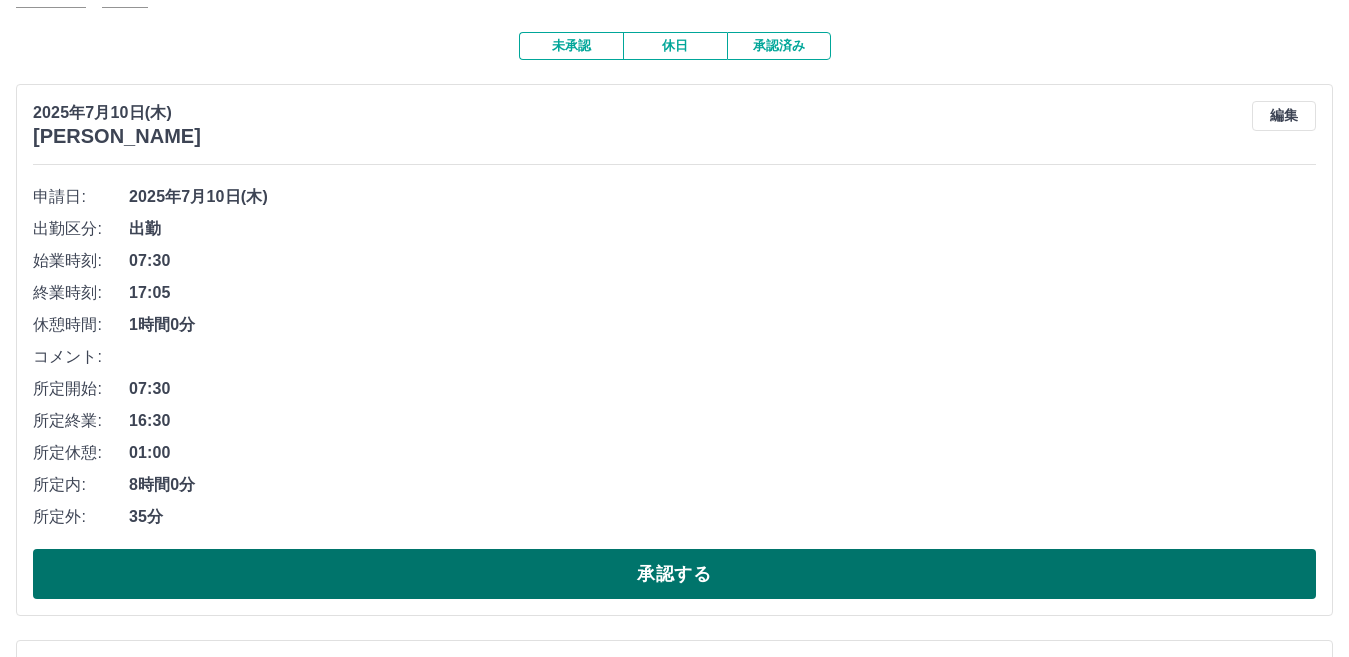 click on "承認する" at bounding box center (674, 574) 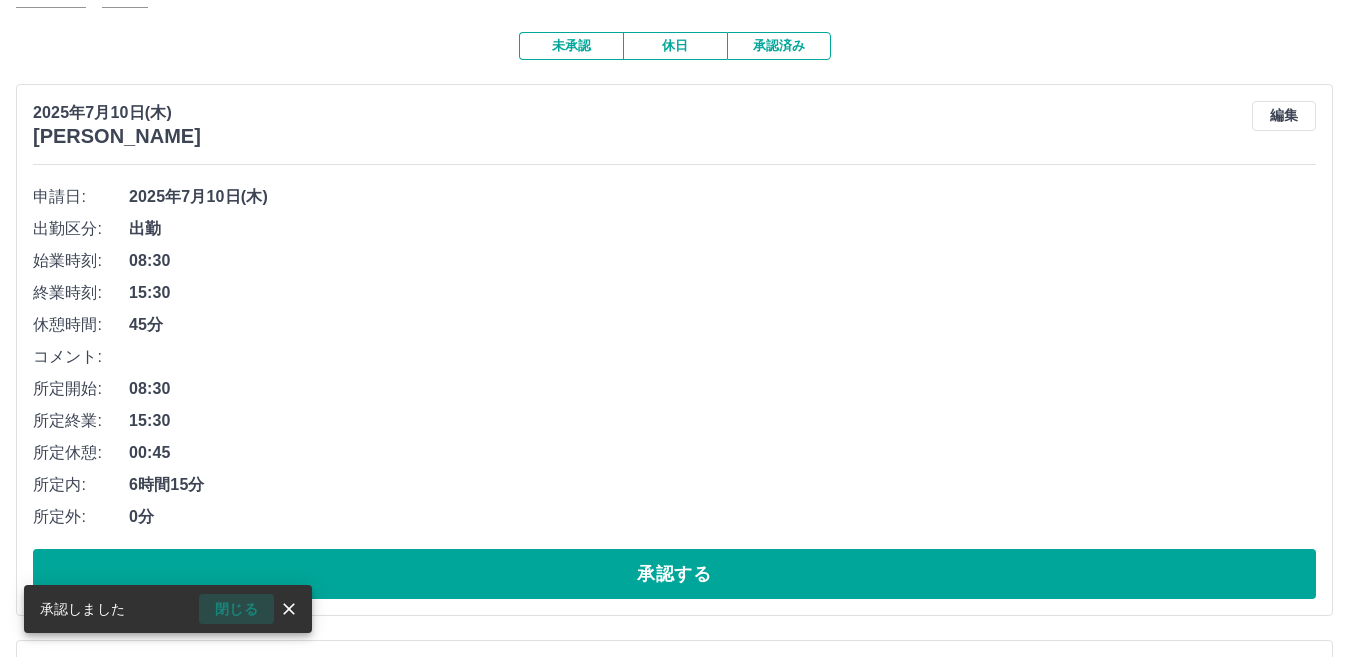 click on "閉じる" at bounding box center [236, 609] 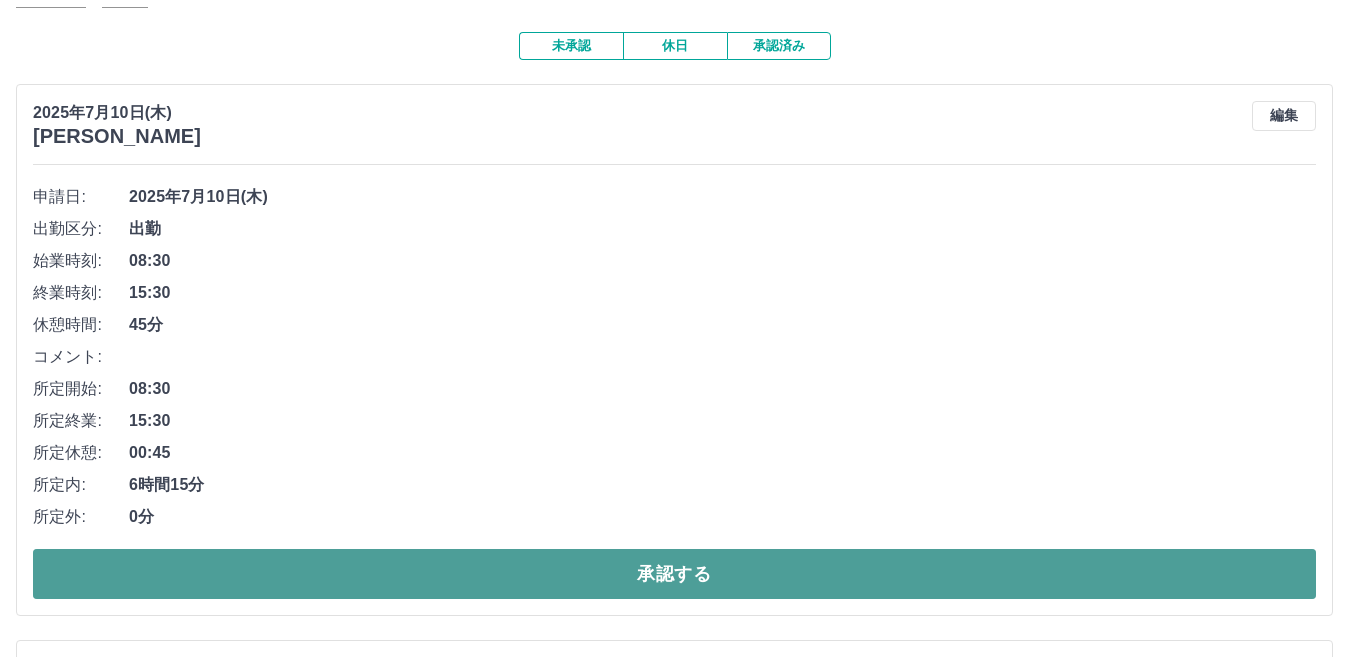 click on "承認する" at bounding box center [674, 574] 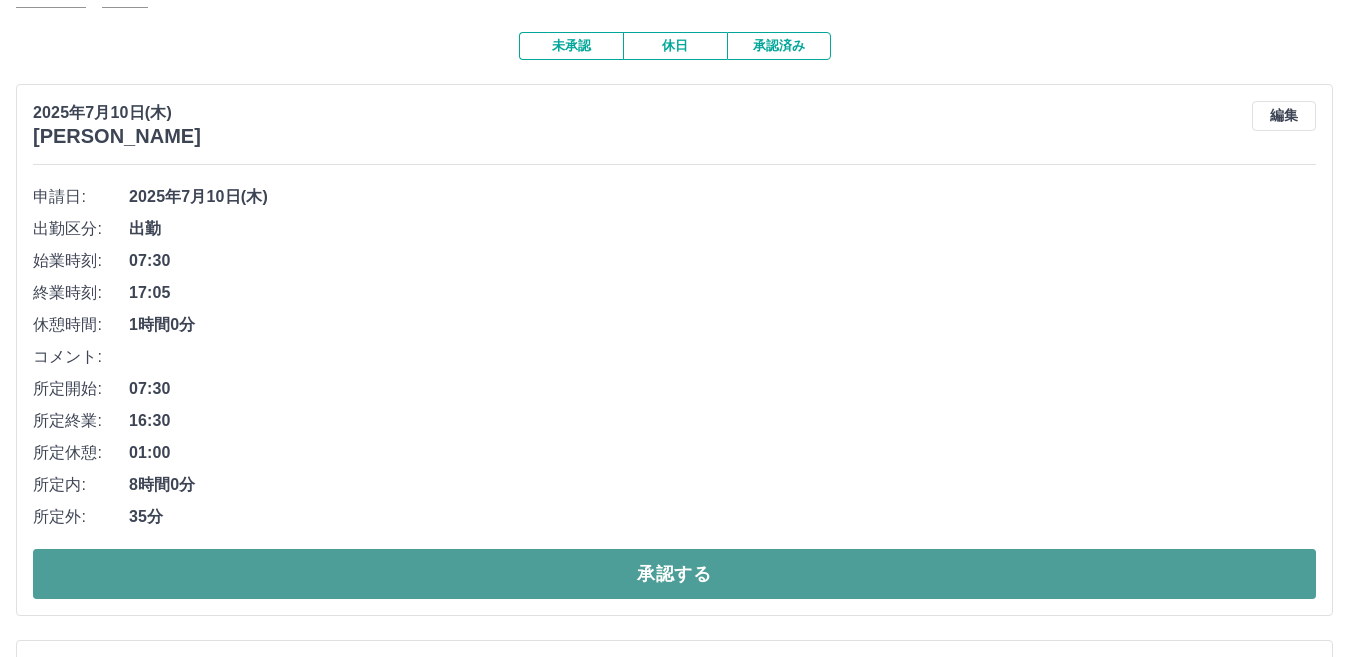 click on "承認する" at bounding box center [674, 574] 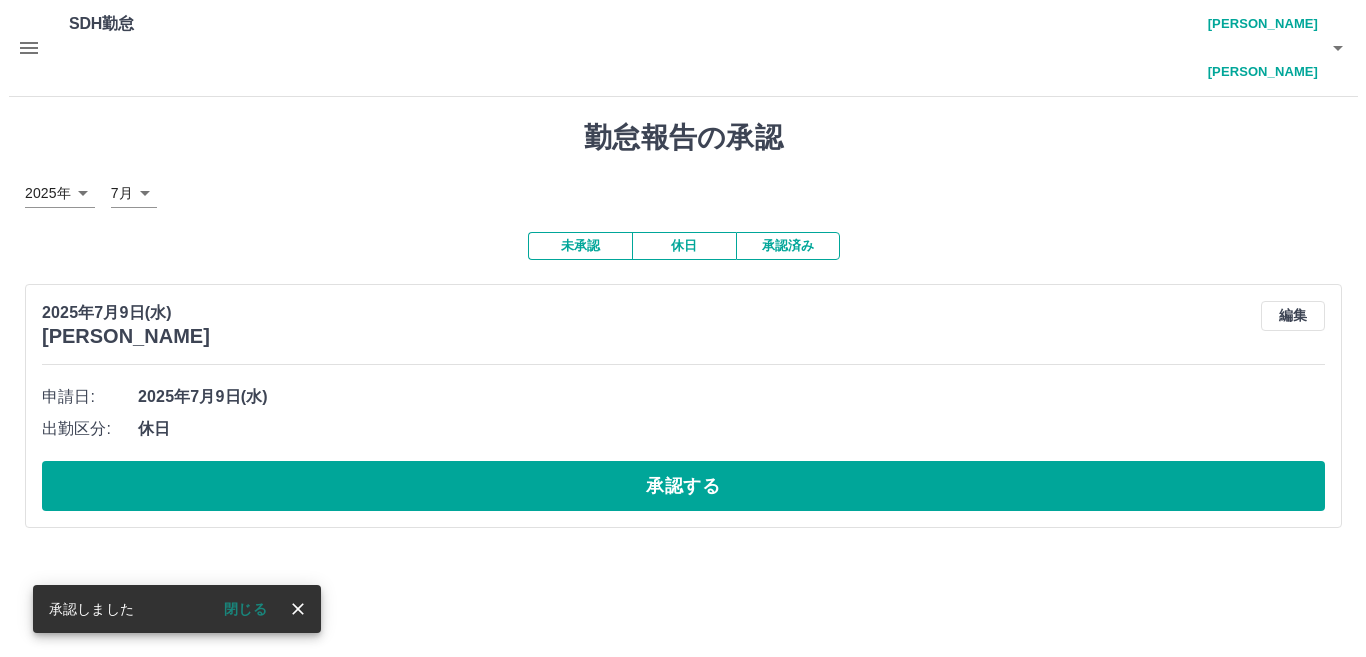 scroll, scrollTop: 0, scrollLeft: 0, axis: both 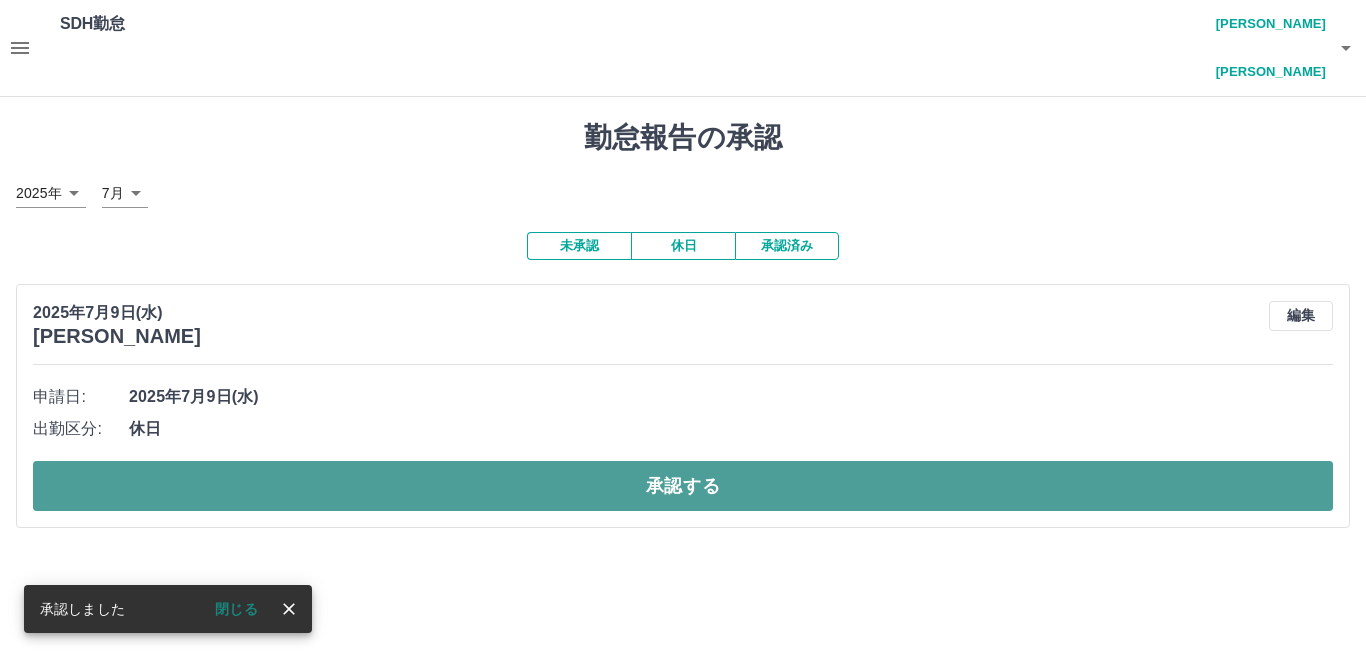 click on "承認する" at bounding box center (683, 486) 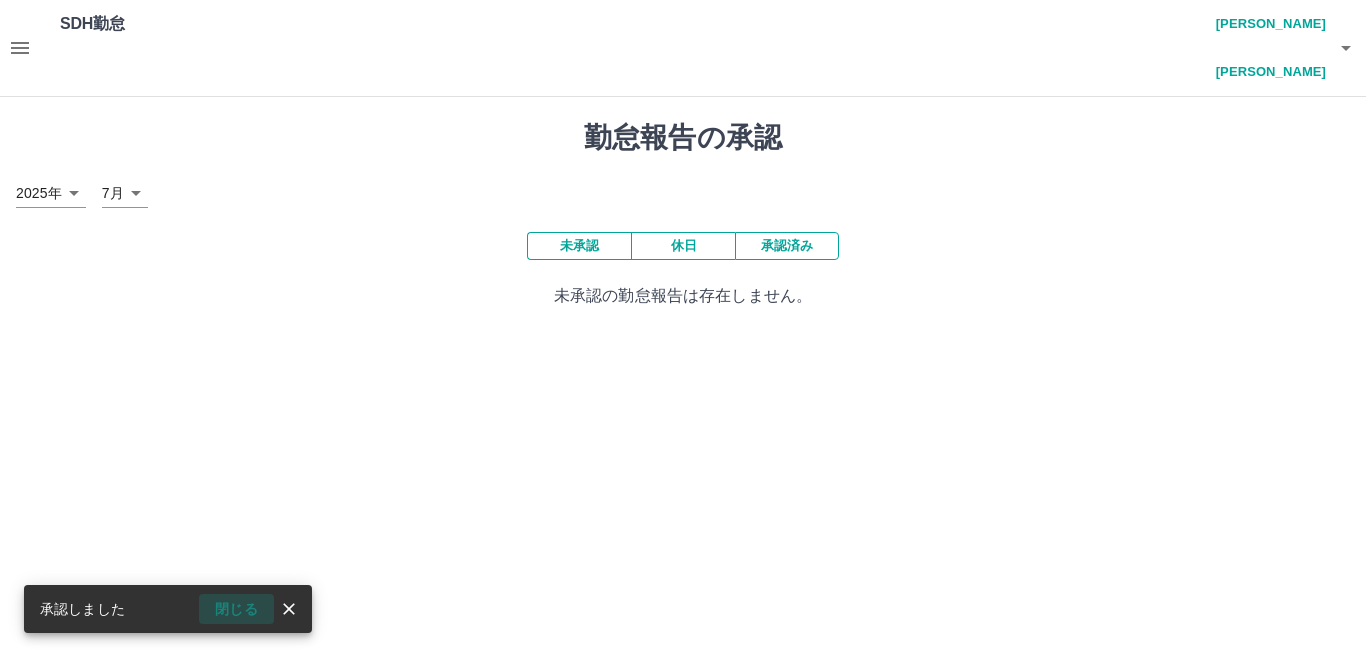 click on "閉じる" at bounding box center [236, 609] 